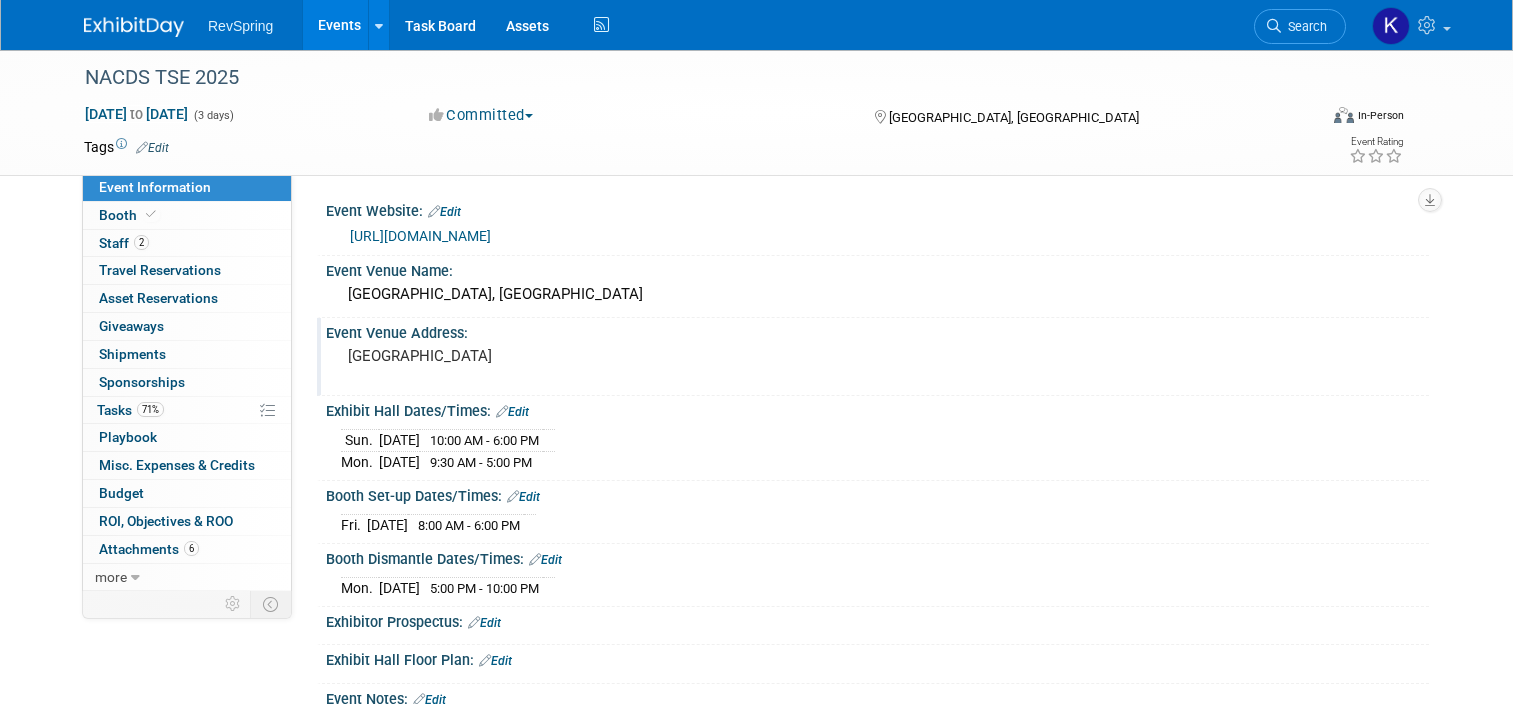 scroll, scrollTop: 0, scrollLeft: 0, axis: both 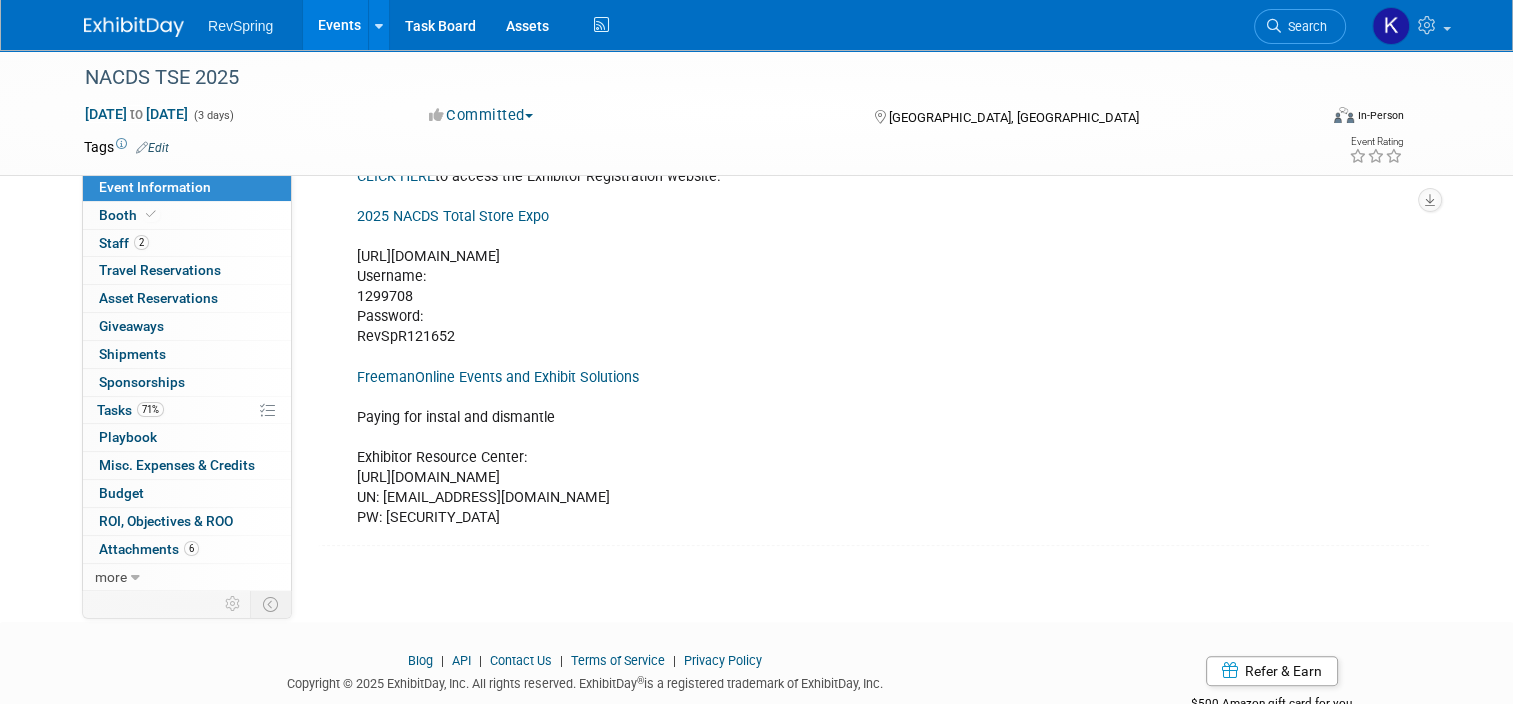 click on "Events" at bounding box center (339, 25) 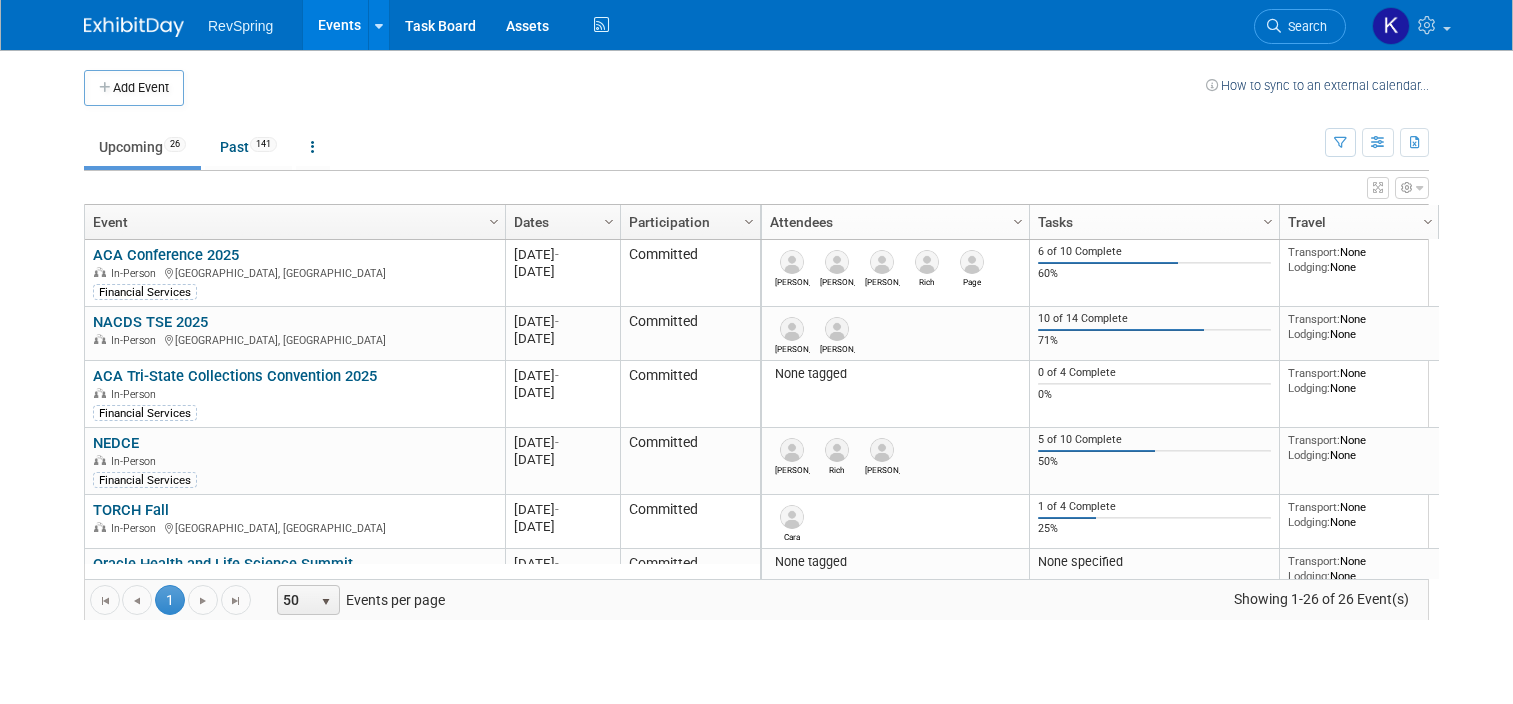 scroll, scrollTop: 0, scrollLeft: 0, axis: both 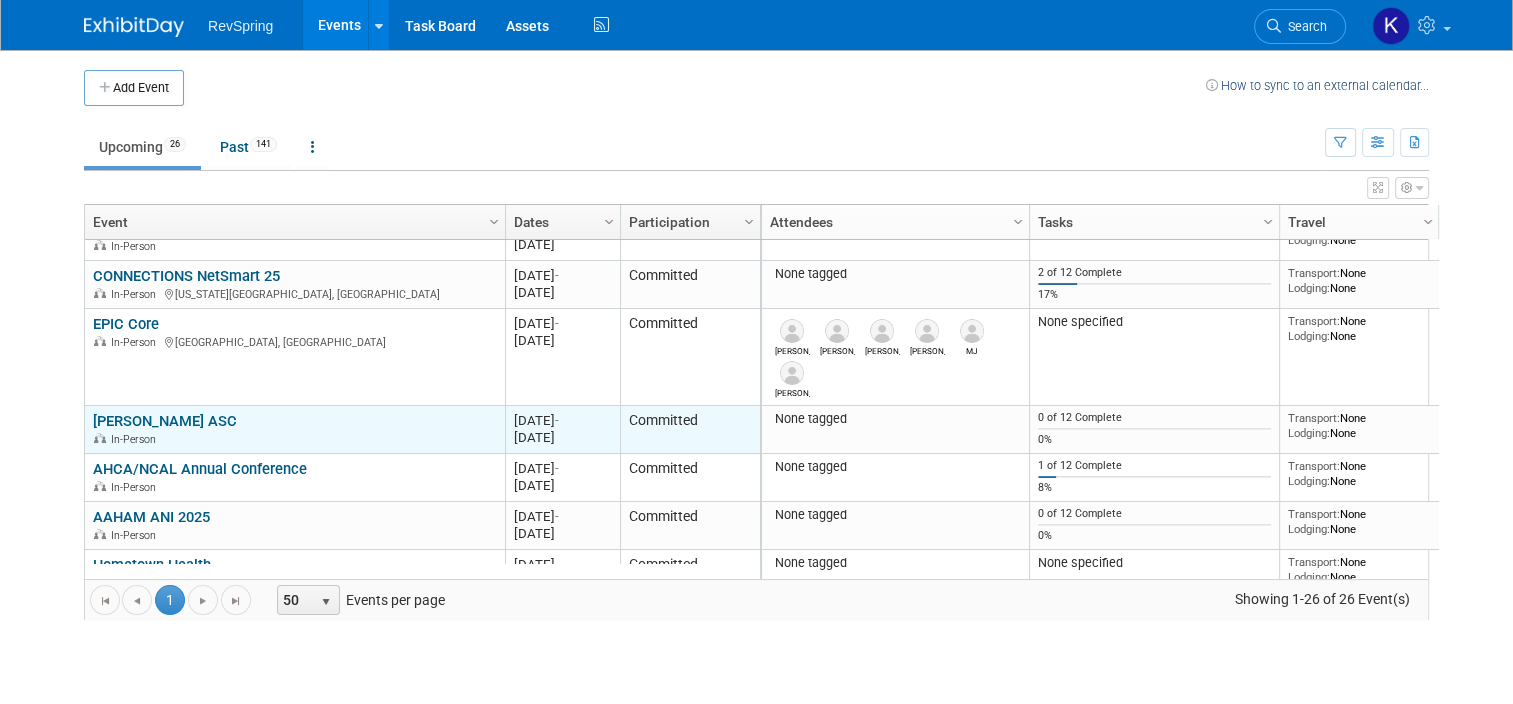 click on "[PERSON_NAME] ASC" at bounding box center (165, 421) 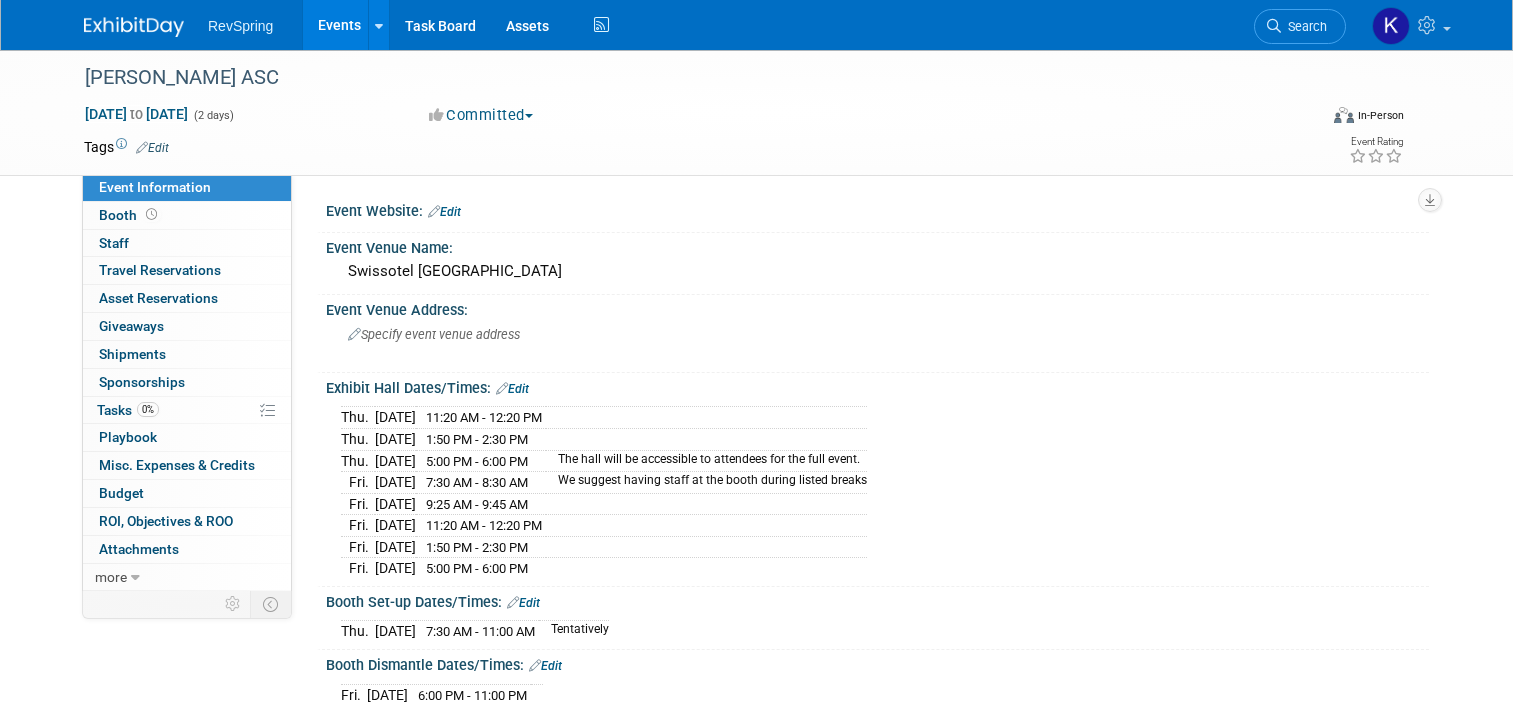 scroll, scrollTop: 0, scrollLeft: 0, axis: both 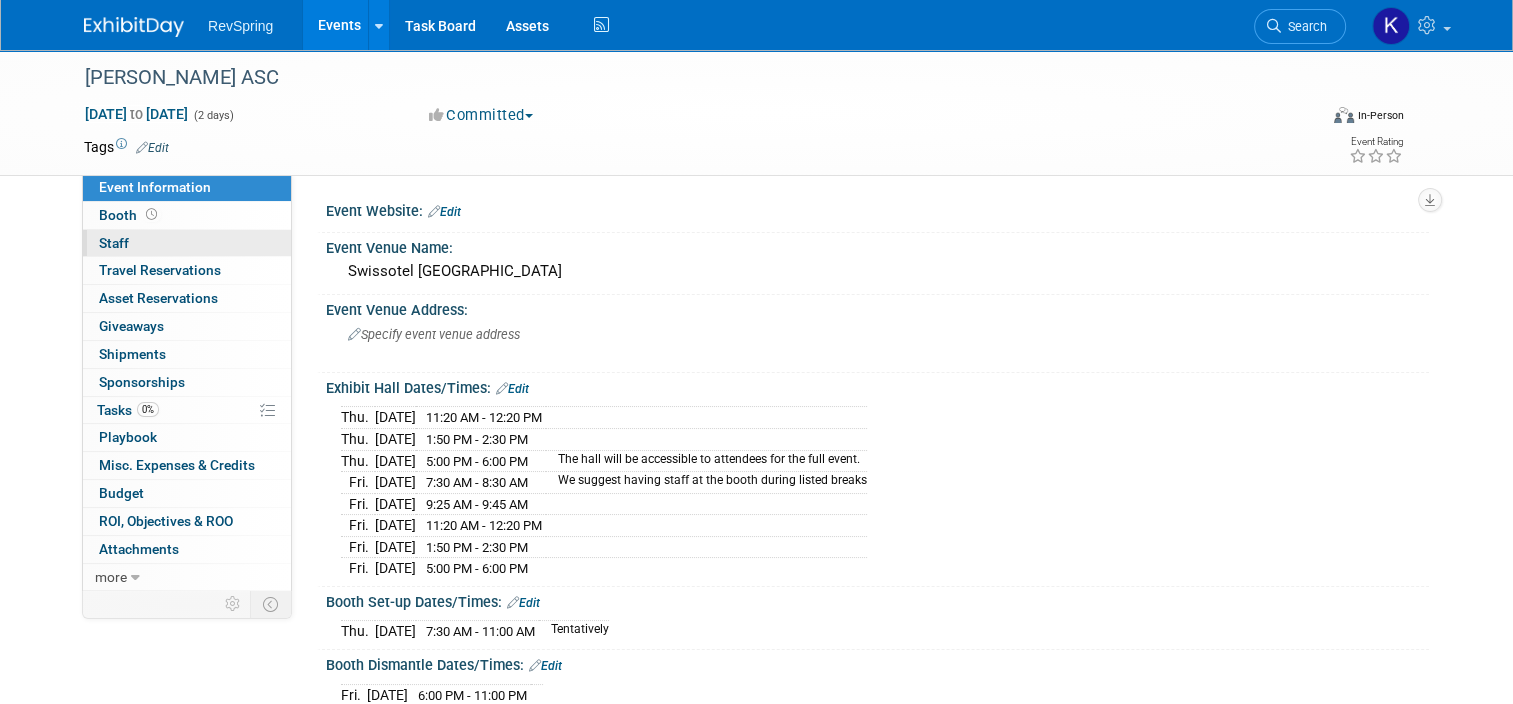 click on "0
Staff 0" at bounding box center (187, 243) 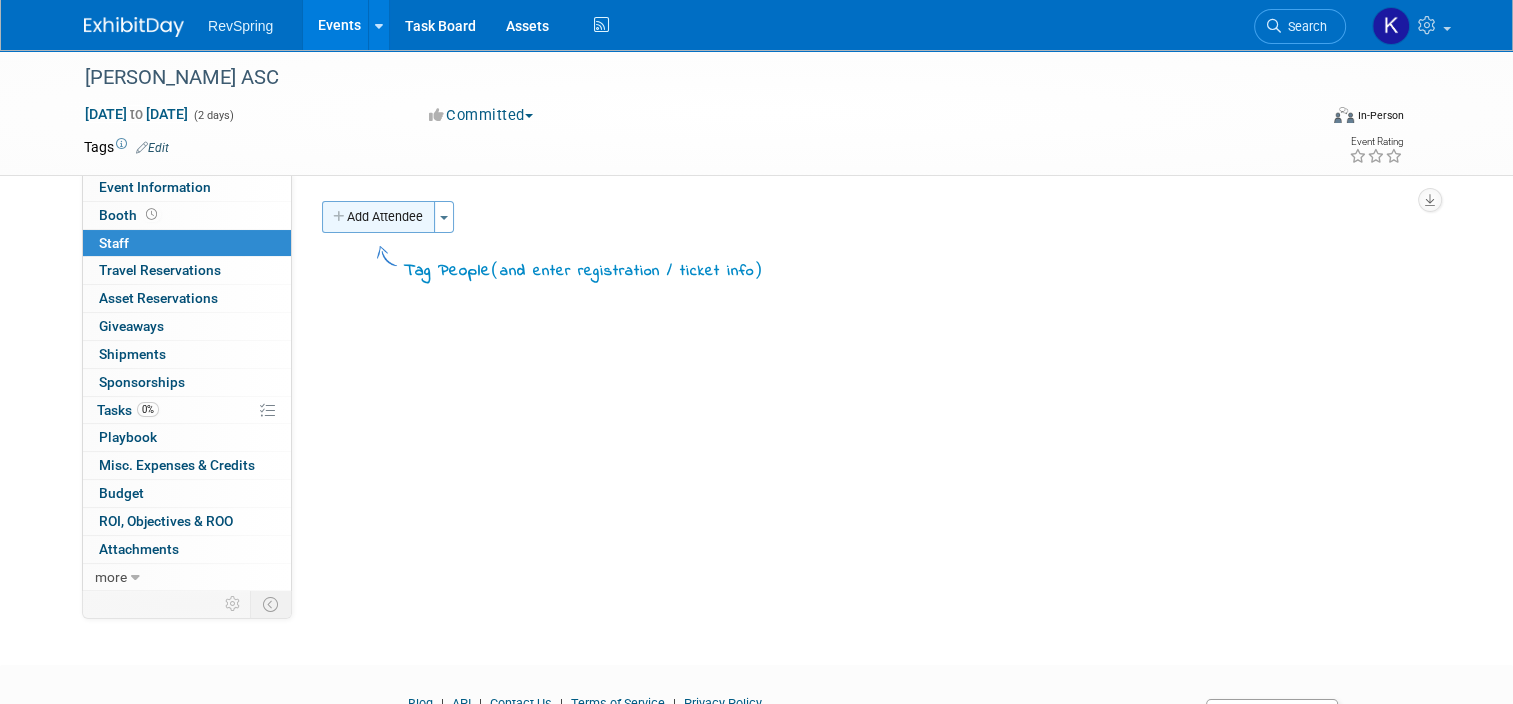 click on "Add Attendee" at bounding box center [378, 217] 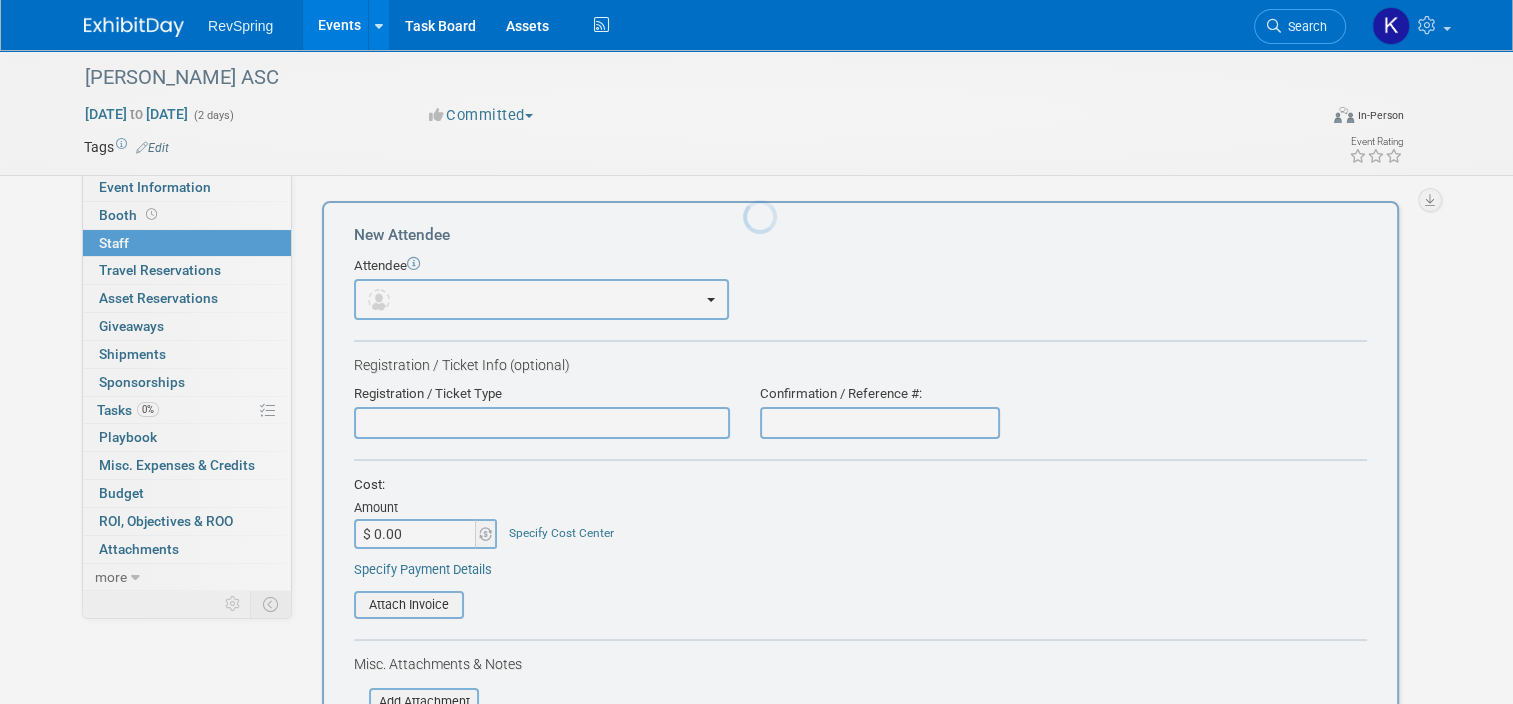 scroll, scrollTop: 0, scrollLeft: 0, axis: both 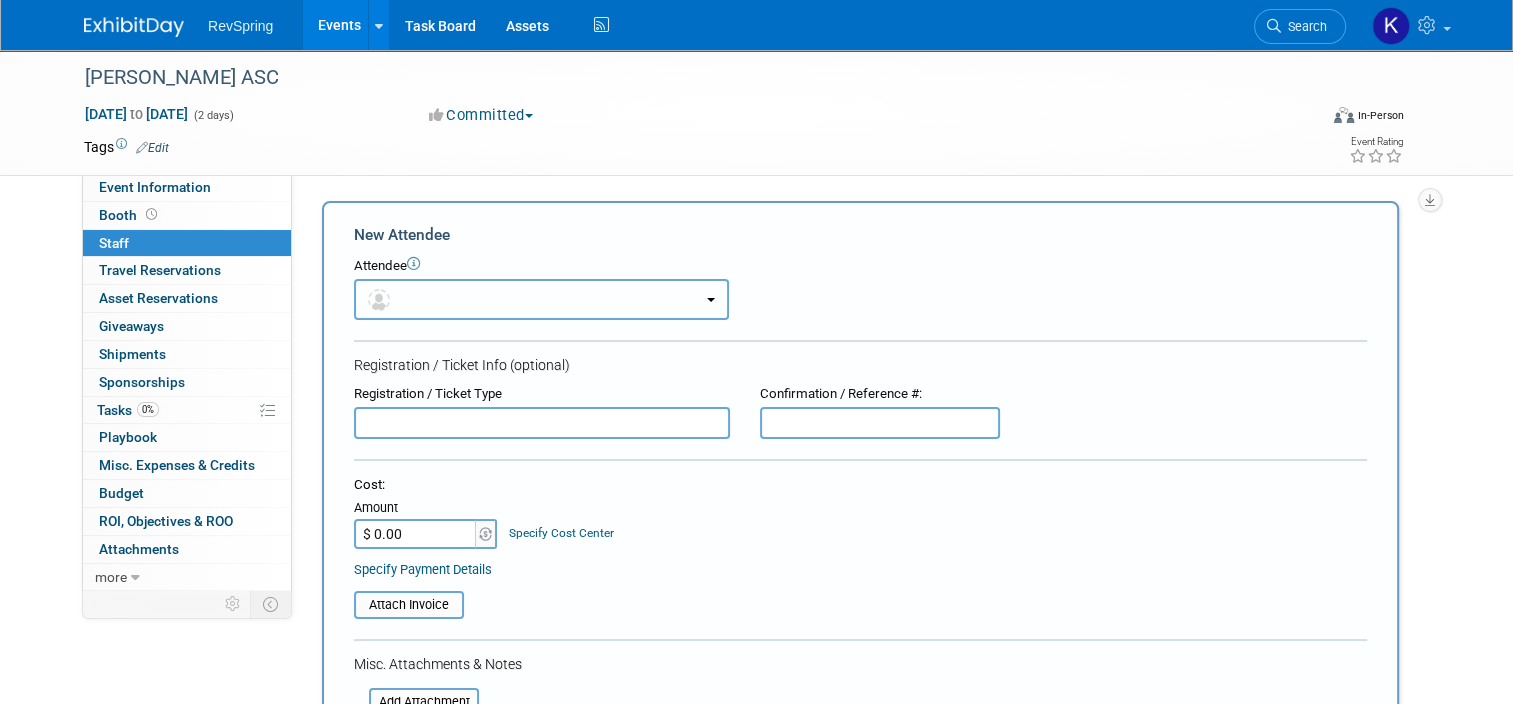 click at bounding box center [541, 299] 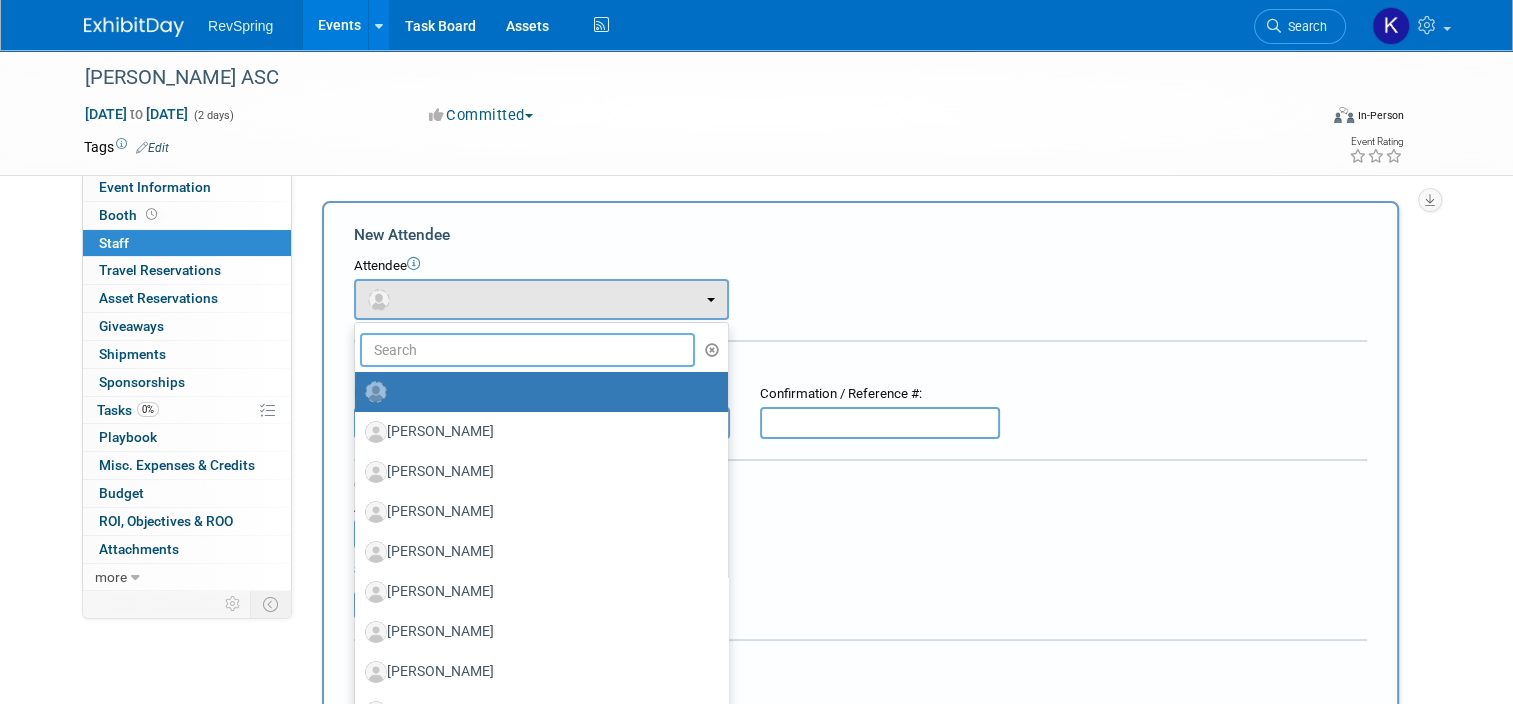 click at bounding box center (527, 350) 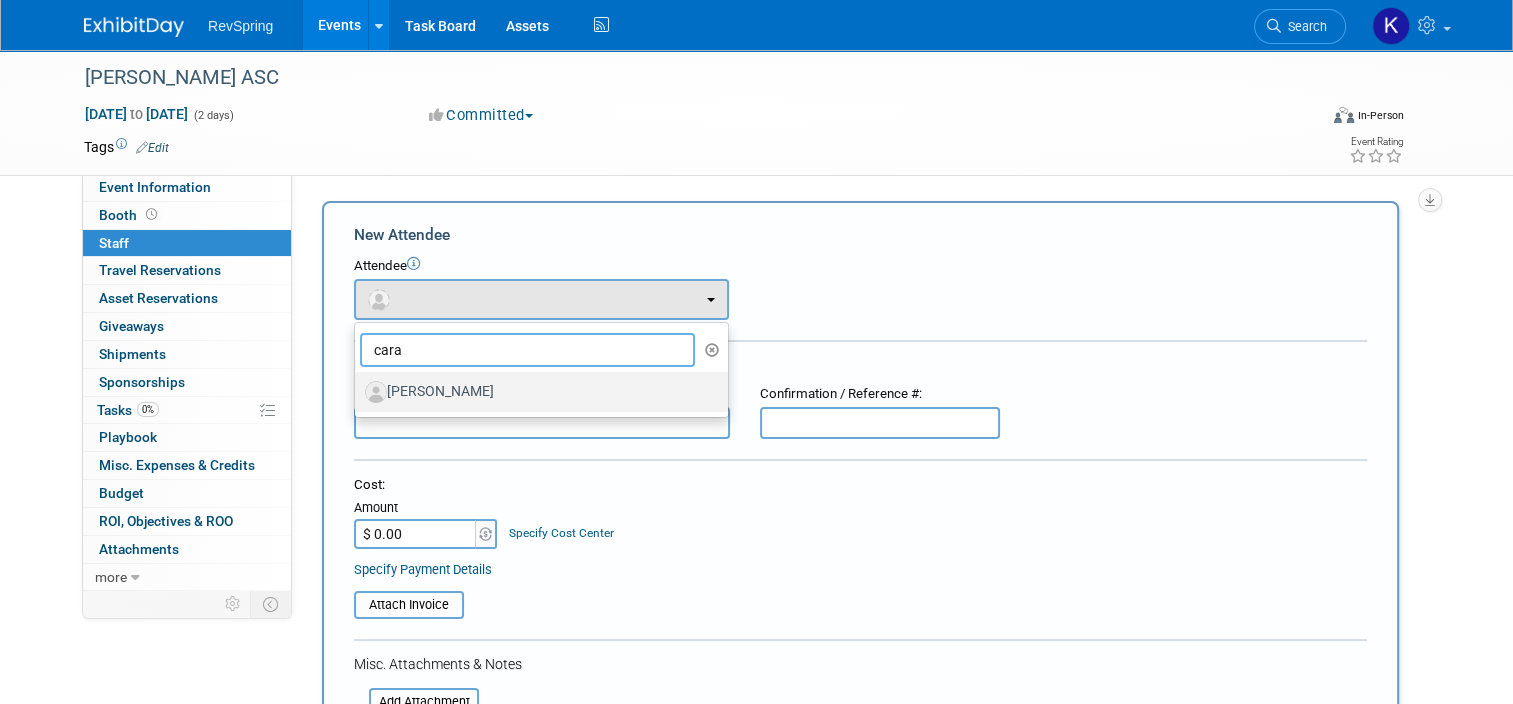 type on "cara" 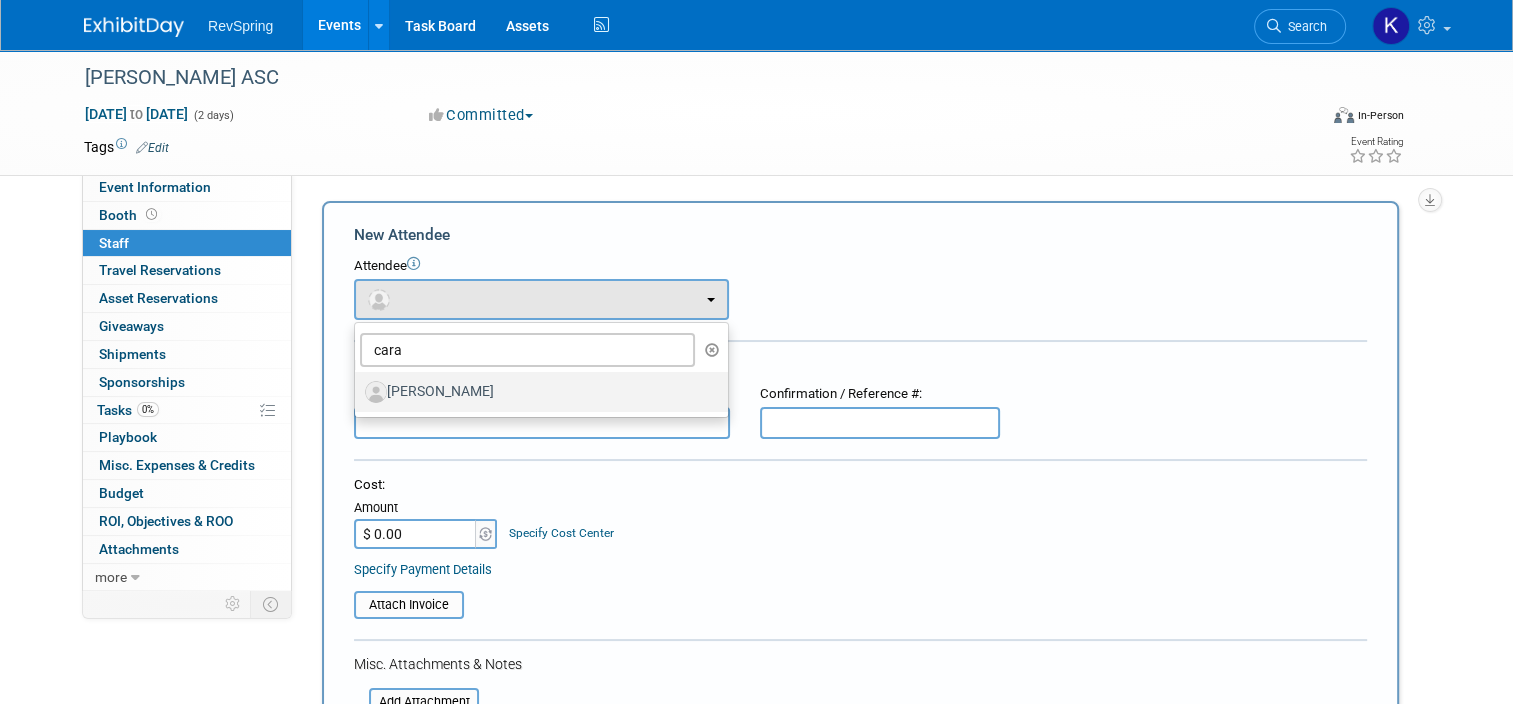 click on "Cara Jahn" at bounding box center [536, 392] 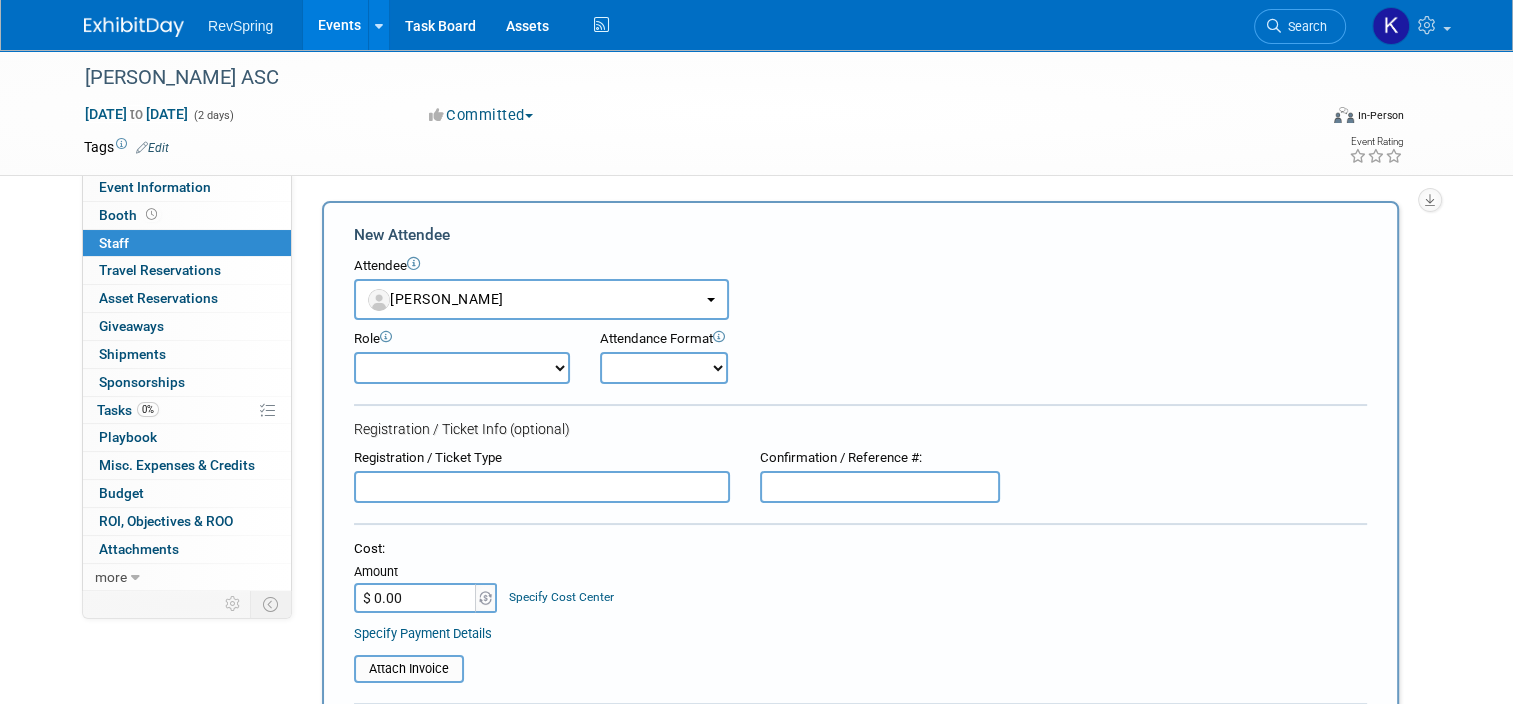 scroll, scrollTop: 120, scrollLeft: 0, axis: vertical 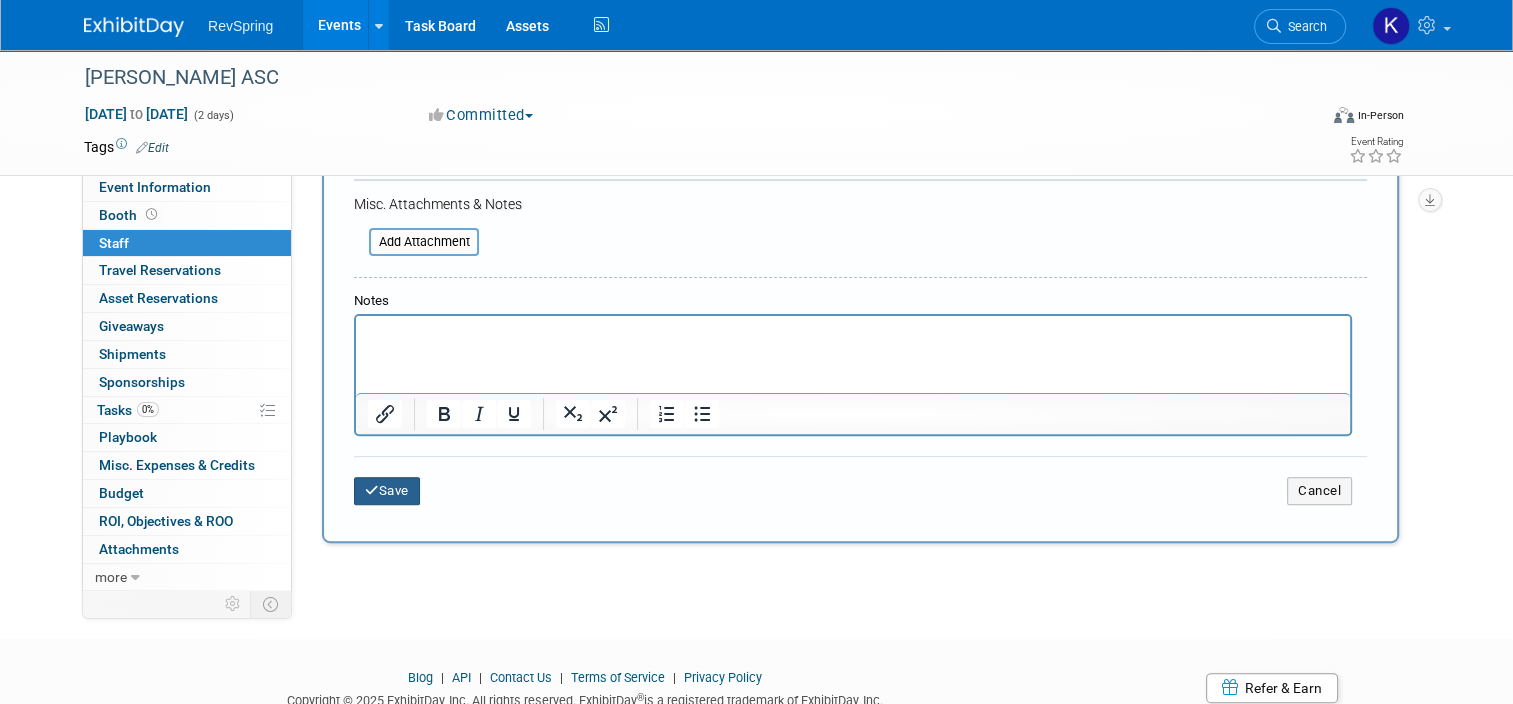 click on "Save" at bounding box center [387, 491] 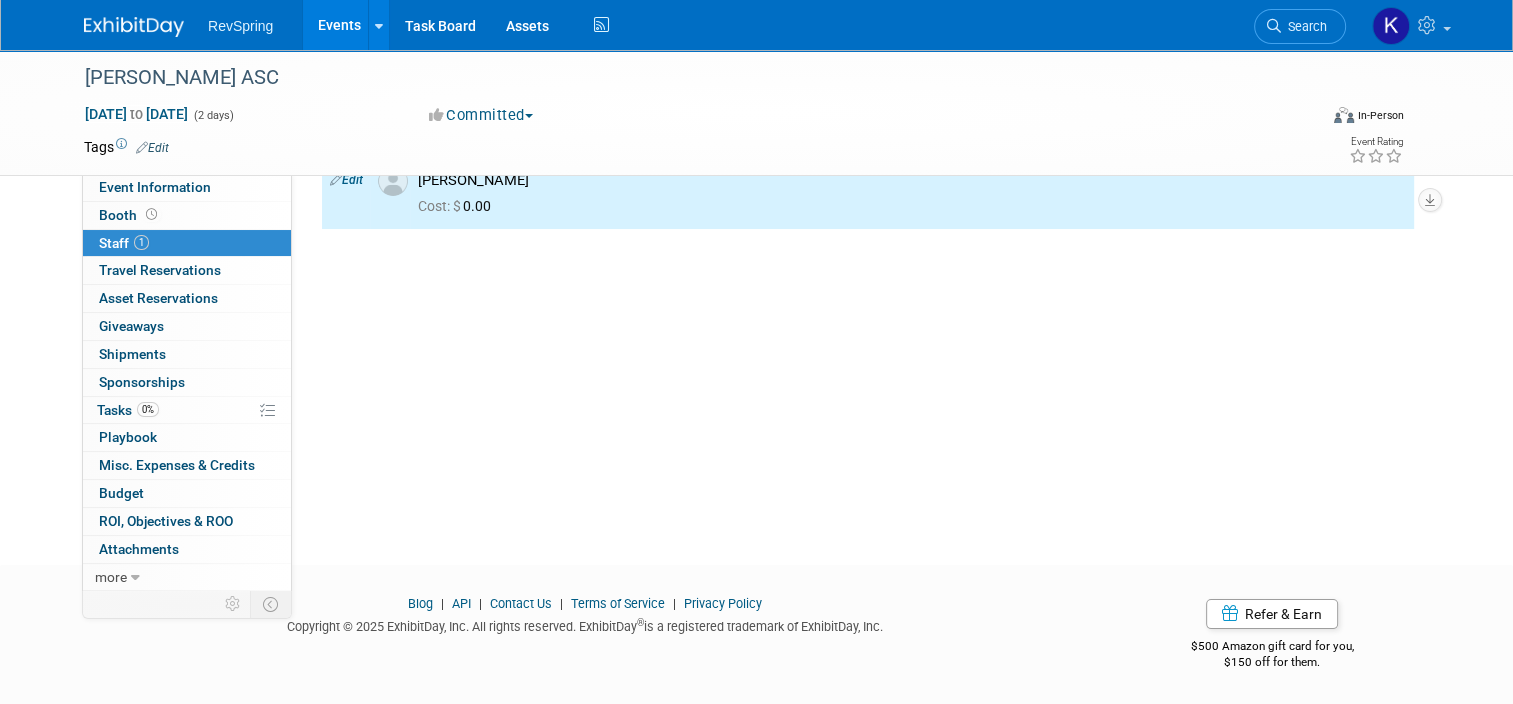 scroll, scrollTop: 0, scrollLeft: 0, axis: both 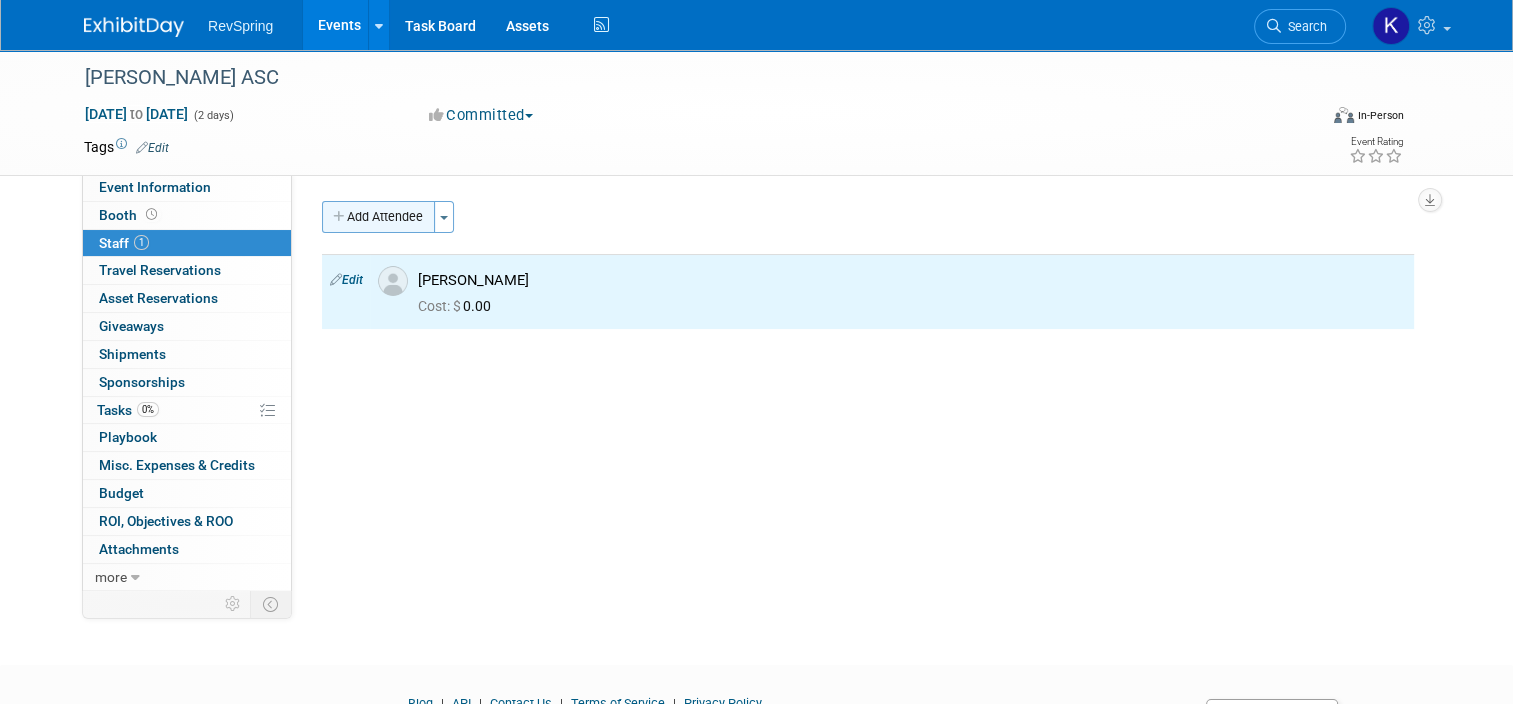 click on "Add Attendee" at bounding box center [378, 217] 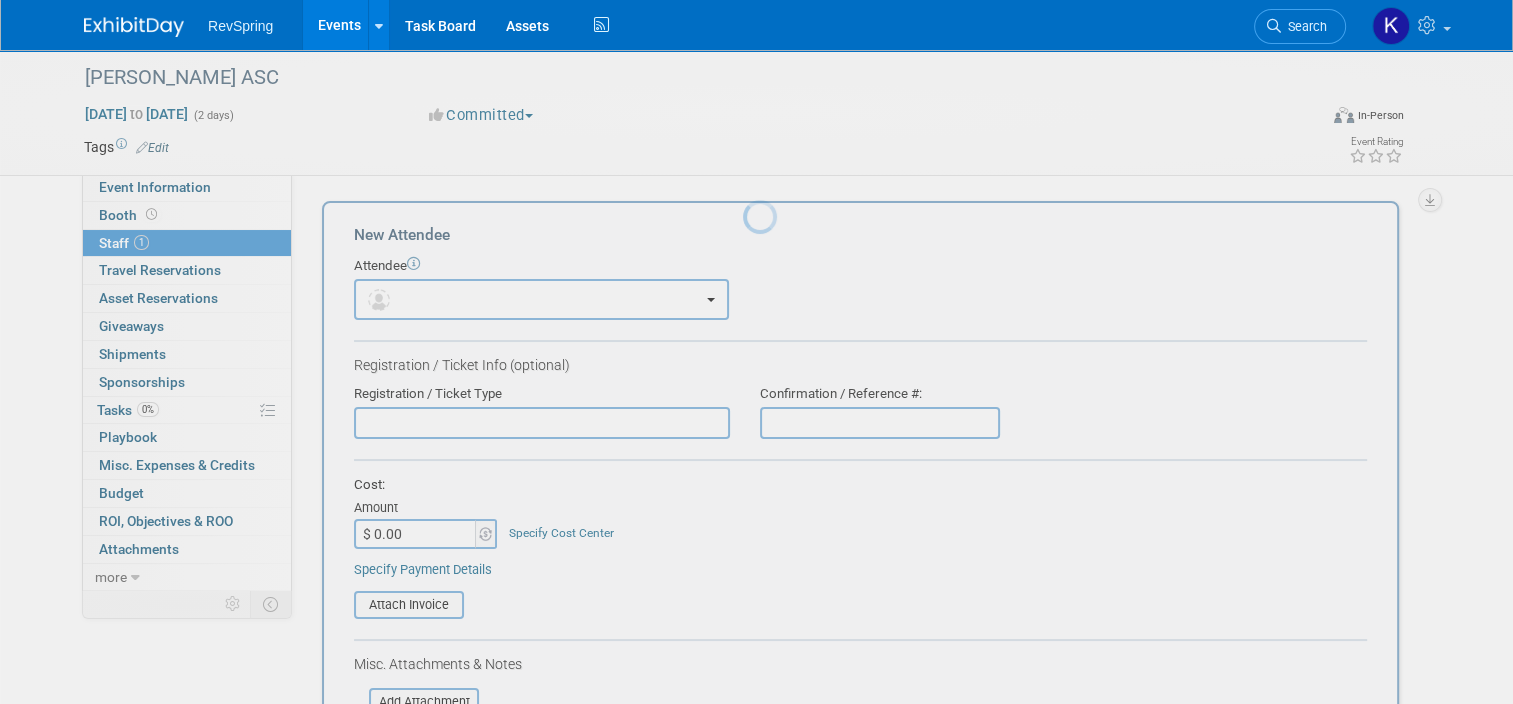 scroll, scrollTop: 0, scrollLeft: 0, axis: both 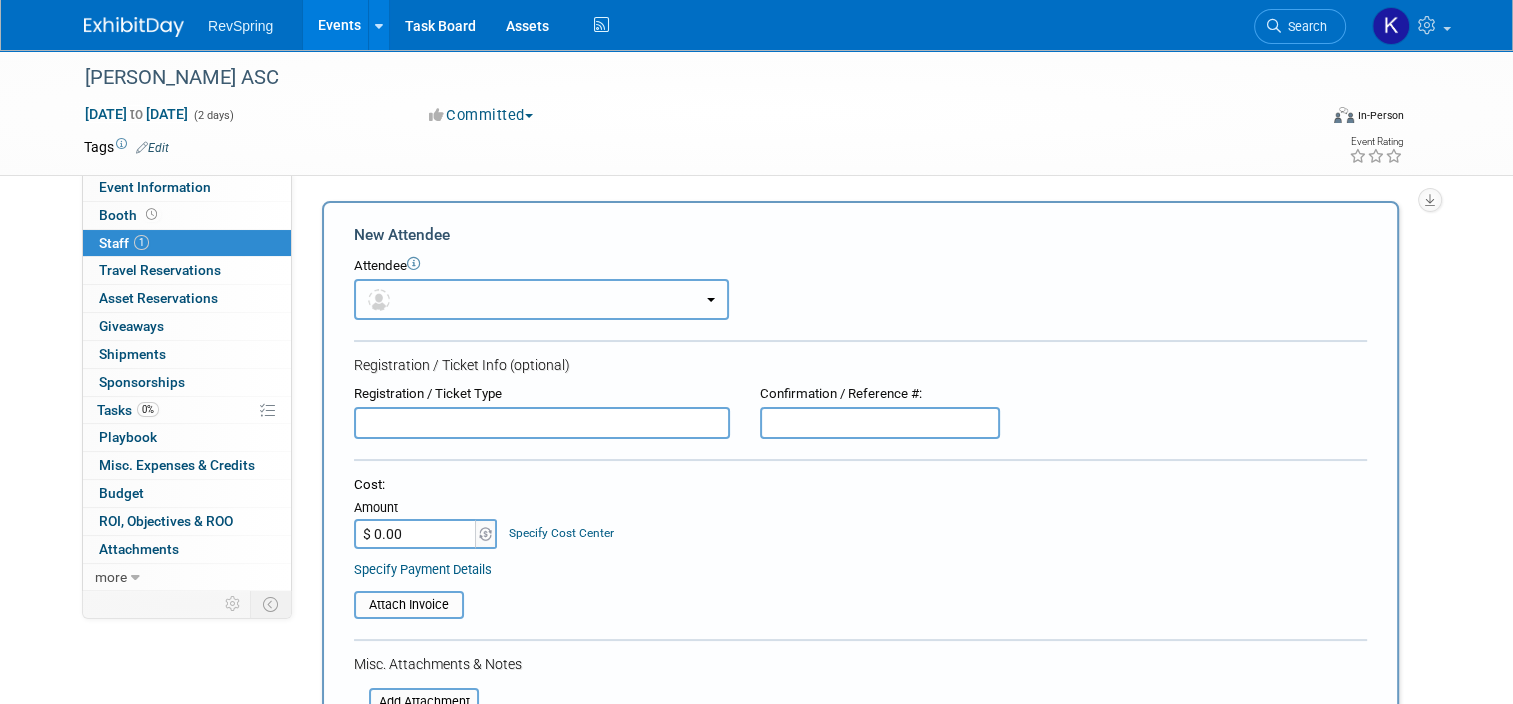 click at bounding box center [541, 299] 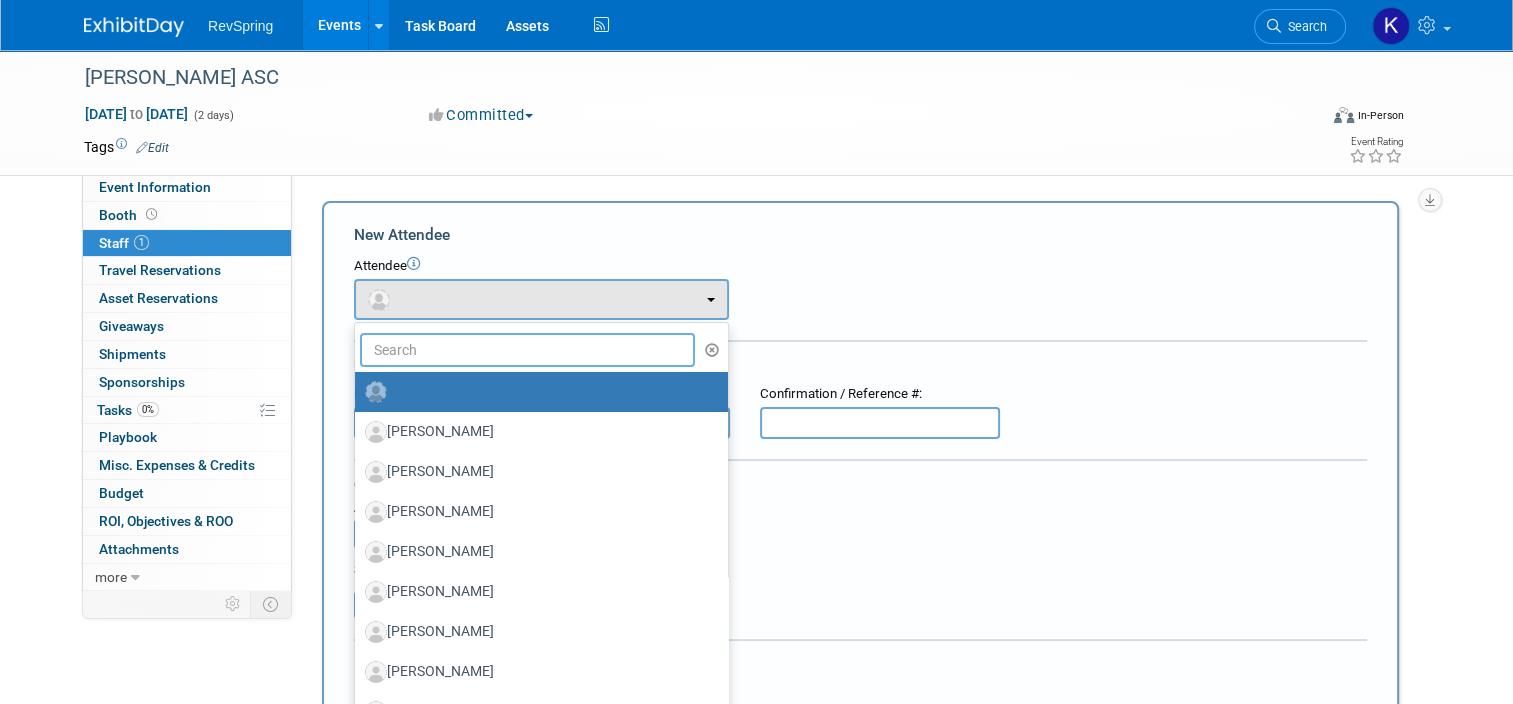 click at bounding box center [527, 350] 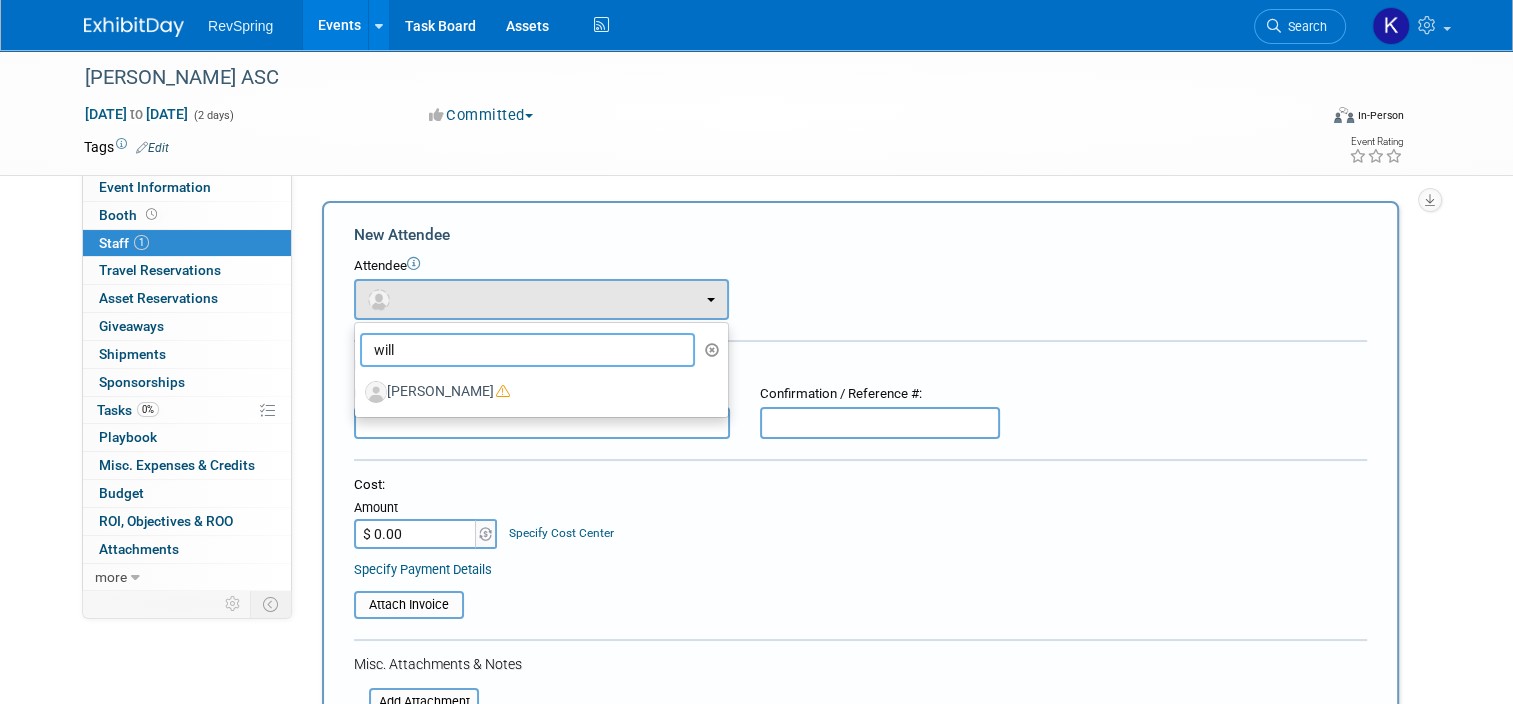 type on "will" 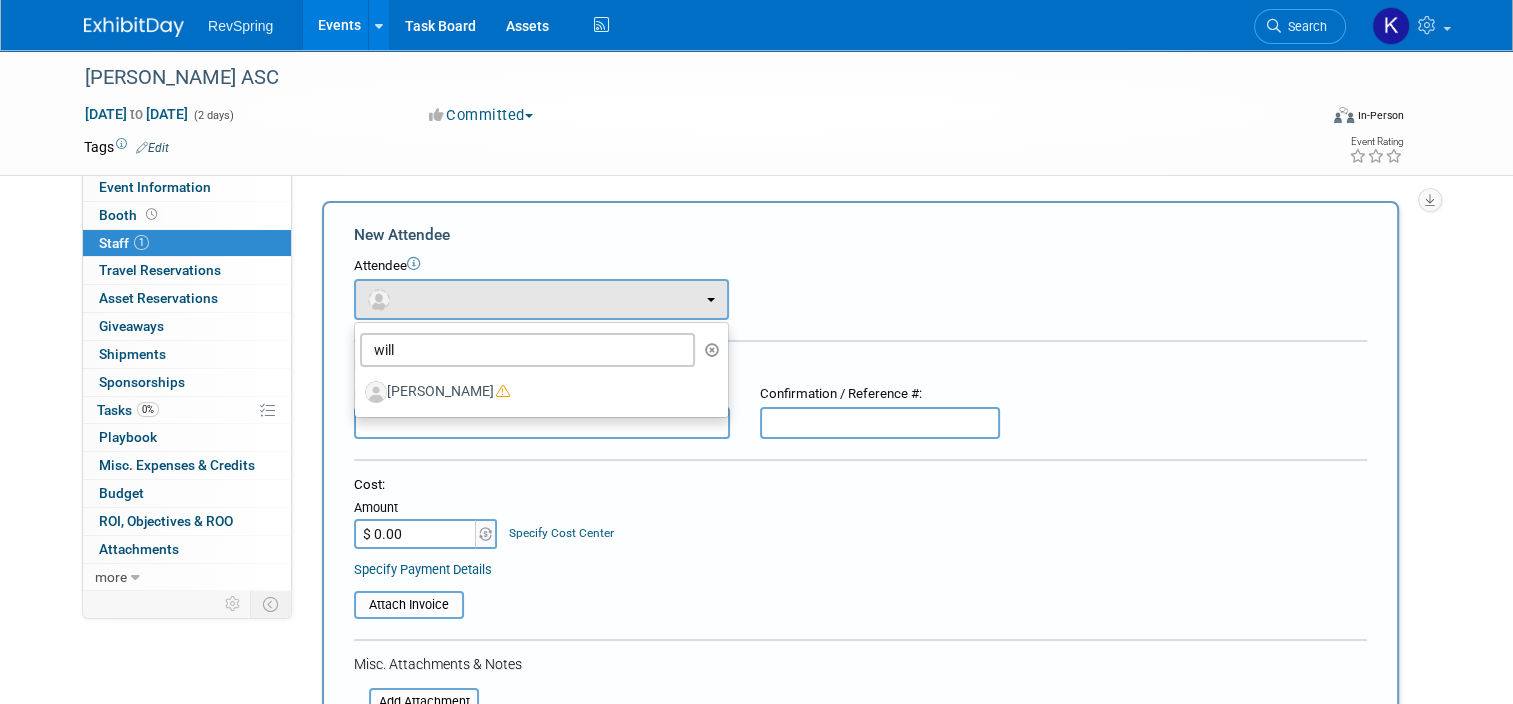 click on "New Attendee" at bounding box center [860, 235] 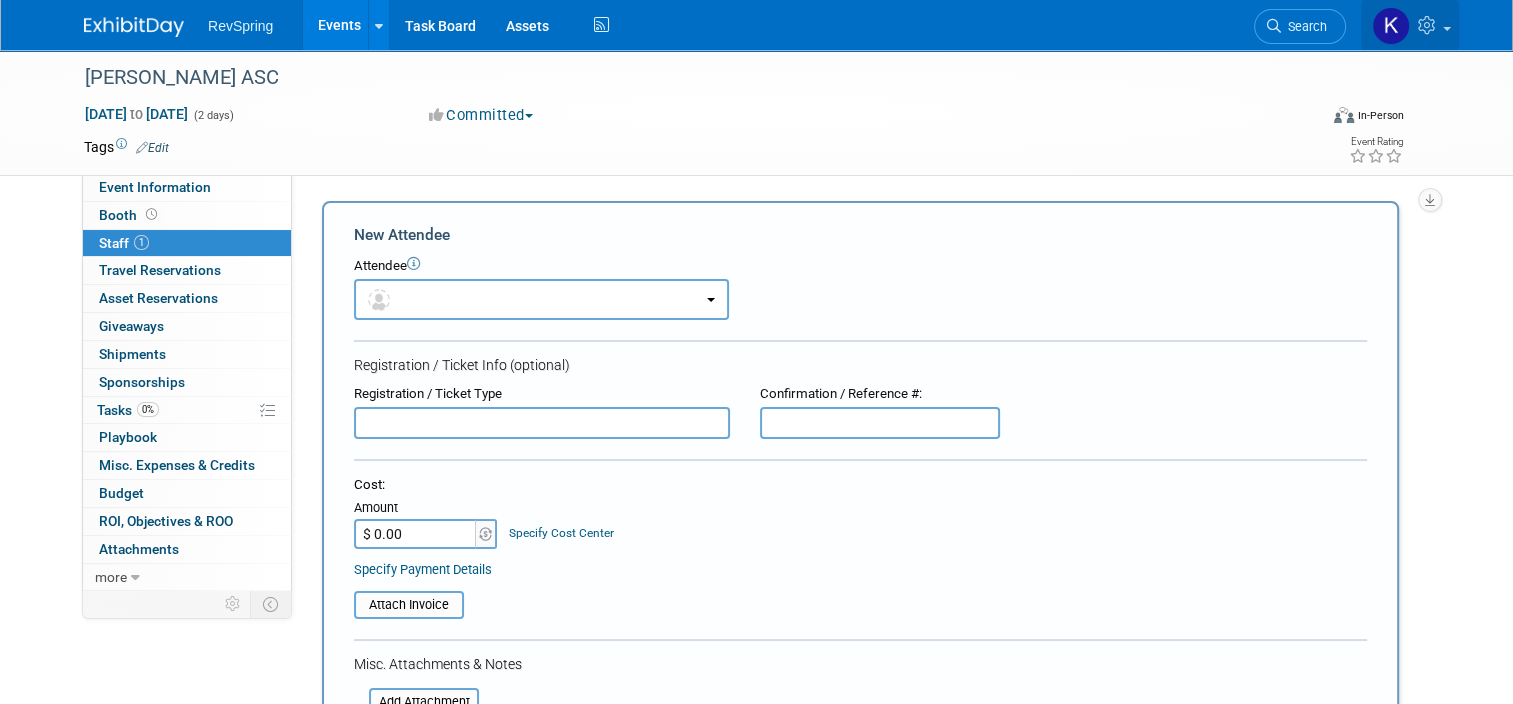 click at bounding box center (1429, 25) 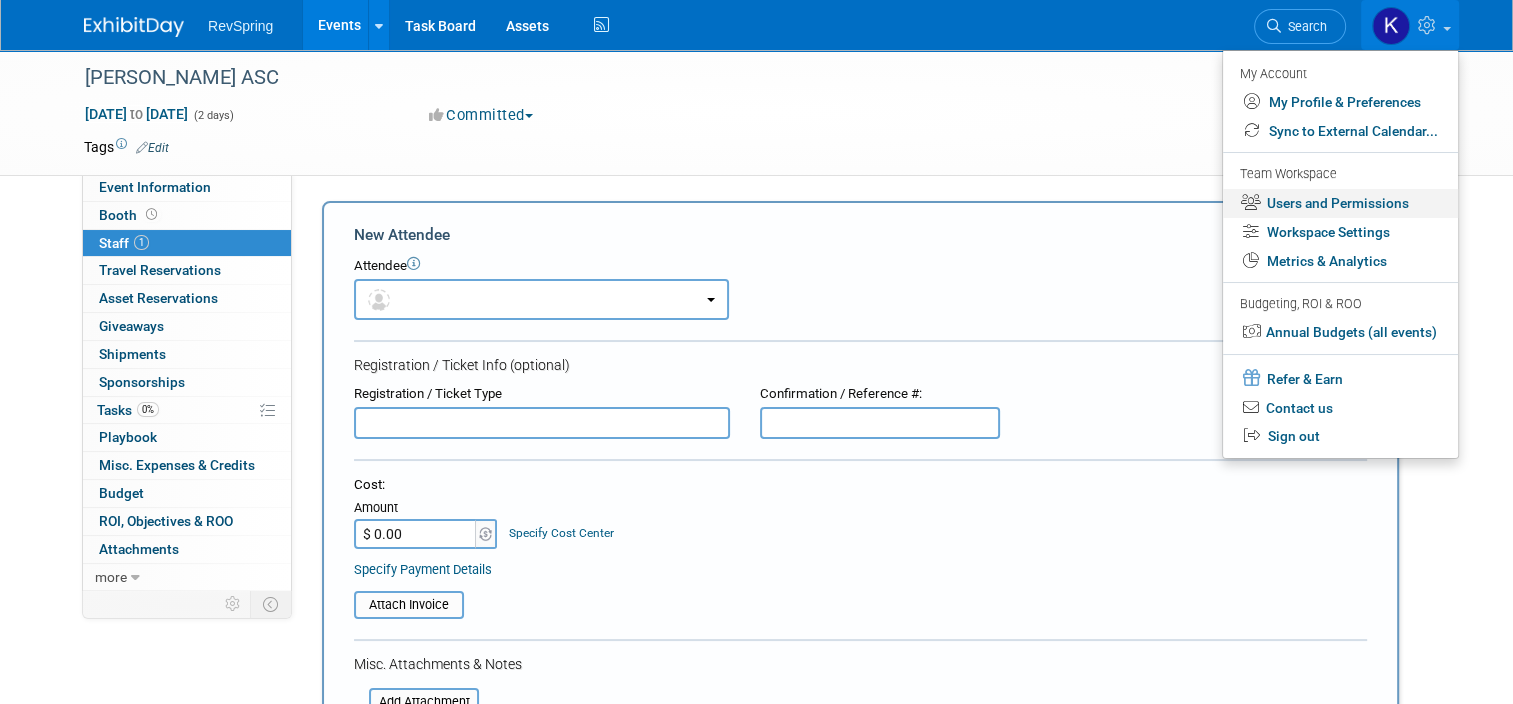 click on "Users and Permissions" at bounding box center (1340, 203) 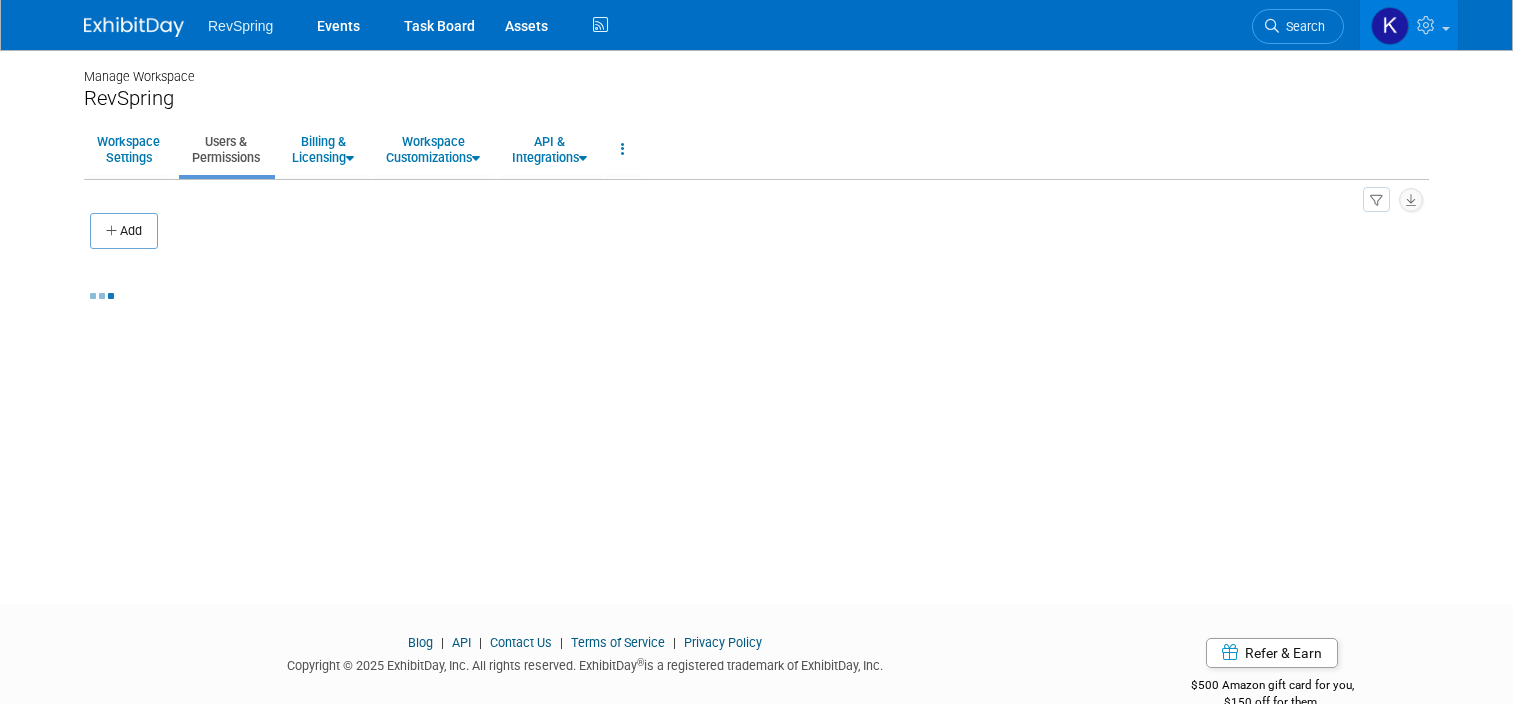 scroll, scrollTop: 0, scrollLeft: 0, axis: both 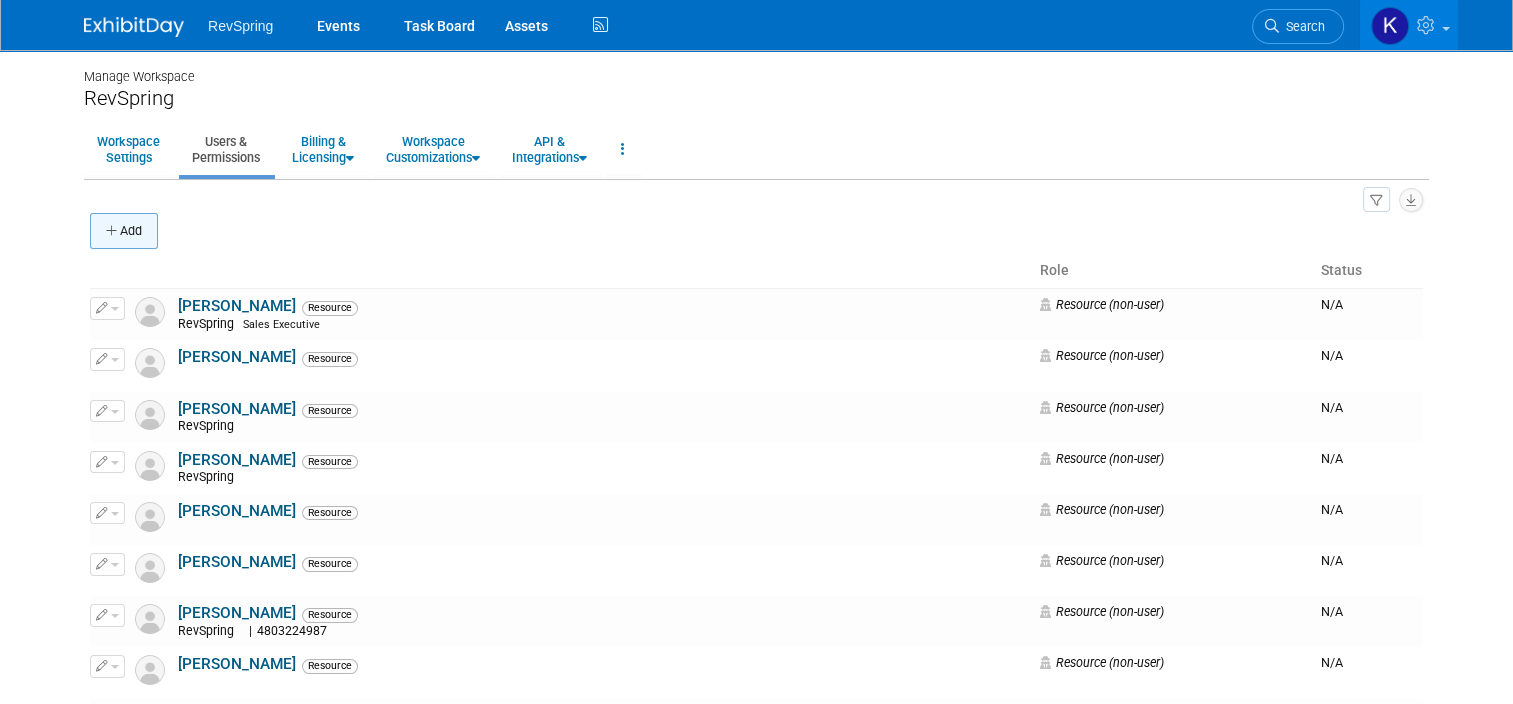 click at bounding box center [113, 231] 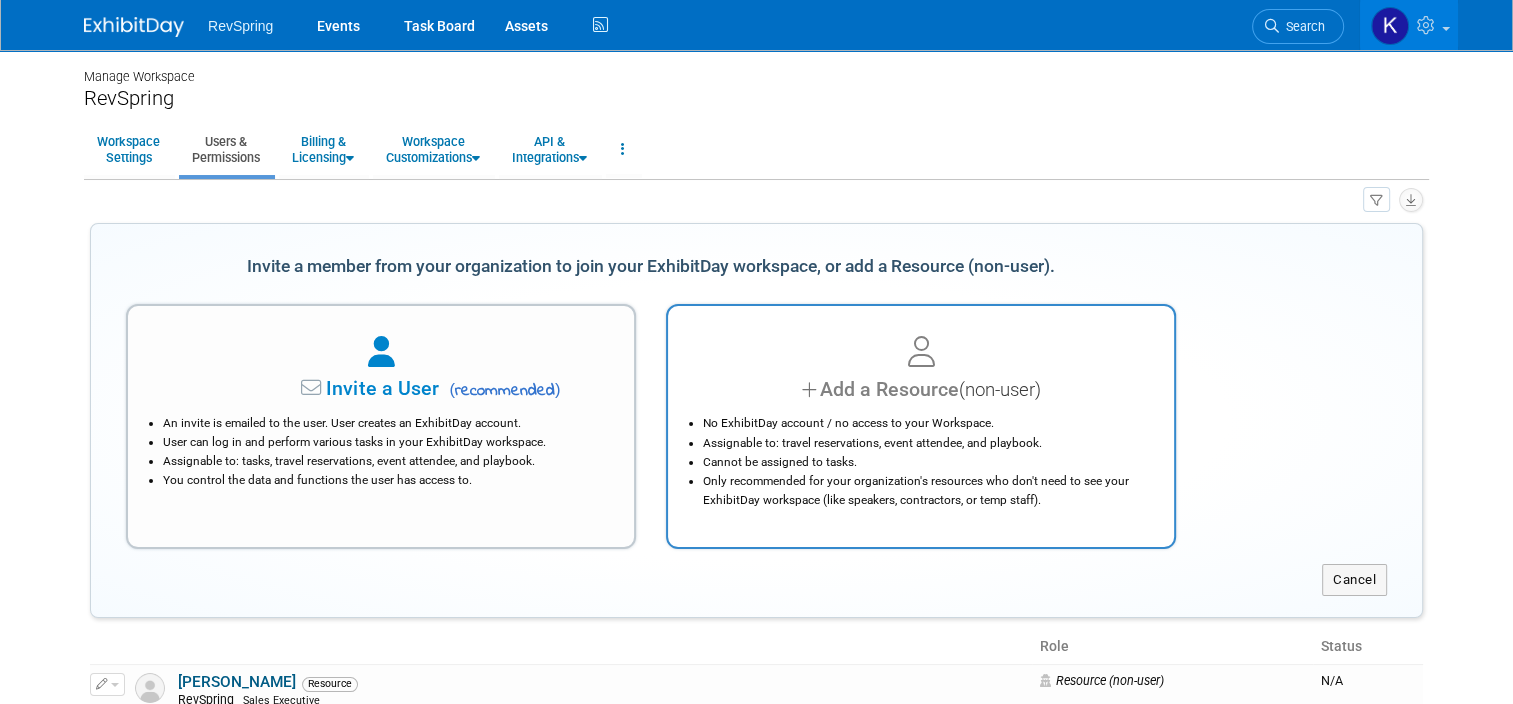click on "Assignable to: travel reservations, event attendee, and playbook." at bounding box center [926, 443] 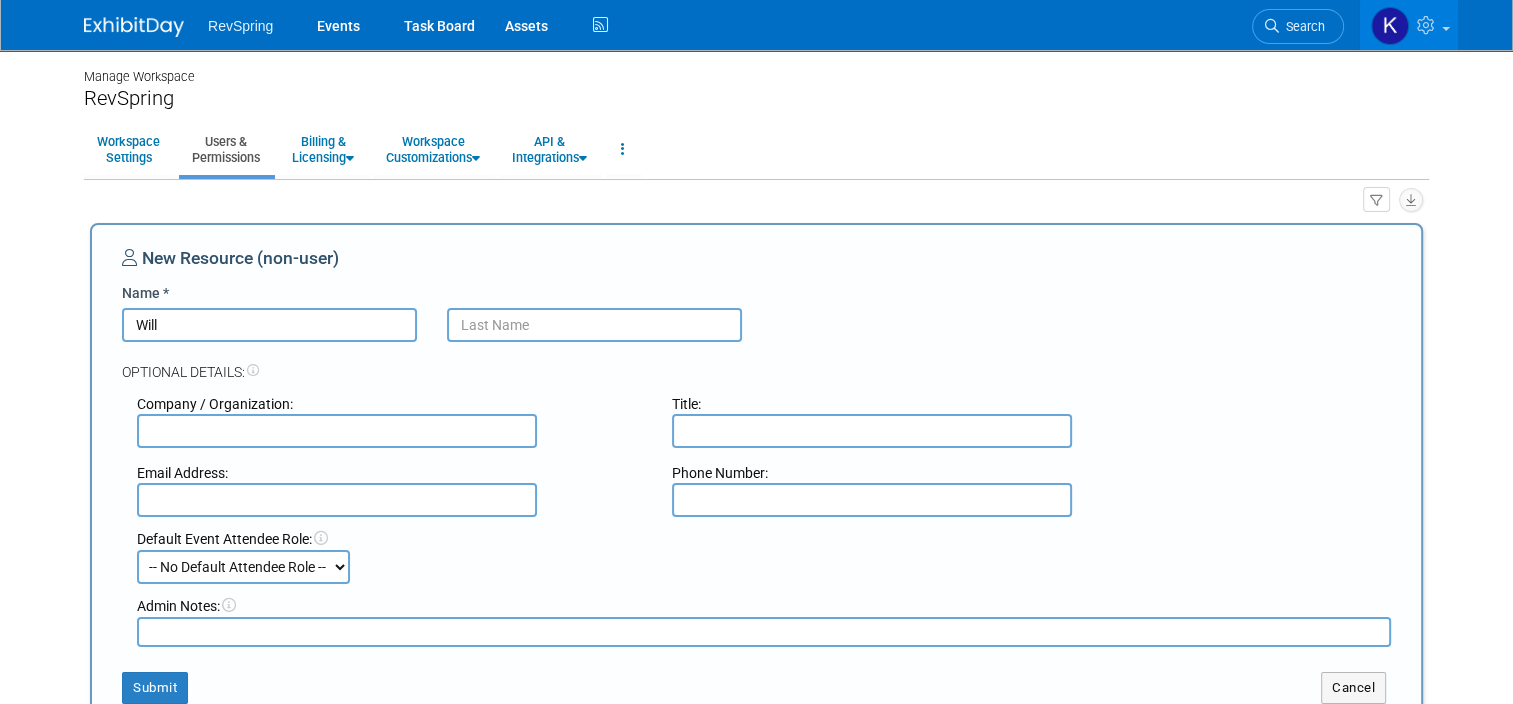 type on "Will" 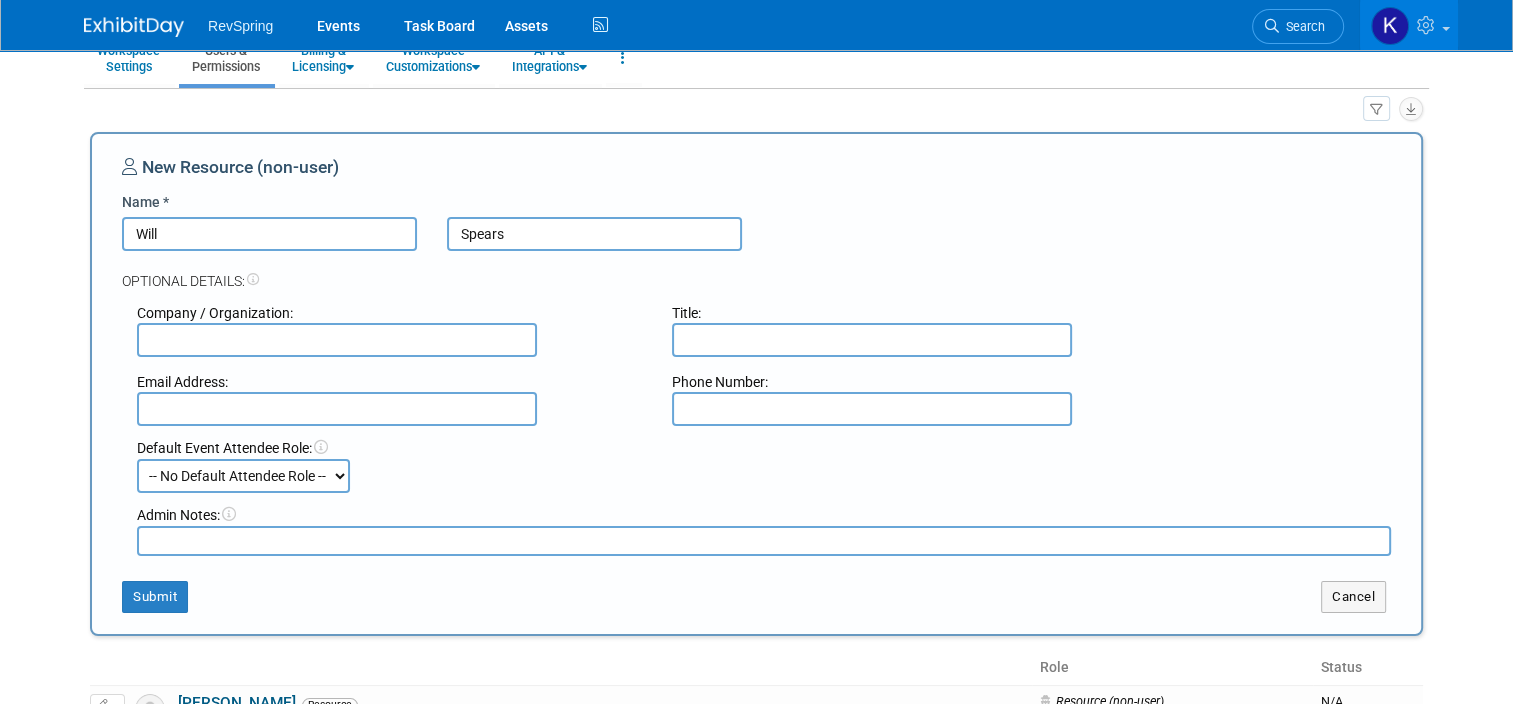 scroll, scrollTop: 92, scrollLeft: 0, axis: vertical 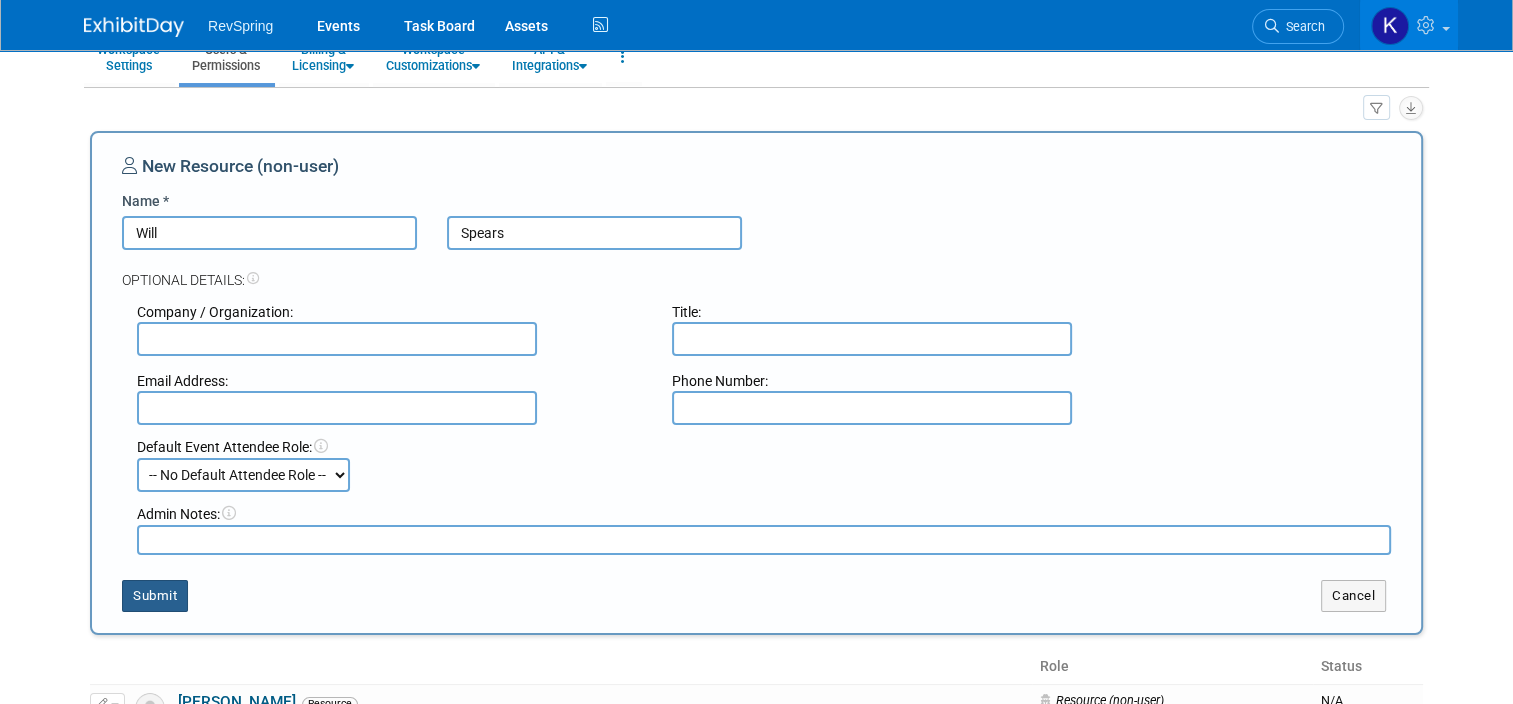 type on "Spears" 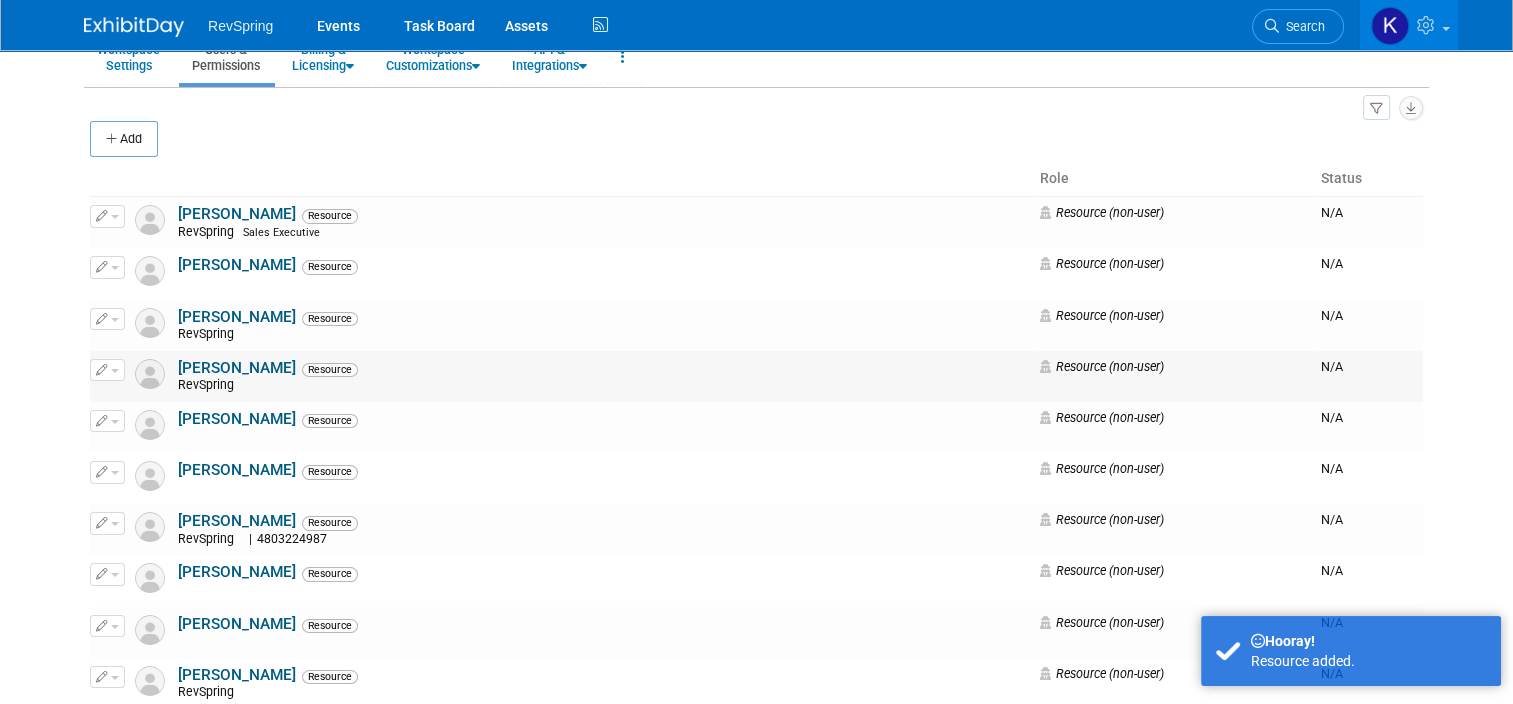 scroll, scrollTop: 0, scrollLeft: 0, axis: both 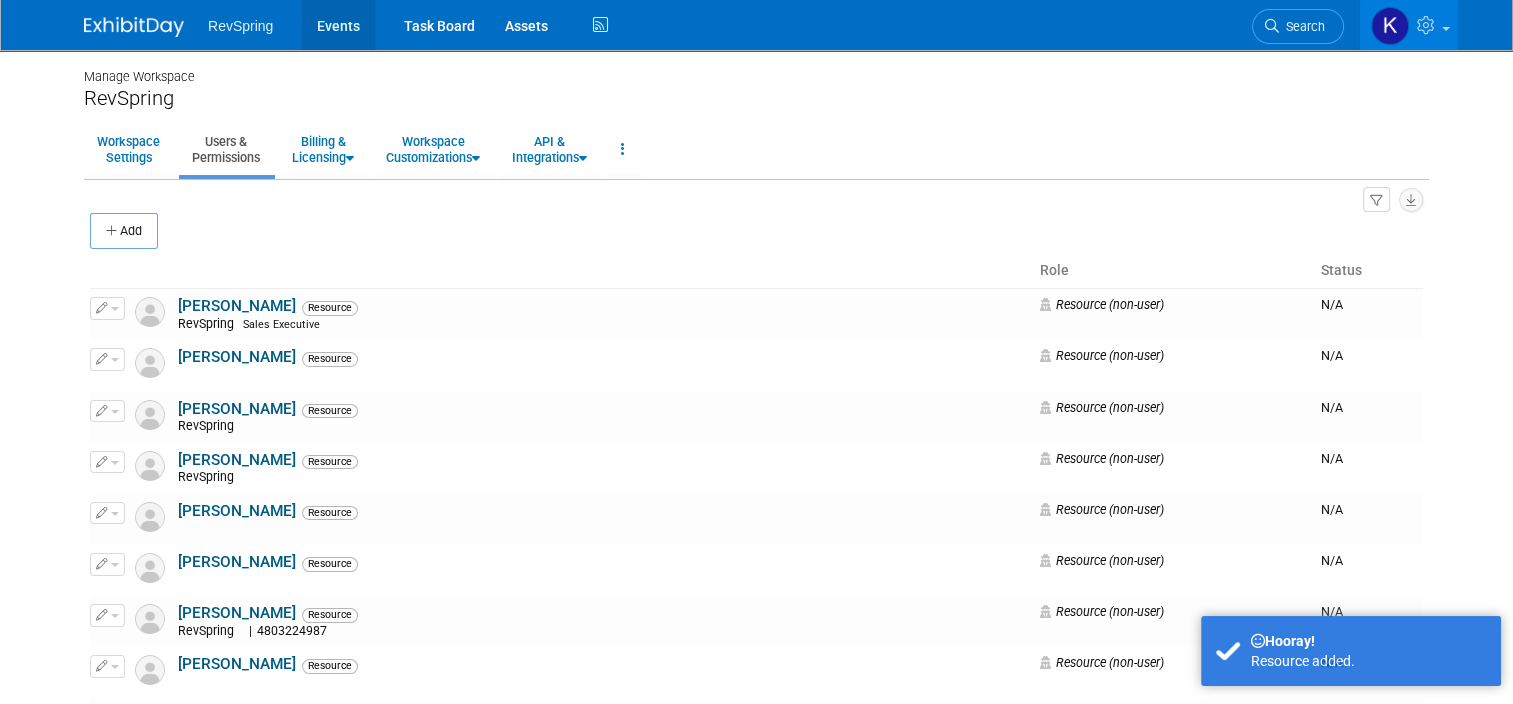 click on "Events" at bounding box center (338, 25) 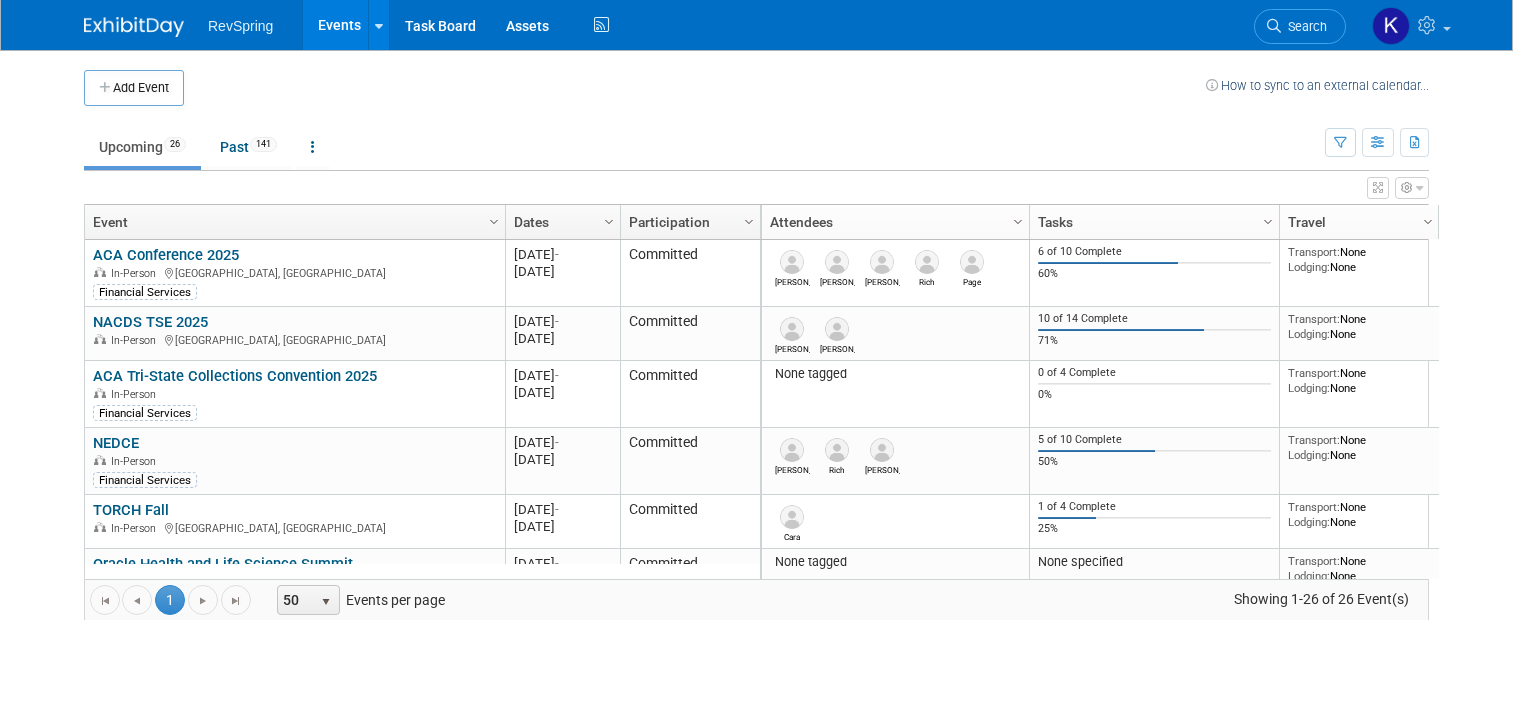 scroll, scrollTop: 0, scrollLeft: 0, axis: both 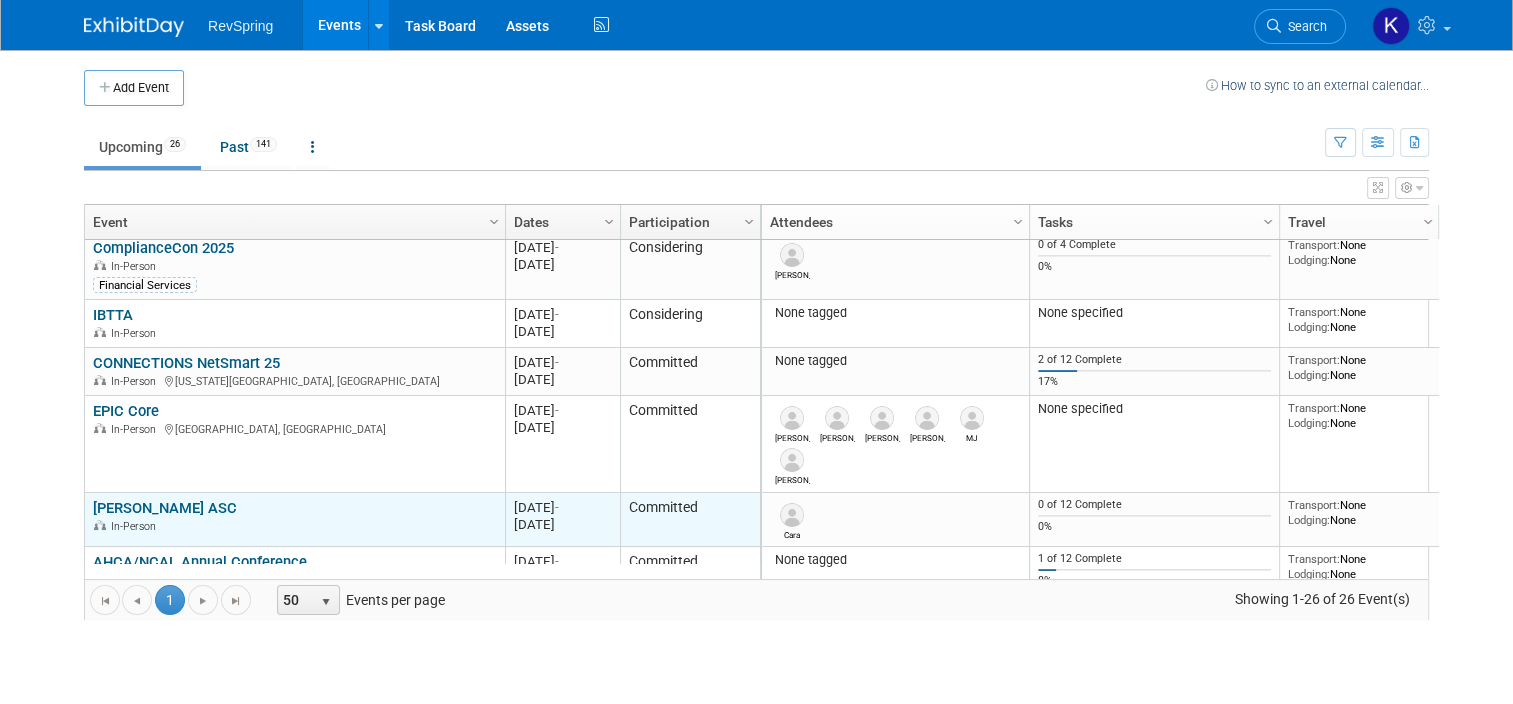 click on "[PERSON_NAME] ASC" at bounding box center (165, 508) 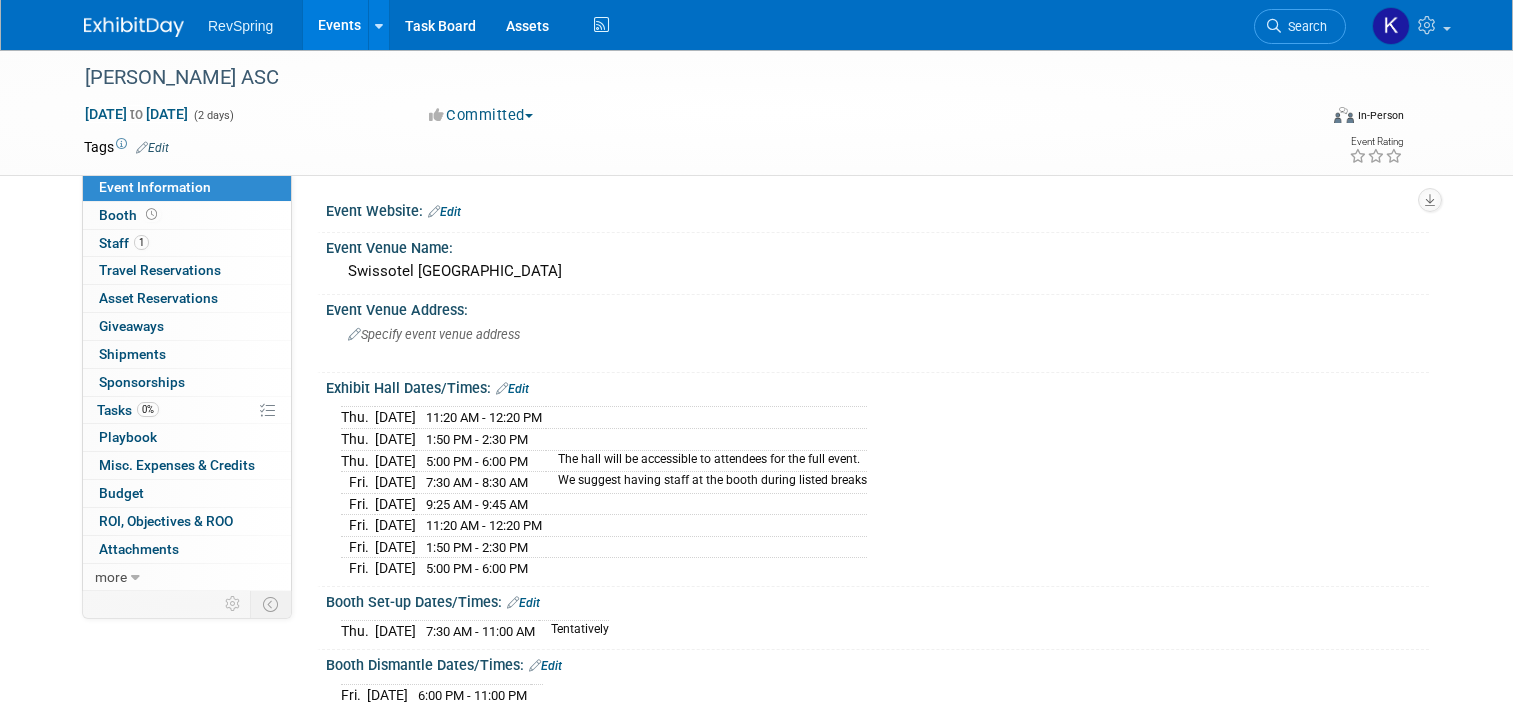 scroll, scrollTop: 0, scrollLeft: 0, axis: both 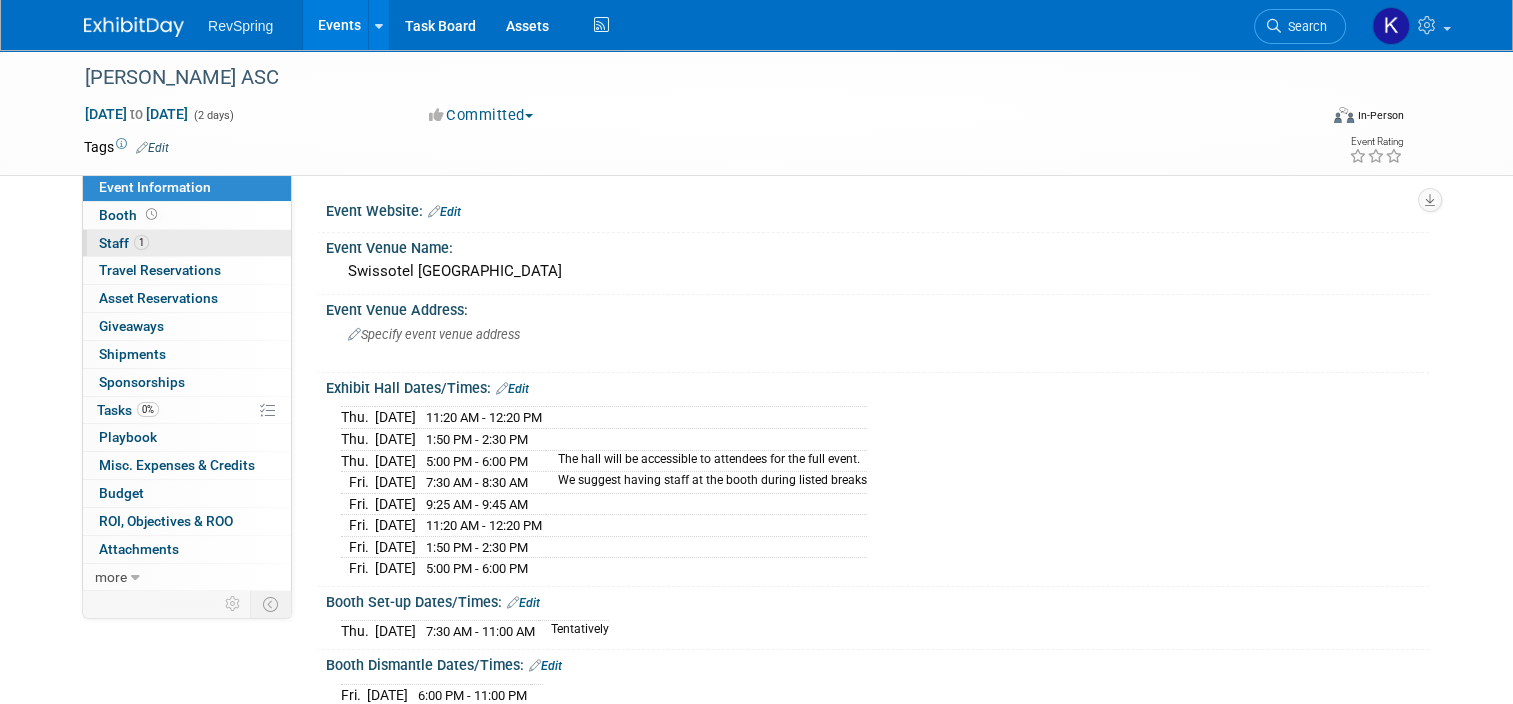 click on "1
Staff 1" at bounding box center [187, 243] 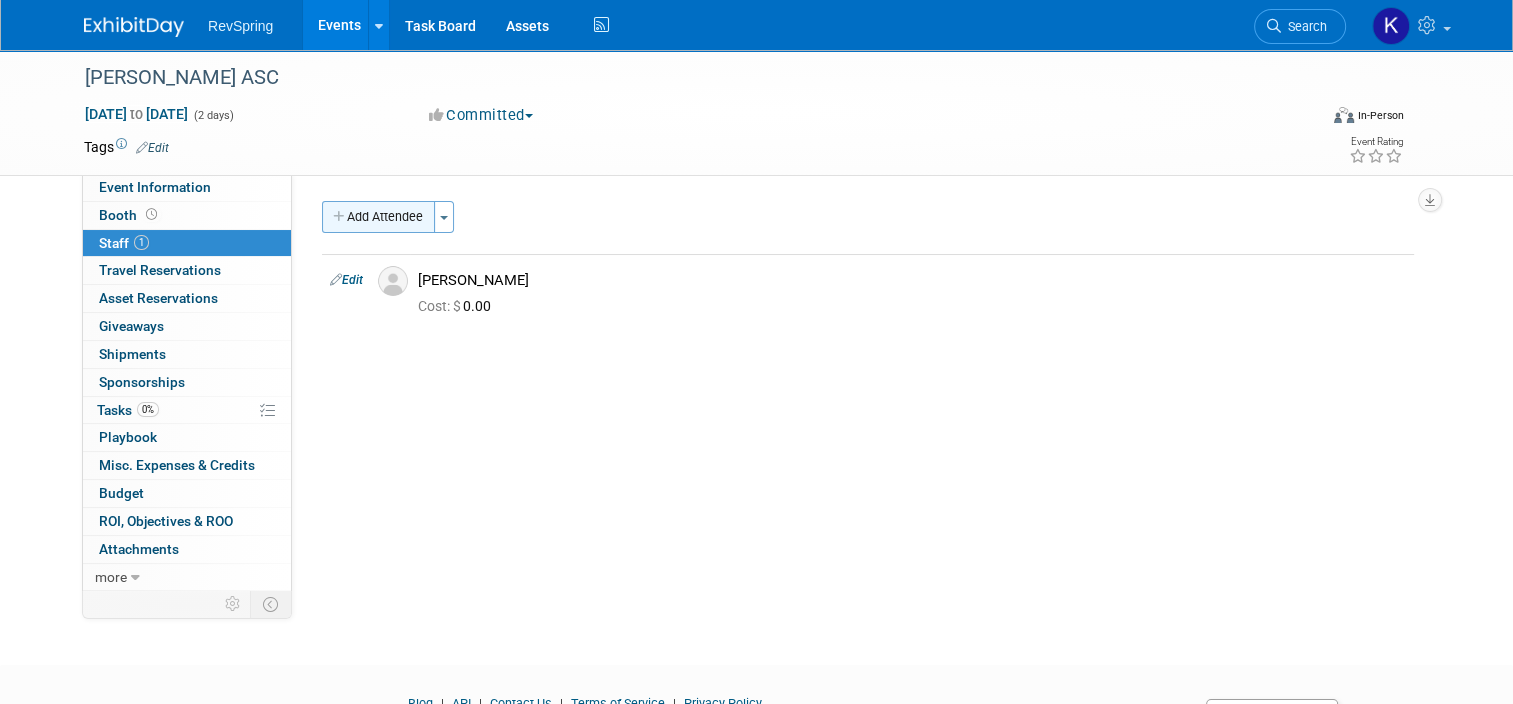 click on "Add Attendee" at bounding box center (378, 217) 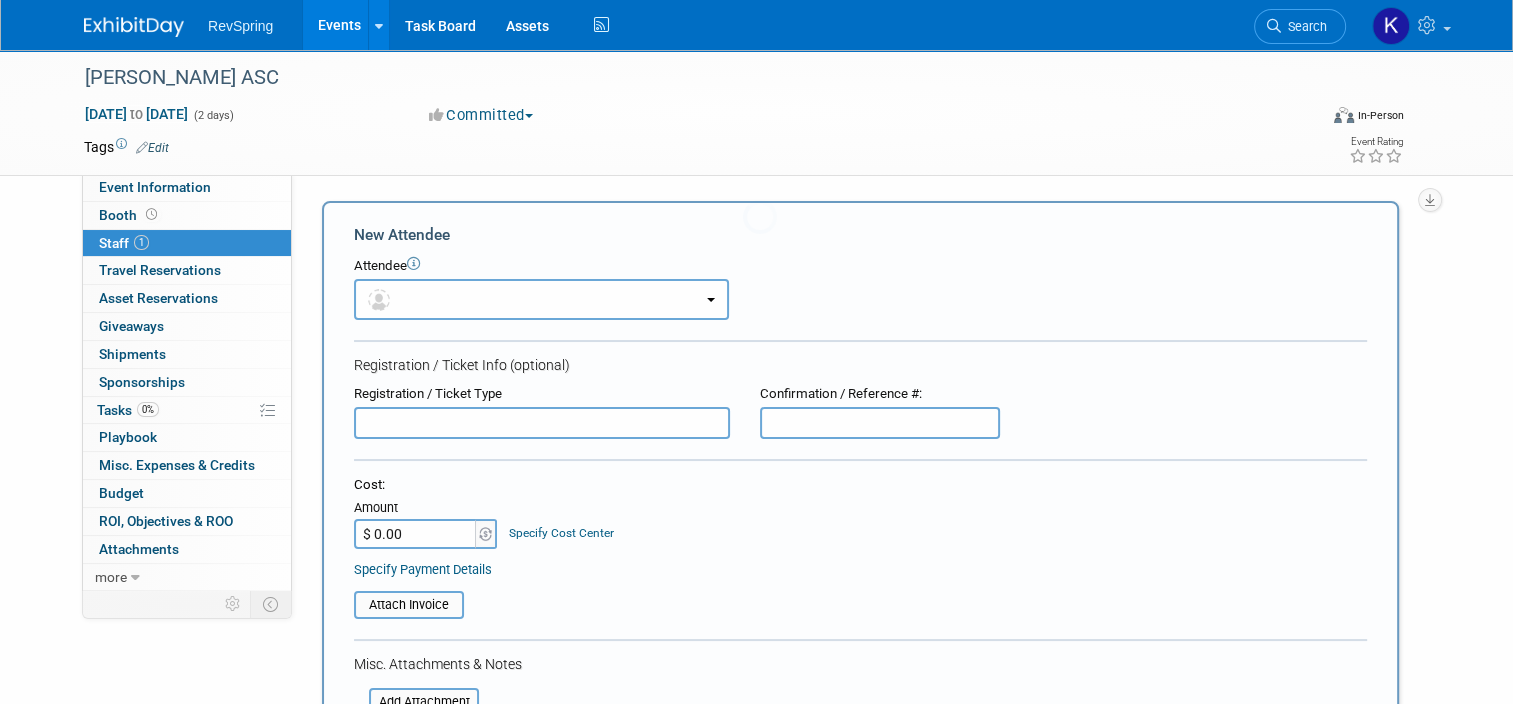 scroll, scrollTop: 0, scrollLeft: 0, axis: both 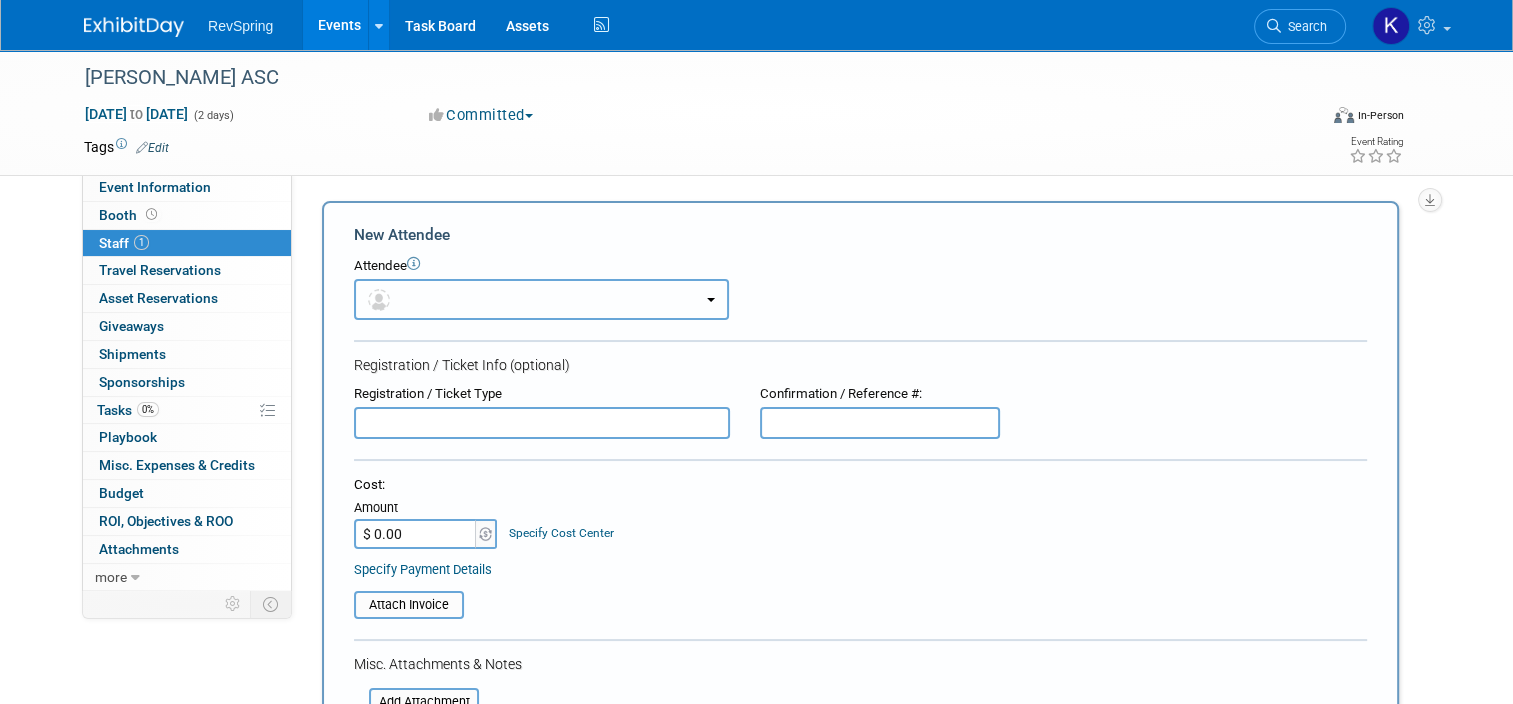 click at bounding box center [541, 299] 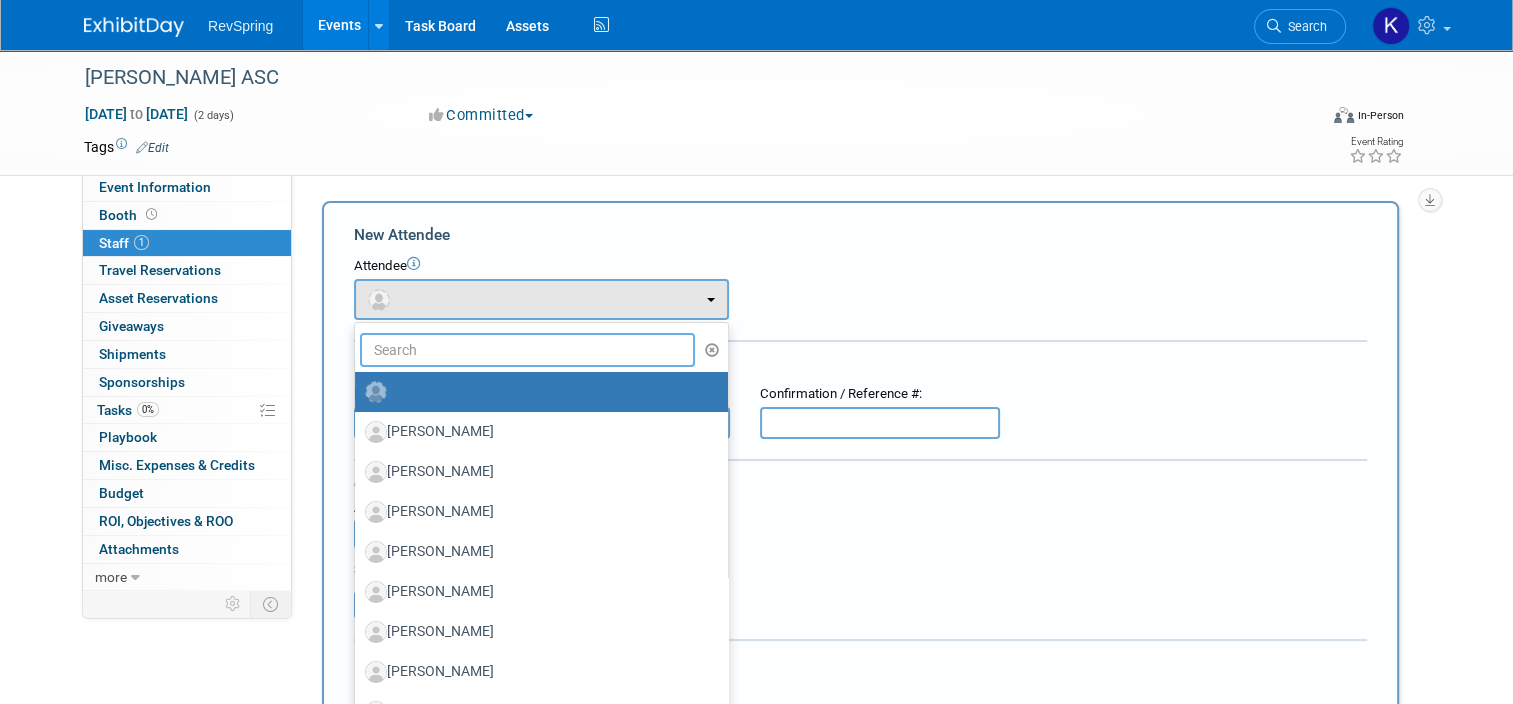click at bounding box center (527, 350) 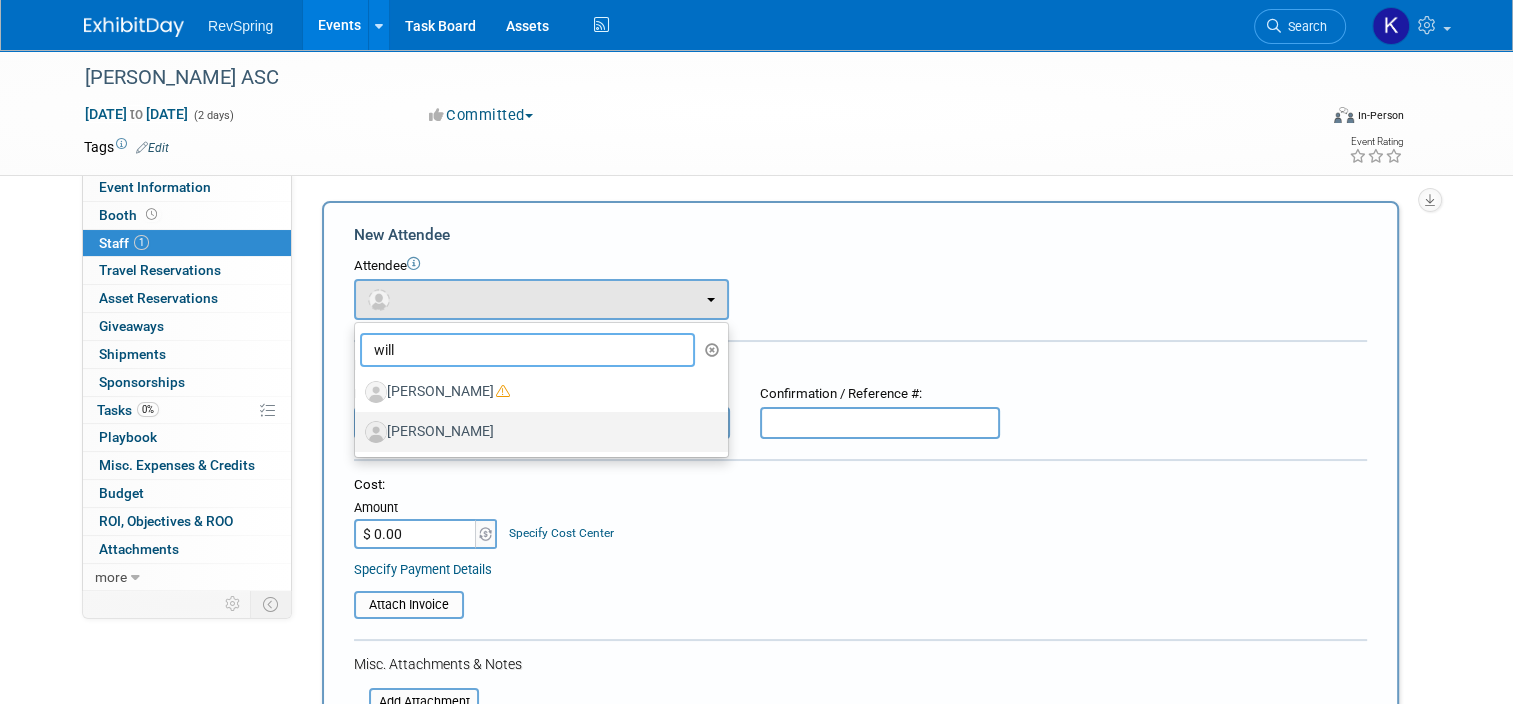 type on "will" 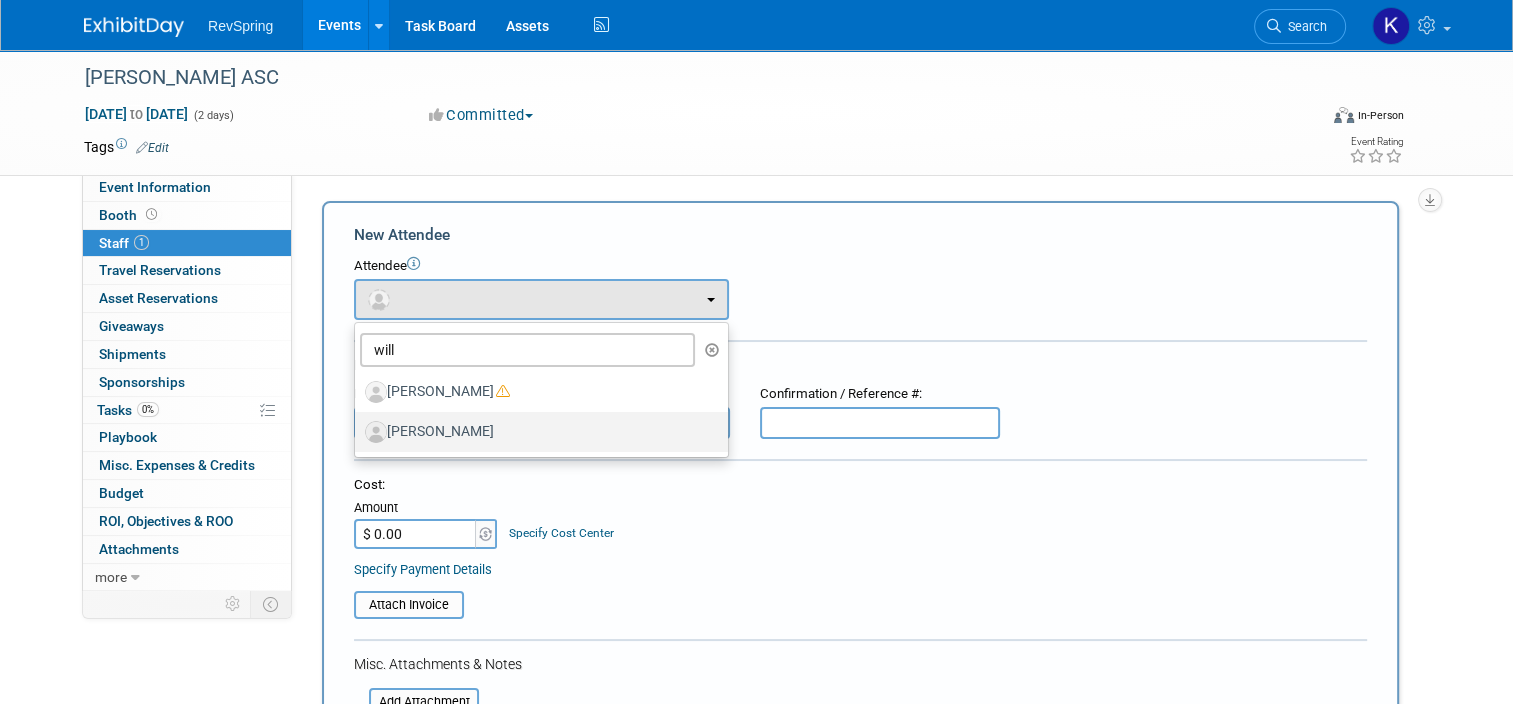 click on "Will Spears" at bounding box center [536, 432] 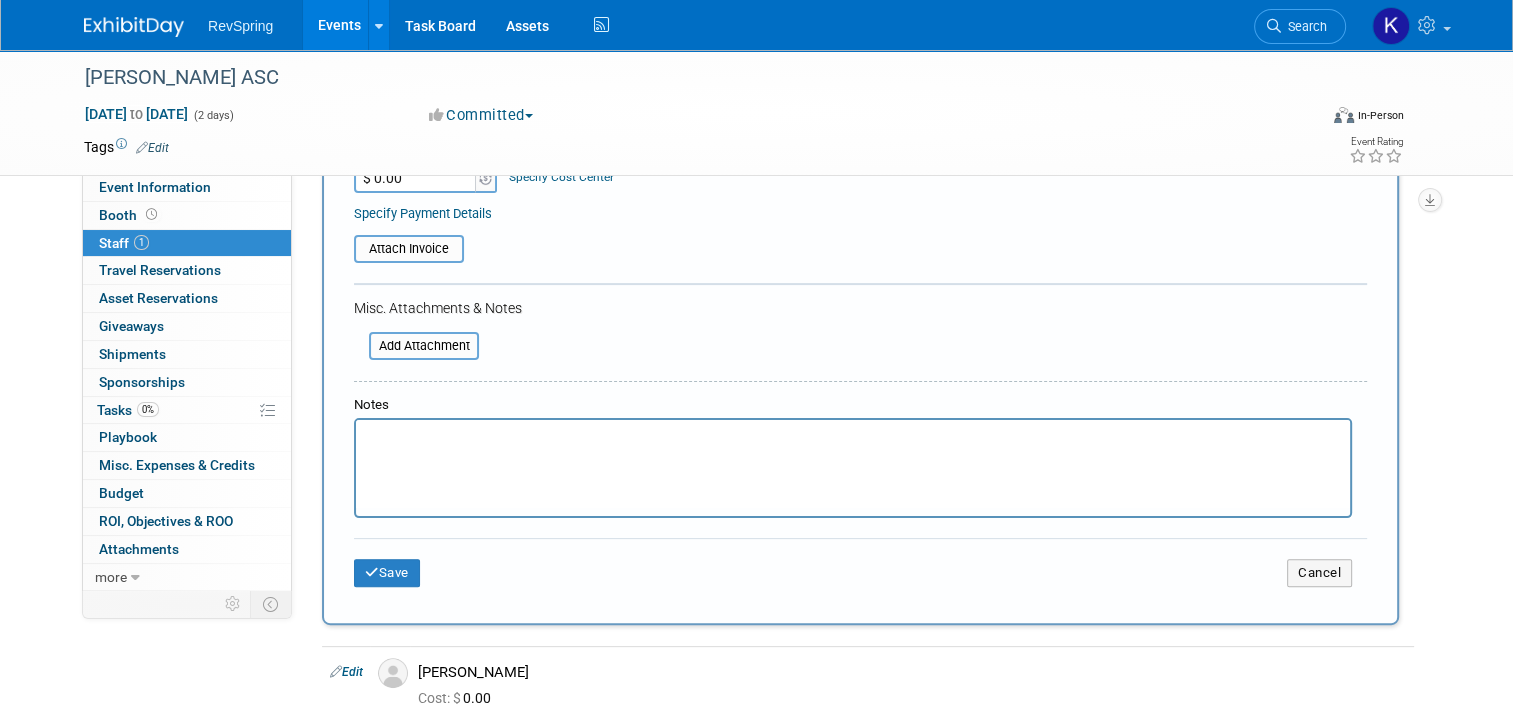 scroll, scrollTop: 450, scrollLeft: 0, axis: vertical 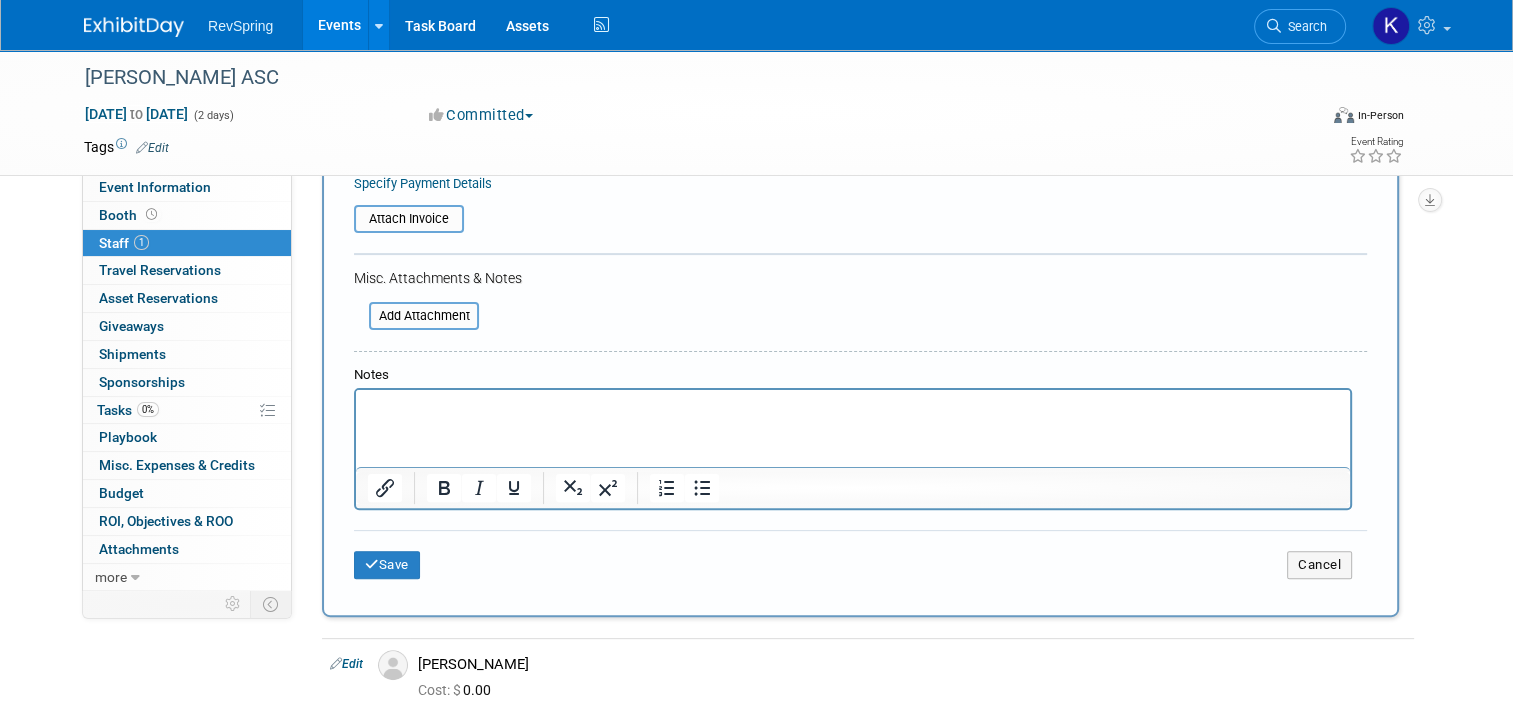 click on "Save
Cancel" at bounding box center (860, 562) 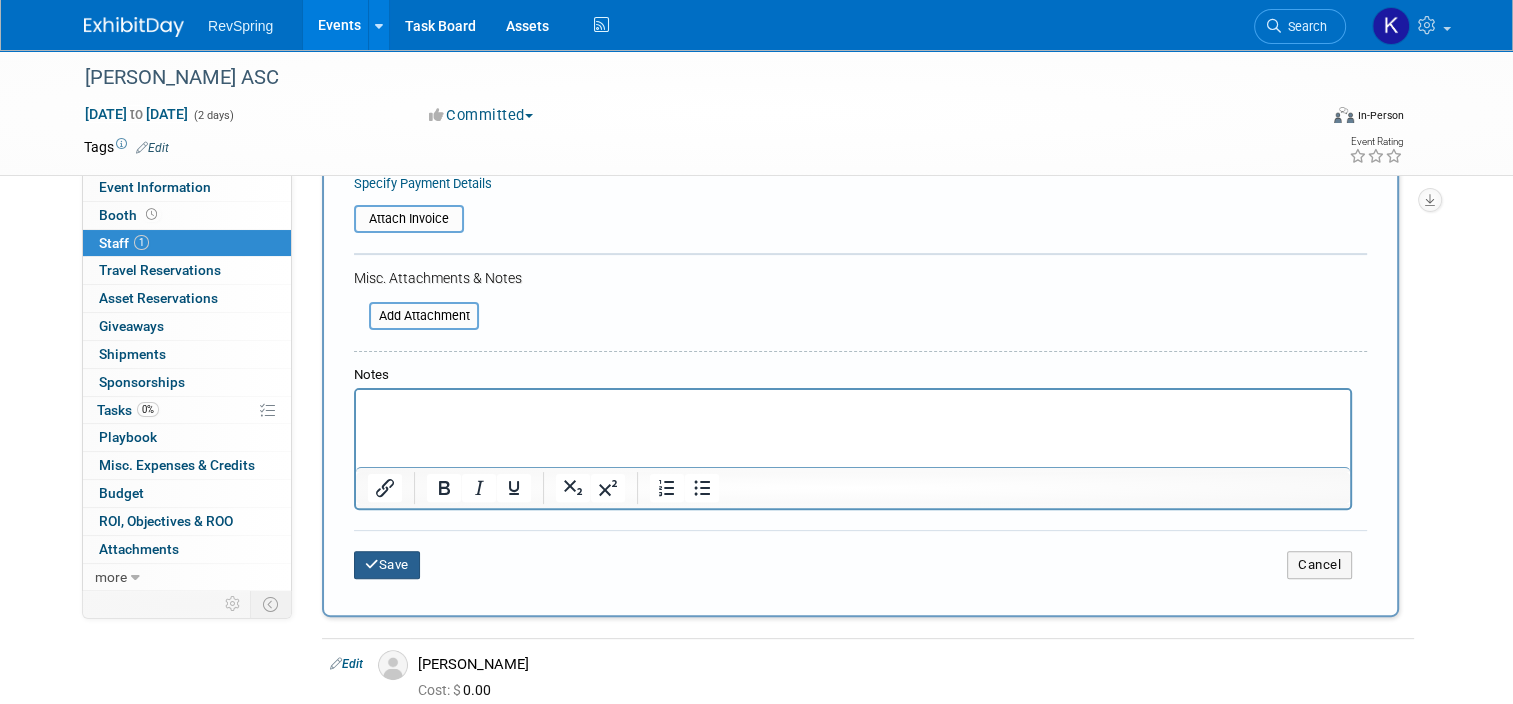 click on "Save" at bounding box center (387, 565) 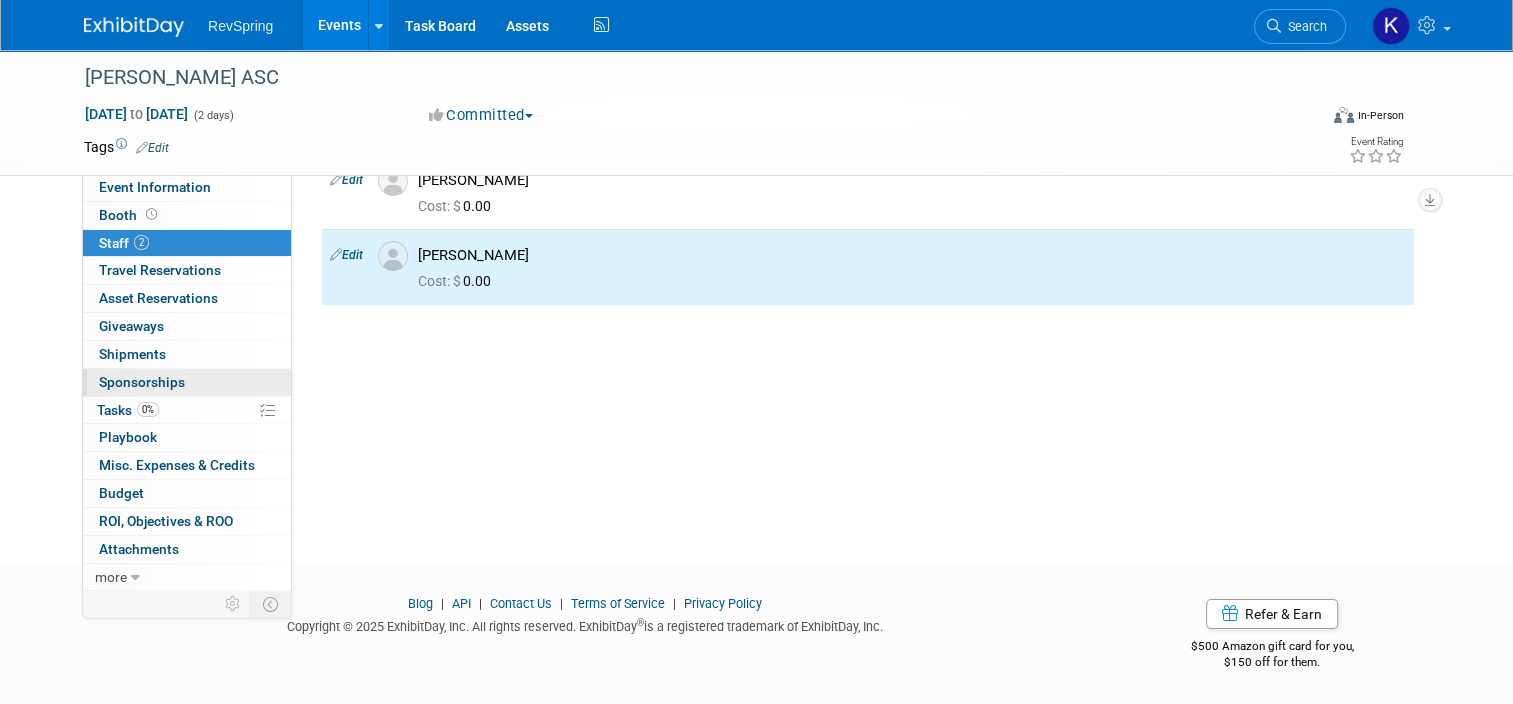 scroll, scrollTop: 0, scrollLeft: 0, axis: both 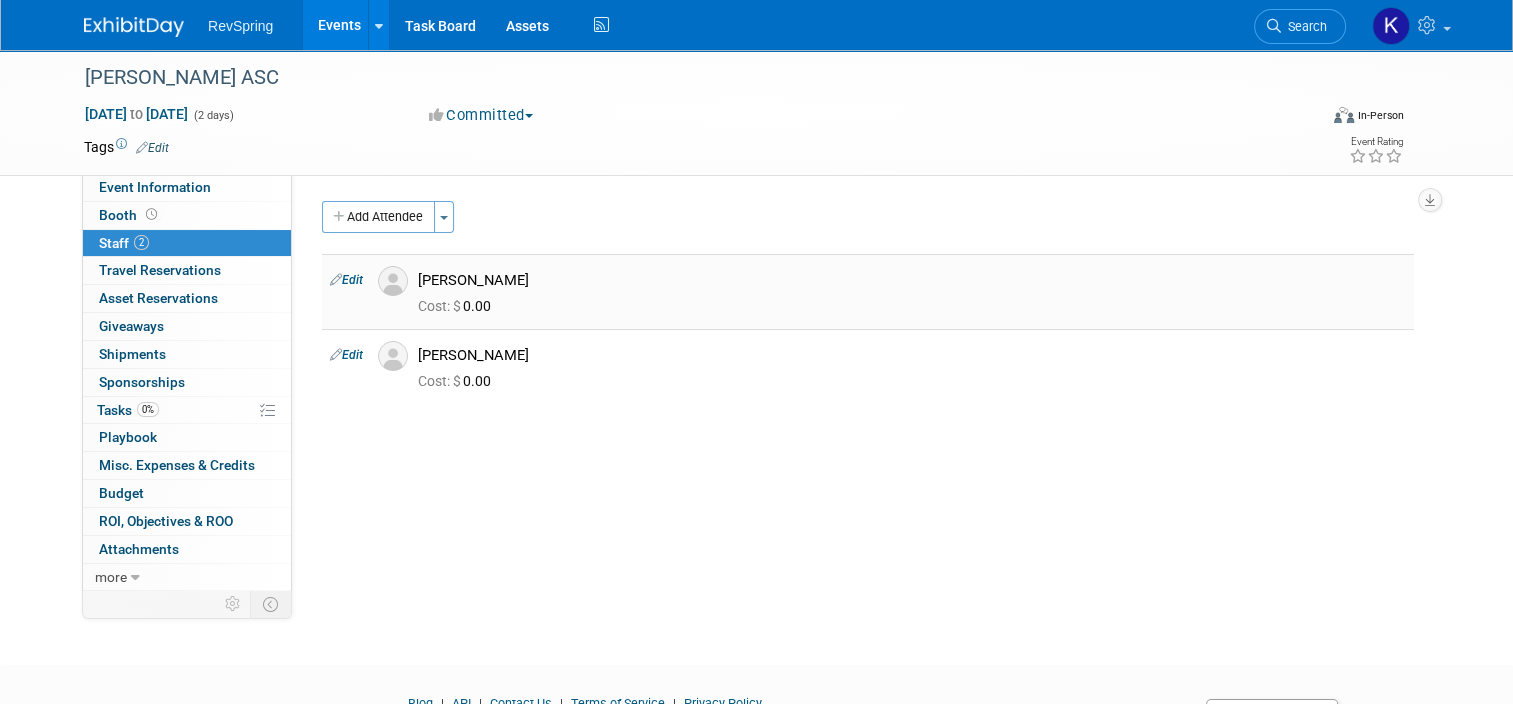 click on "Edit" at bounding box center (346, 280) 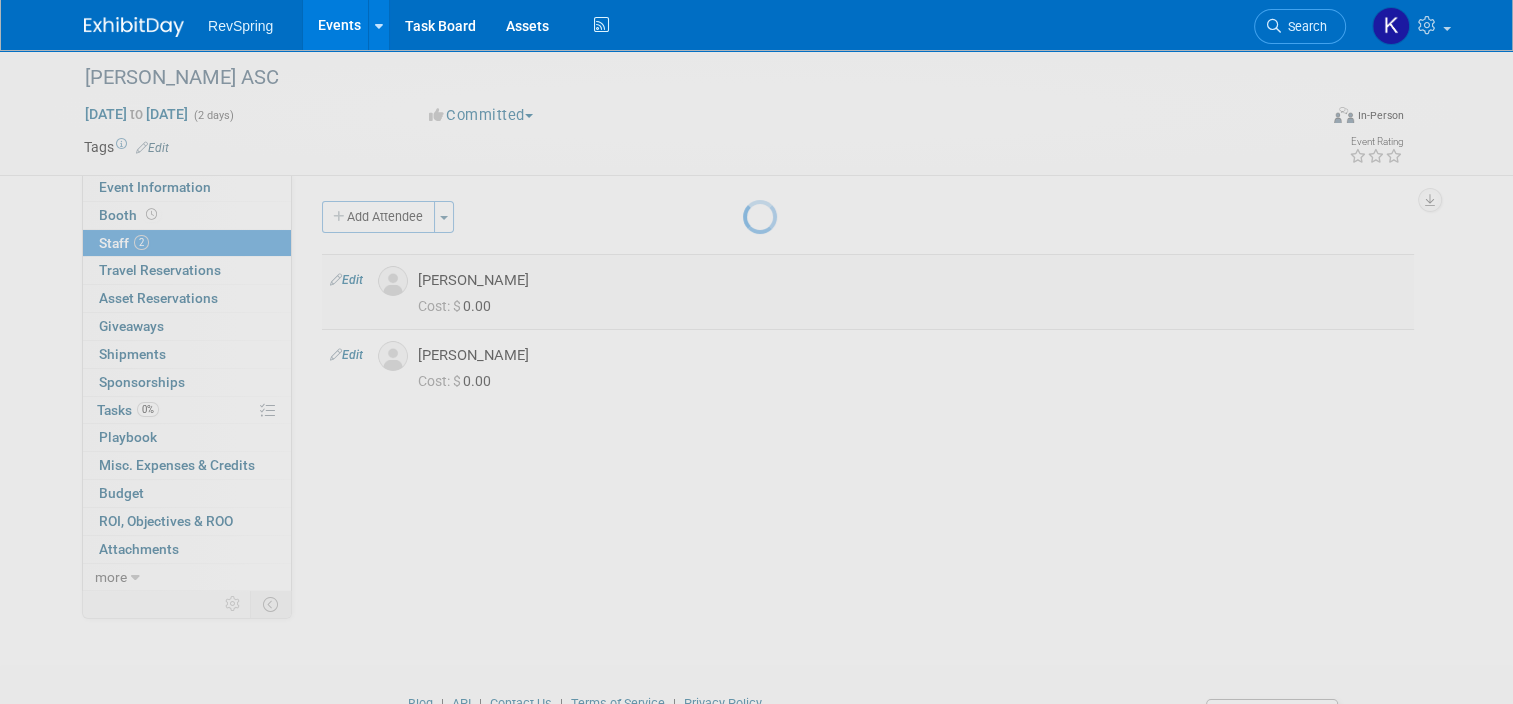 select on "30f8d625-6a50-43dd-ac32-7ebf1d1f43df" 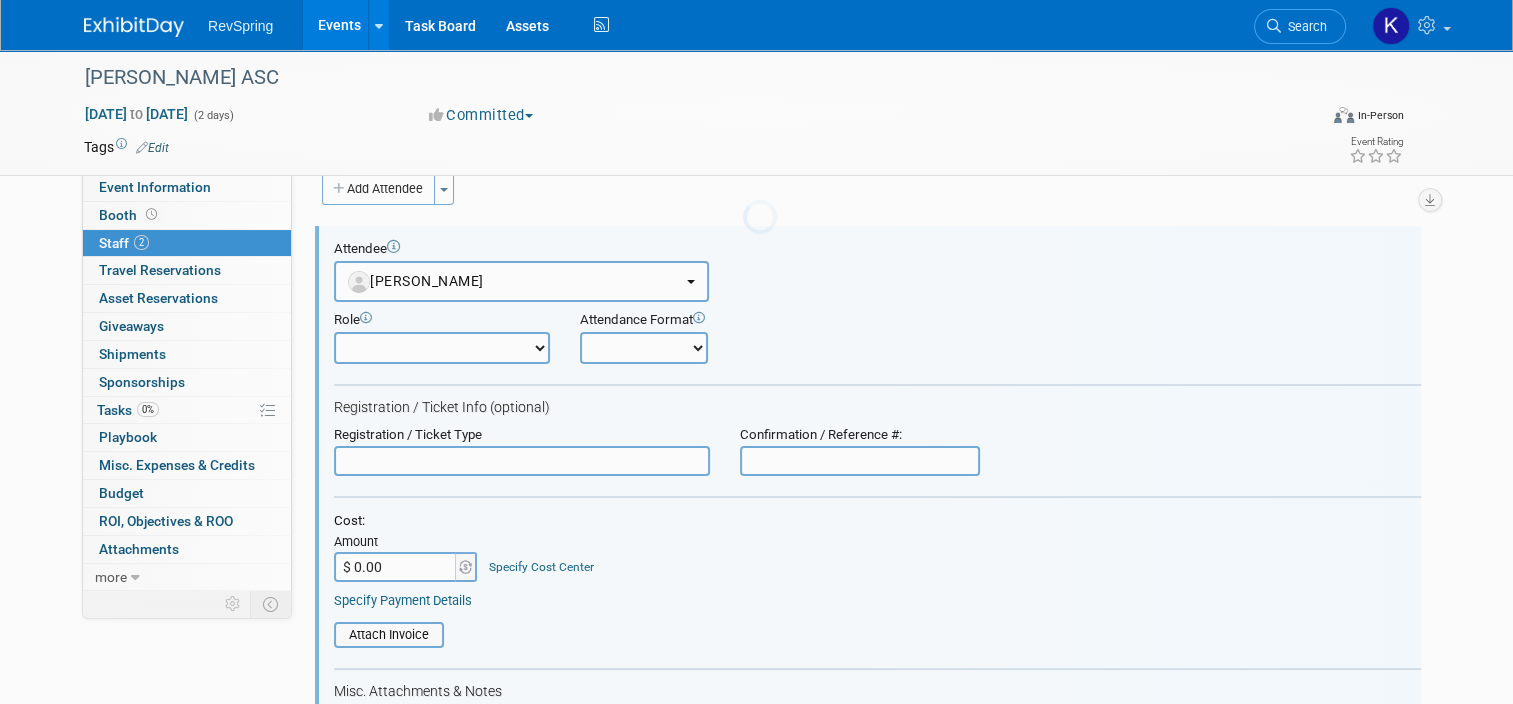 scroll, scrollTop: 0, scrollLeft: 0, axis: both 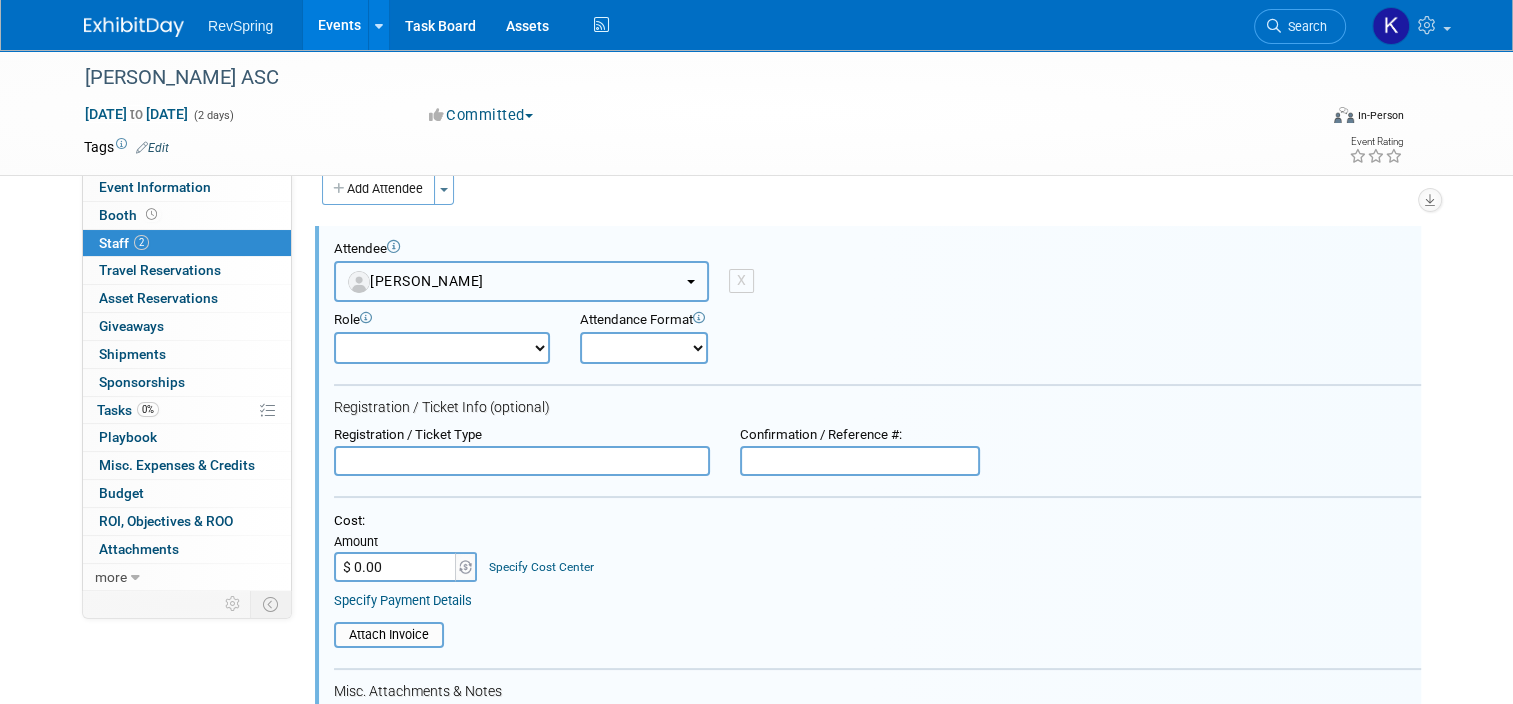 click on "[PERSON_NAME]" at bounding box center [521, 281] 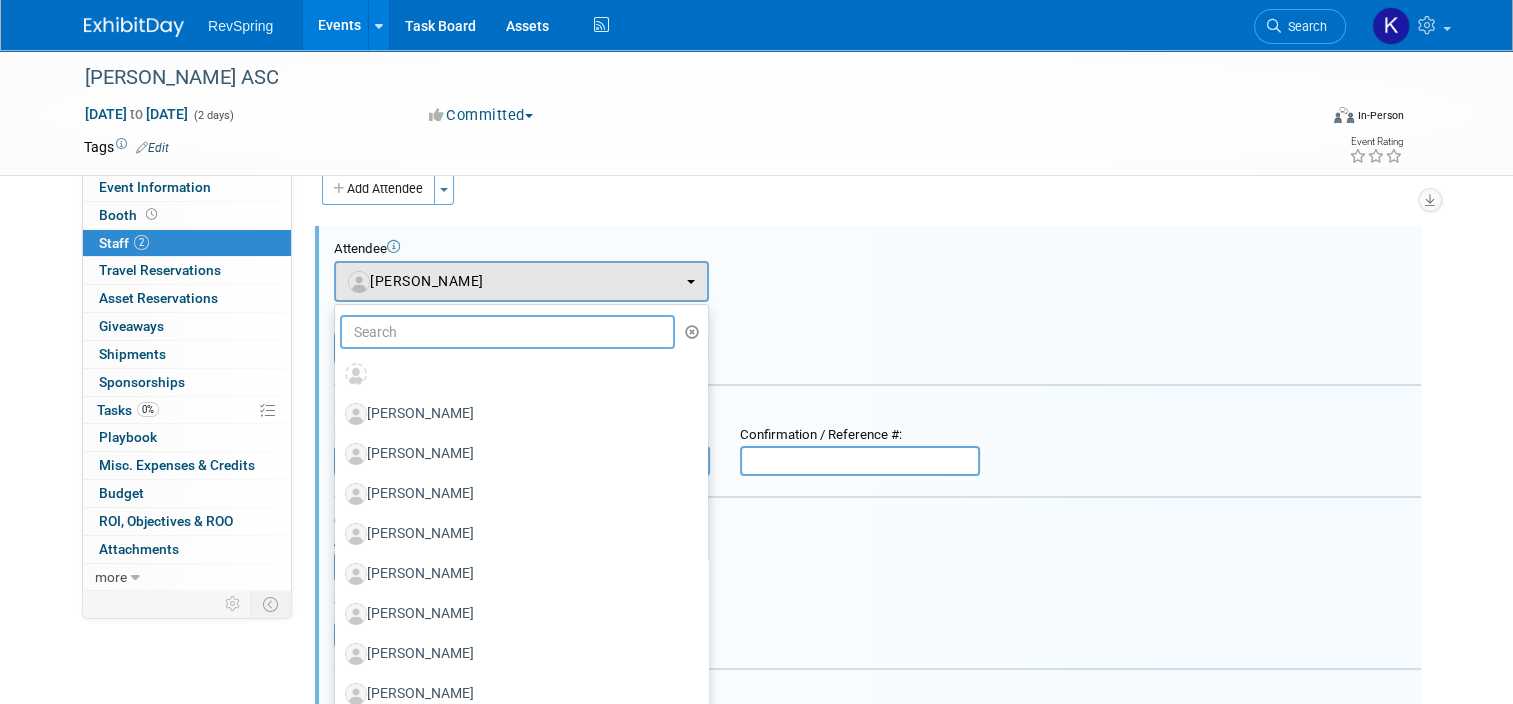click at bounding box center [507, 332] 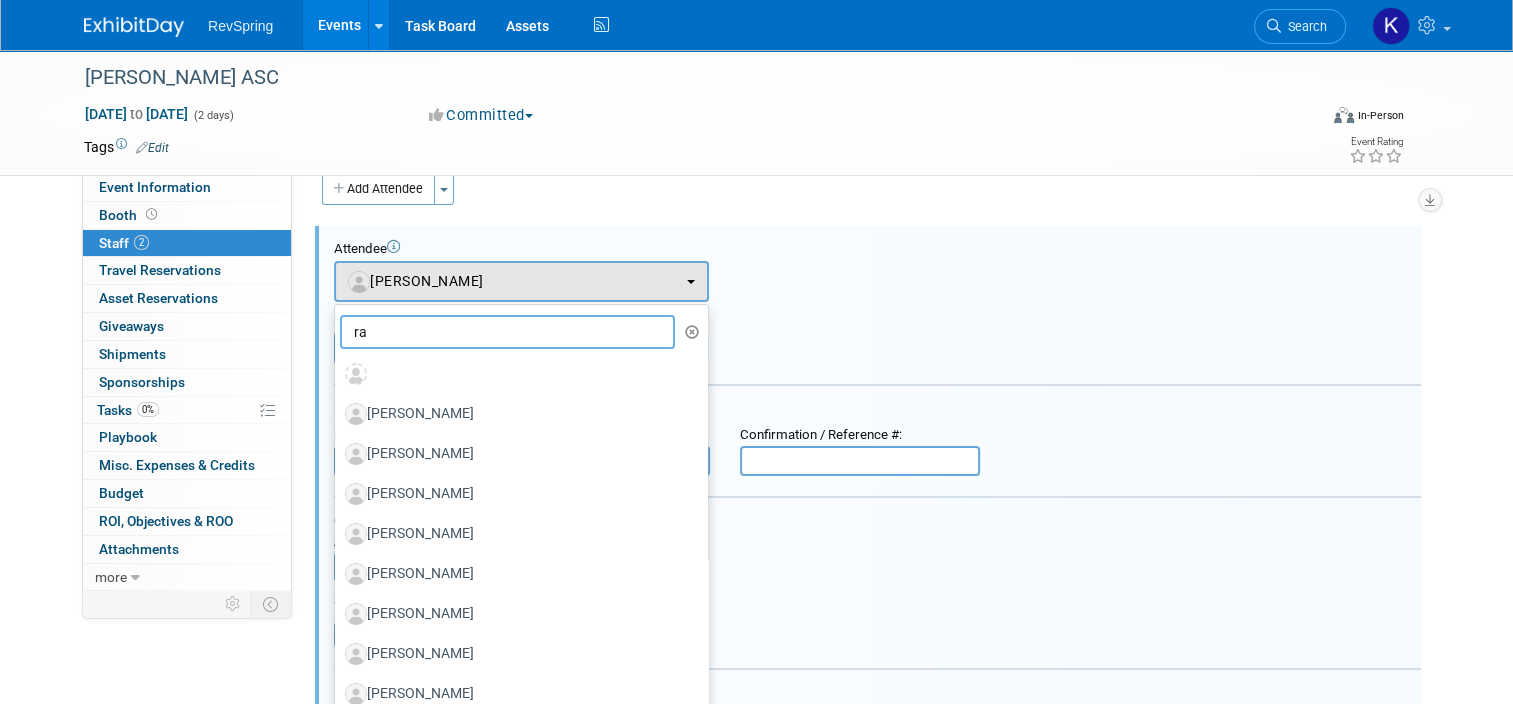 type on "ray" 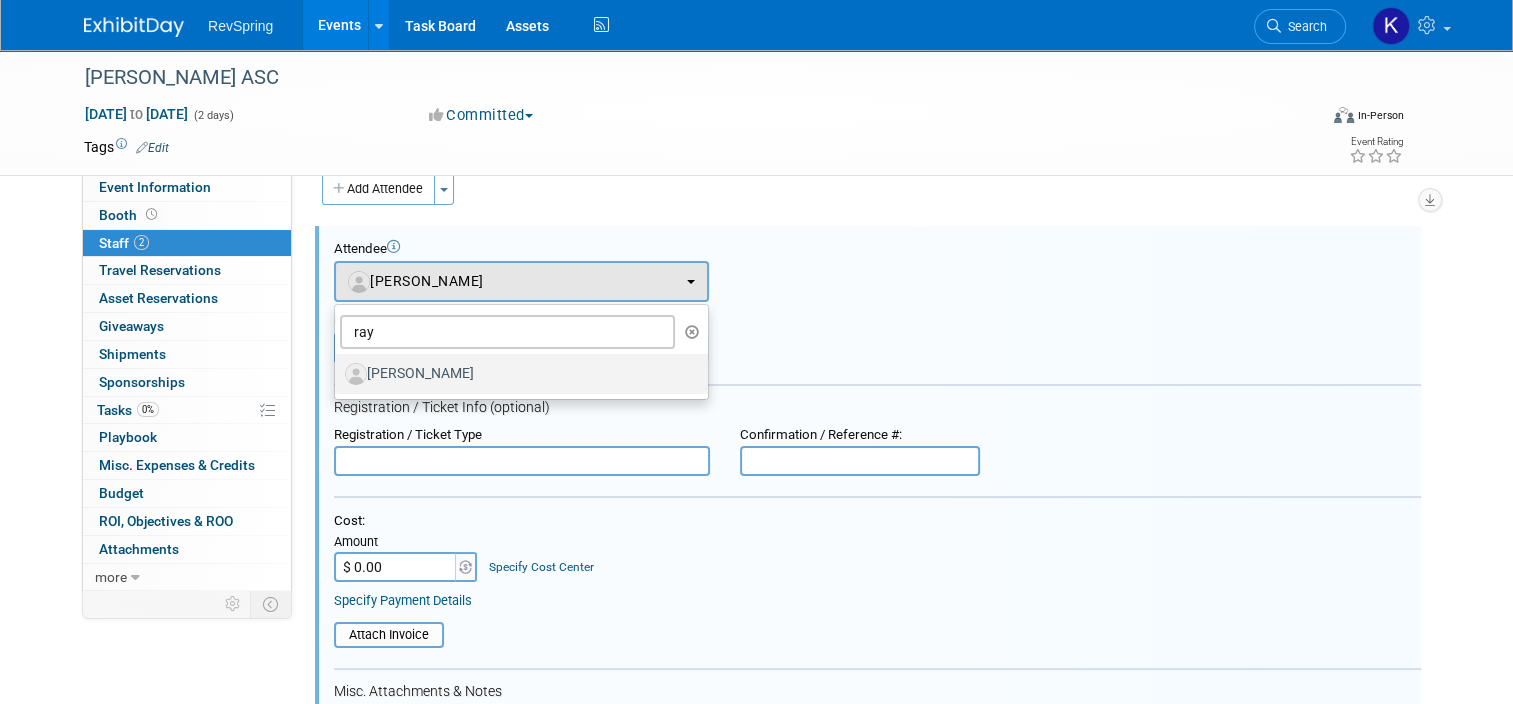 click on "[PERSON_NAME]" at bounding box center (516, 374) 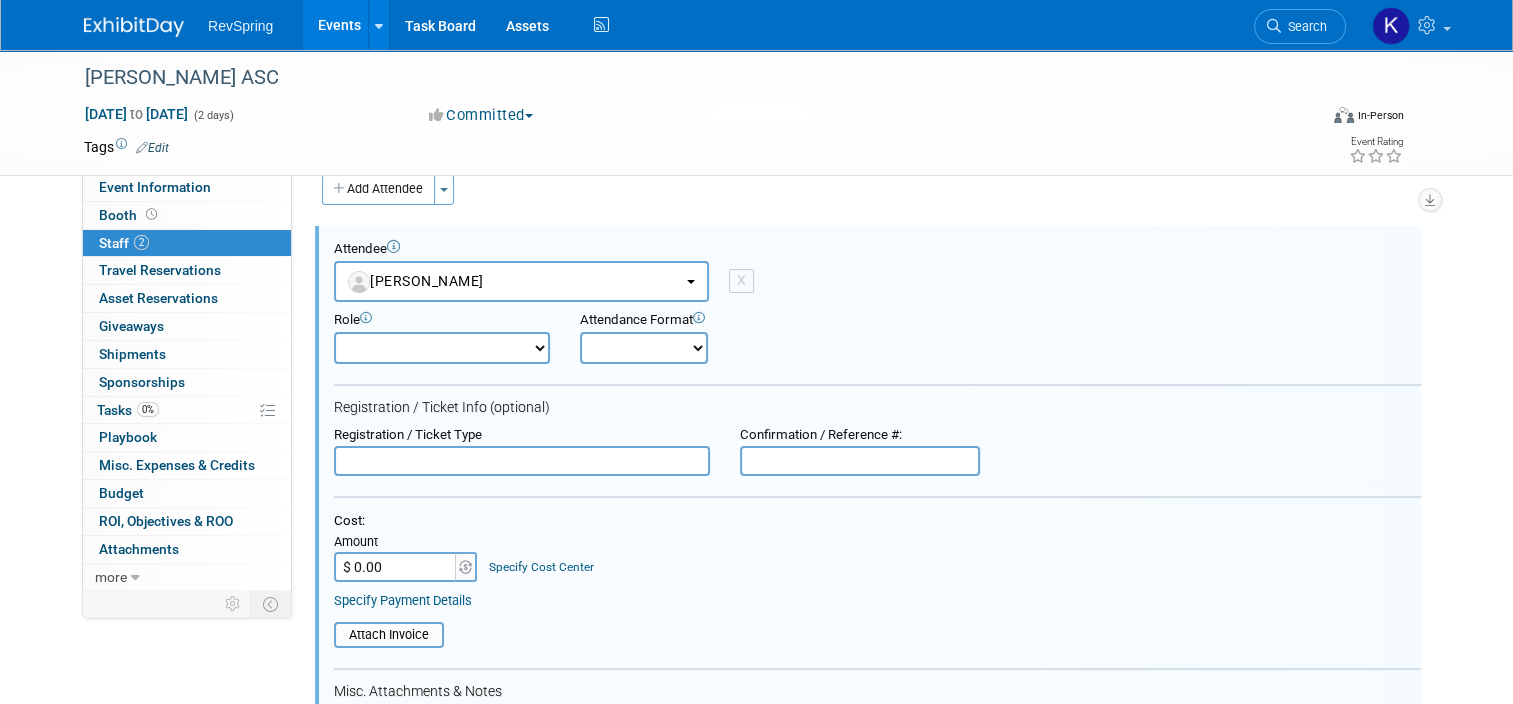select on "4c06762a-e784-4368-902b-2aef063cf689" 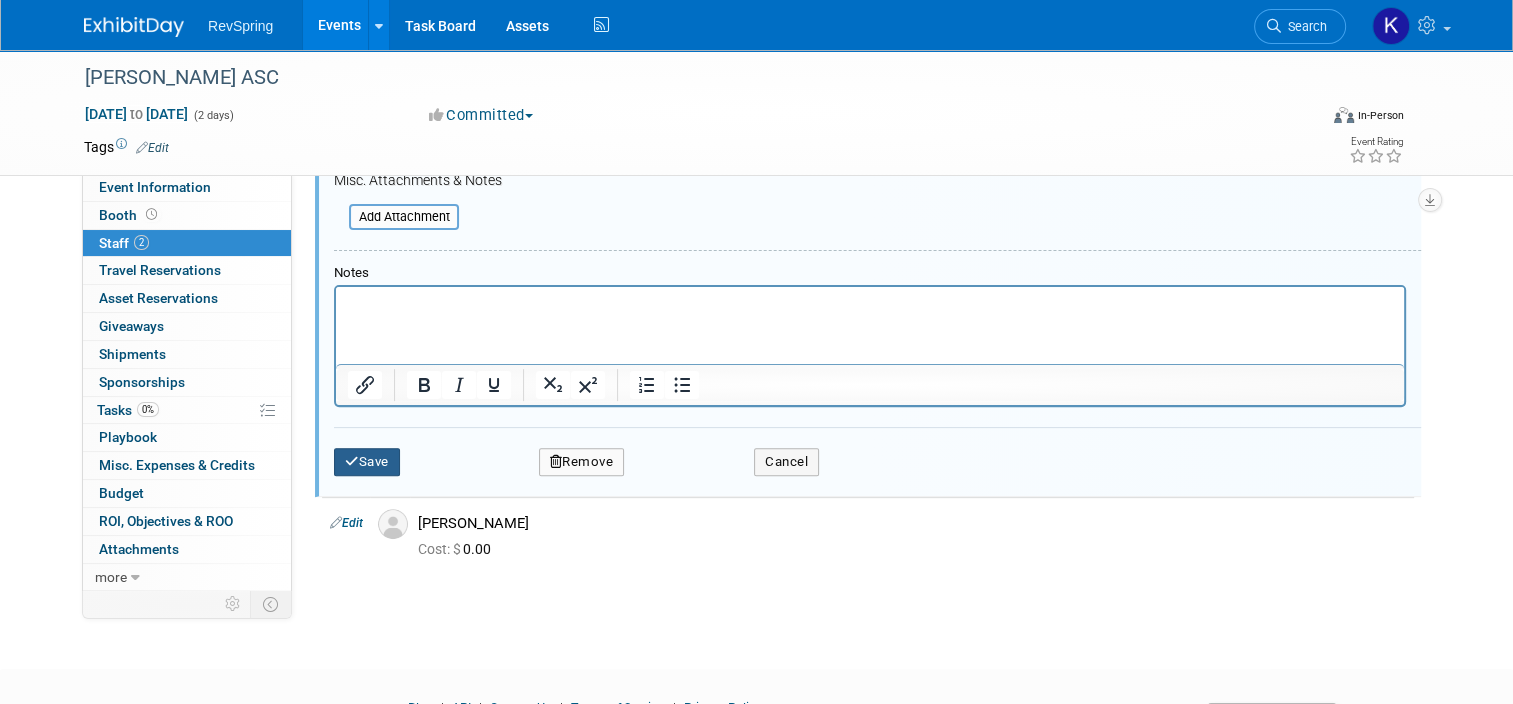 click on "Save" at bounding box center (367, 462) 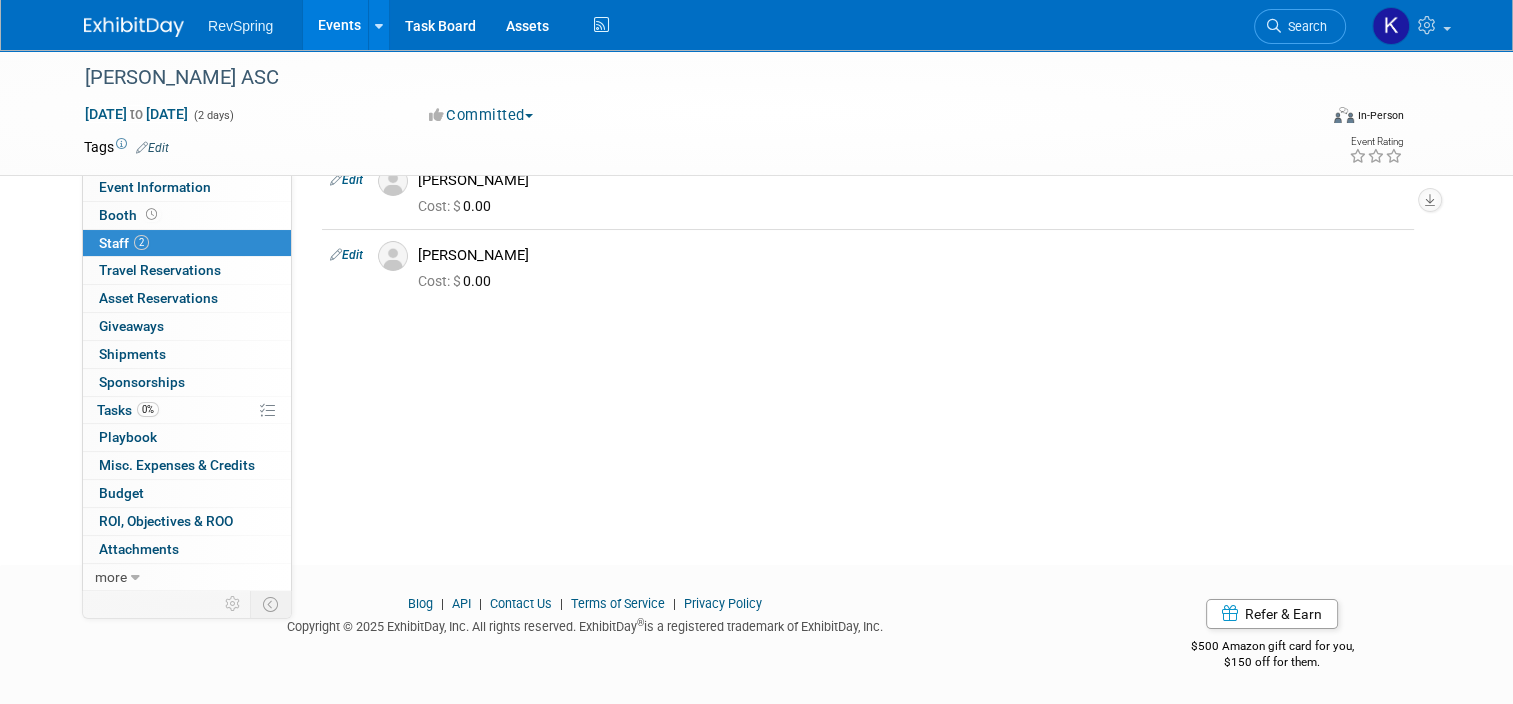 scroll, scrollTop: 0, scrollLeft: 0, axis: both 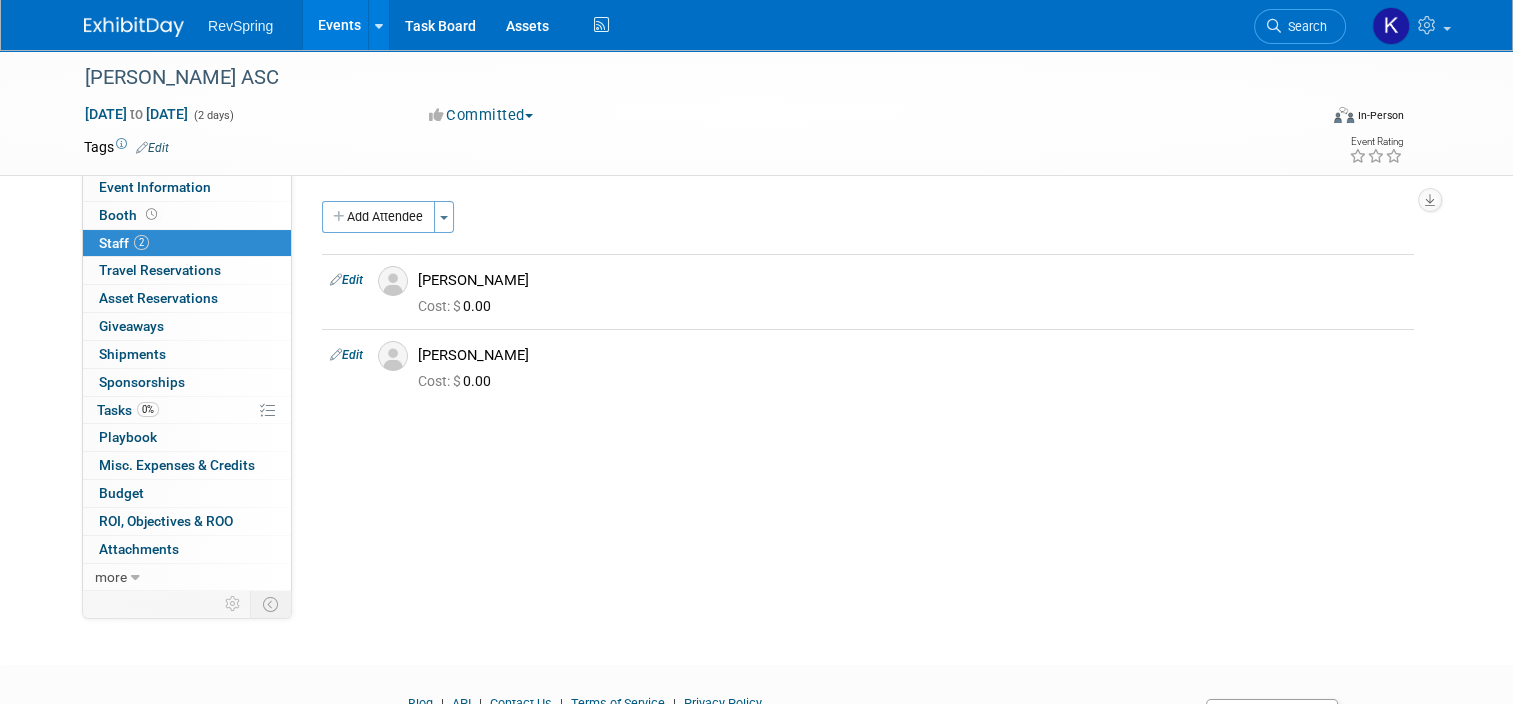 click on "Events" at bounding box center [339, 25] 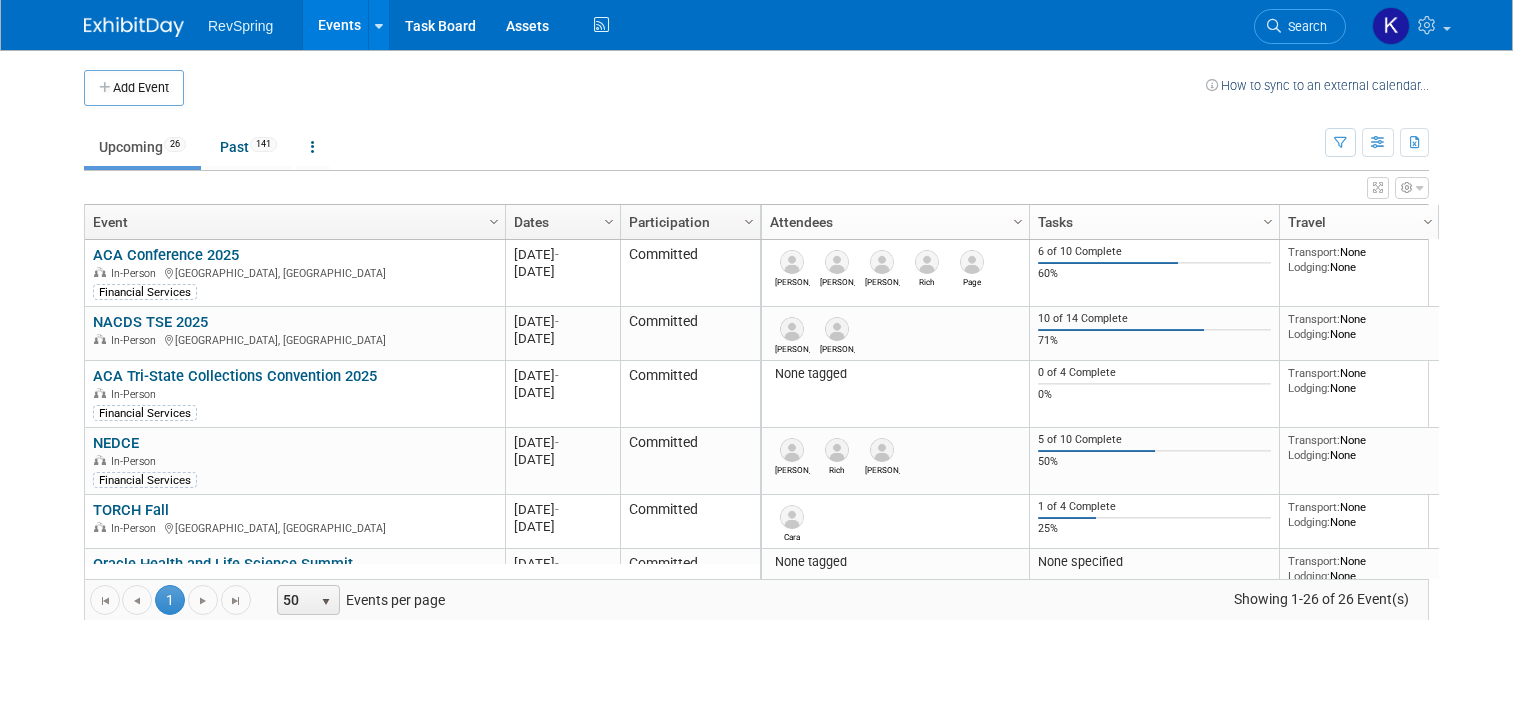 scroll, scrollTop: 0, scrollLeft: 0, axis: both 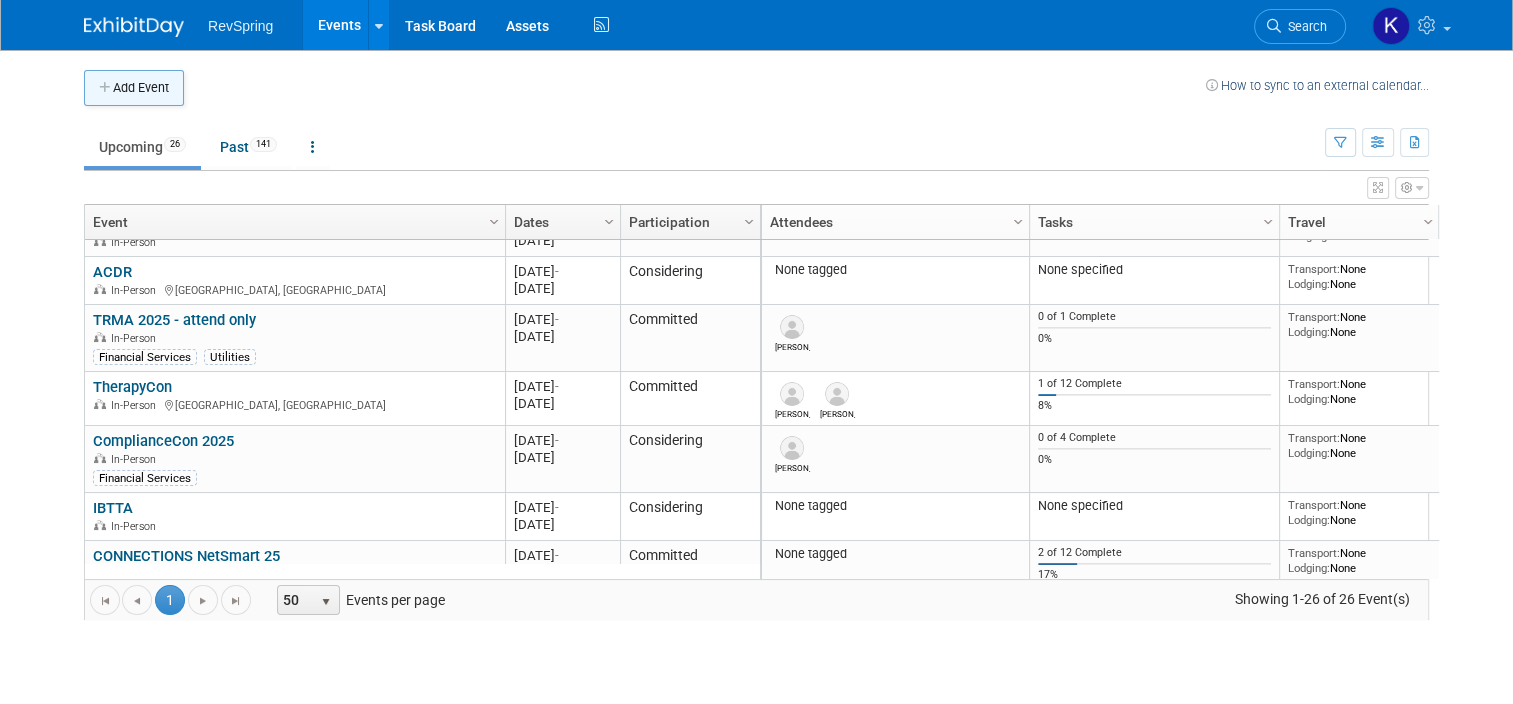 click on "Add Event" at bounding box center [134, 88] 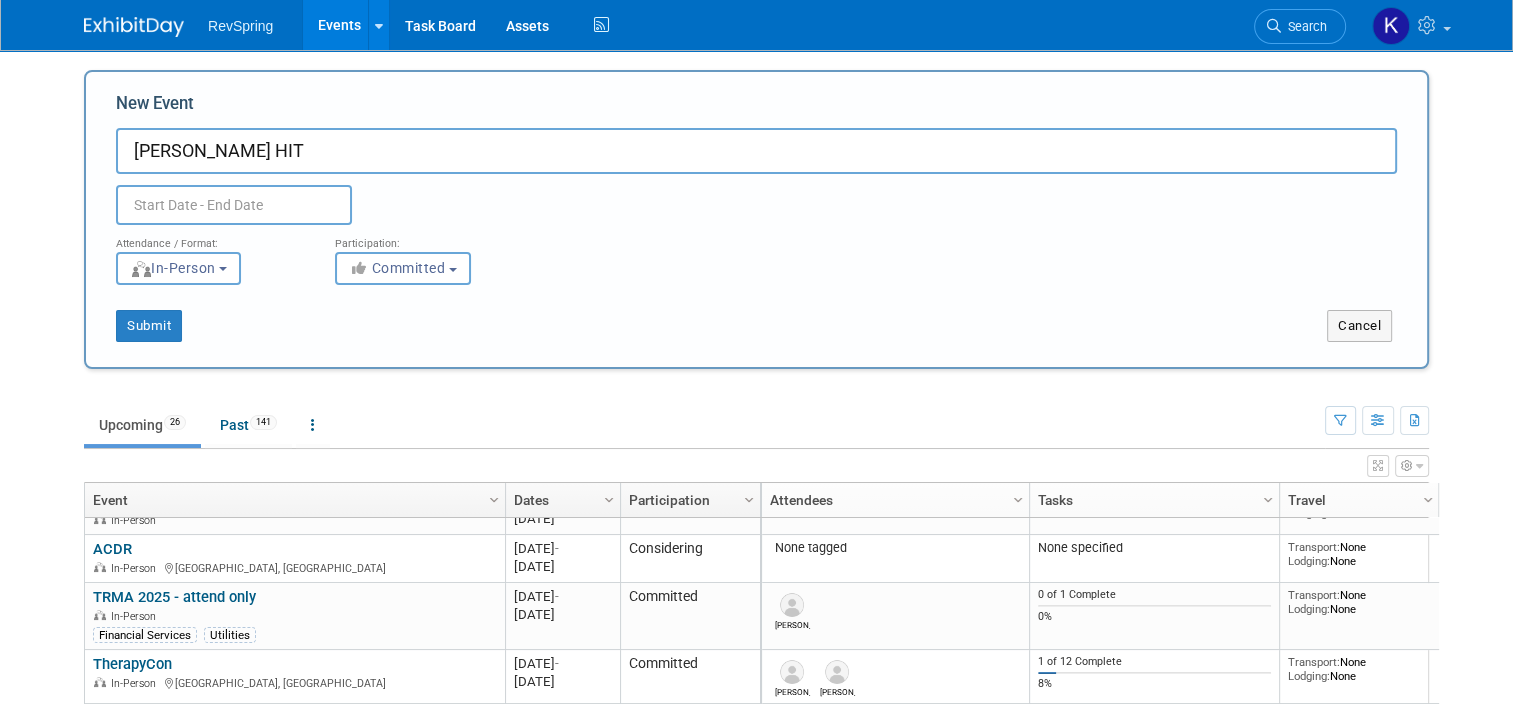 type on "[PERSON_NAME] HIT" 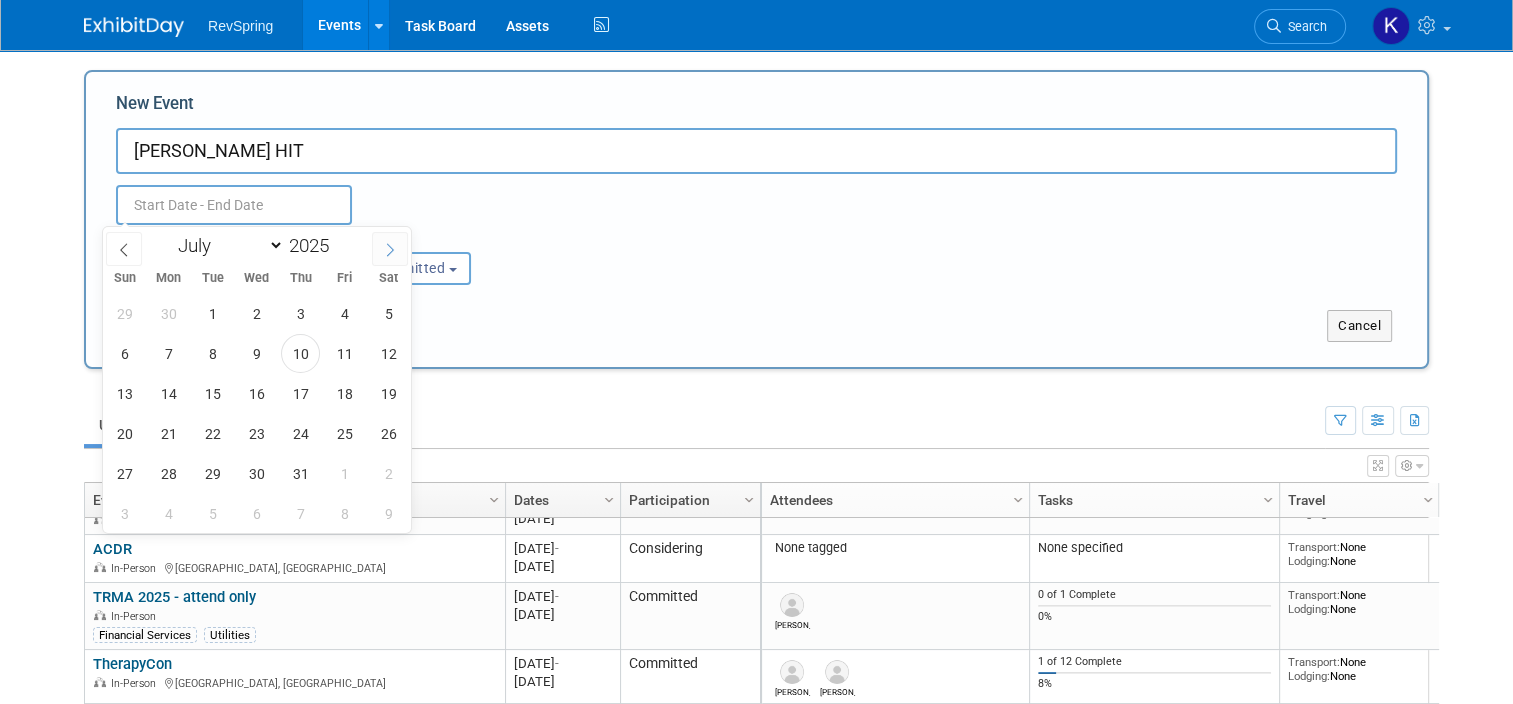 click 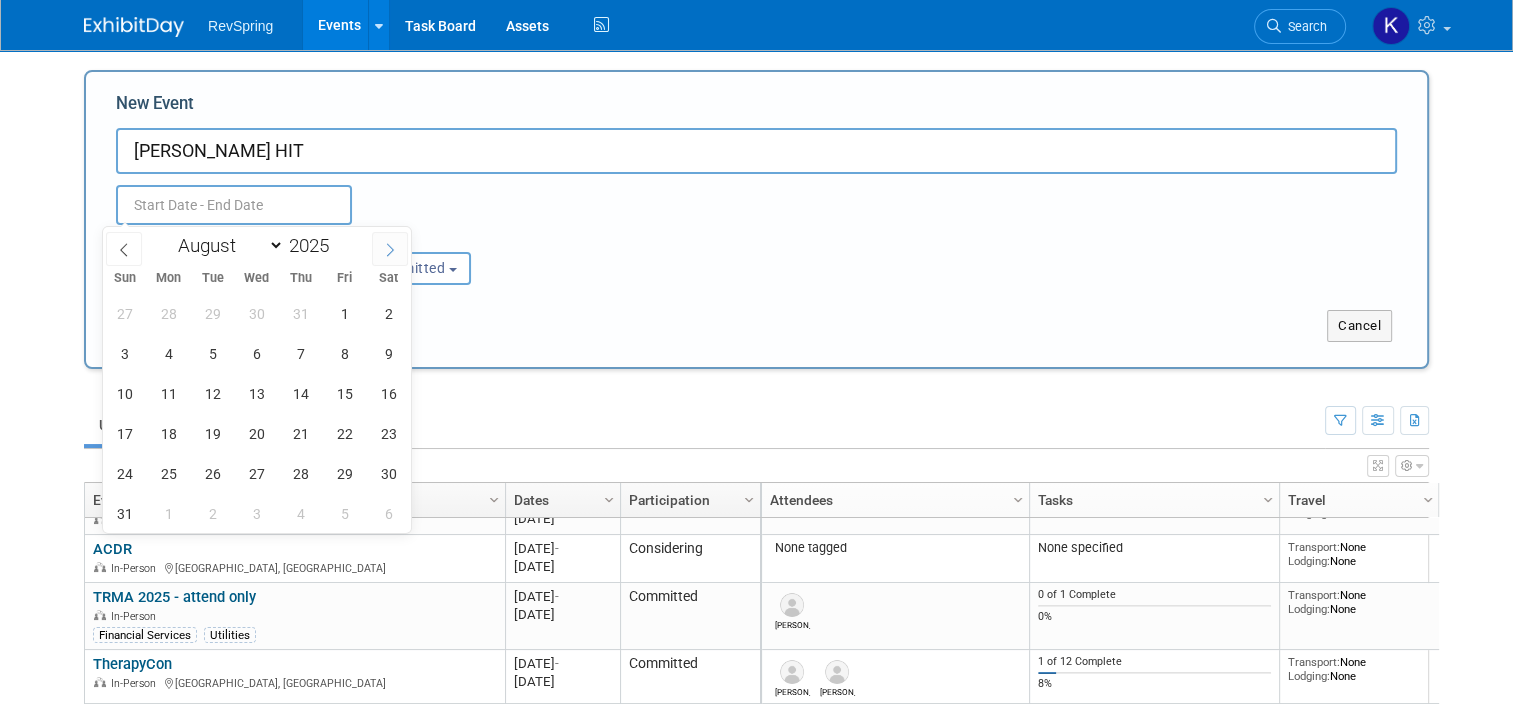 click 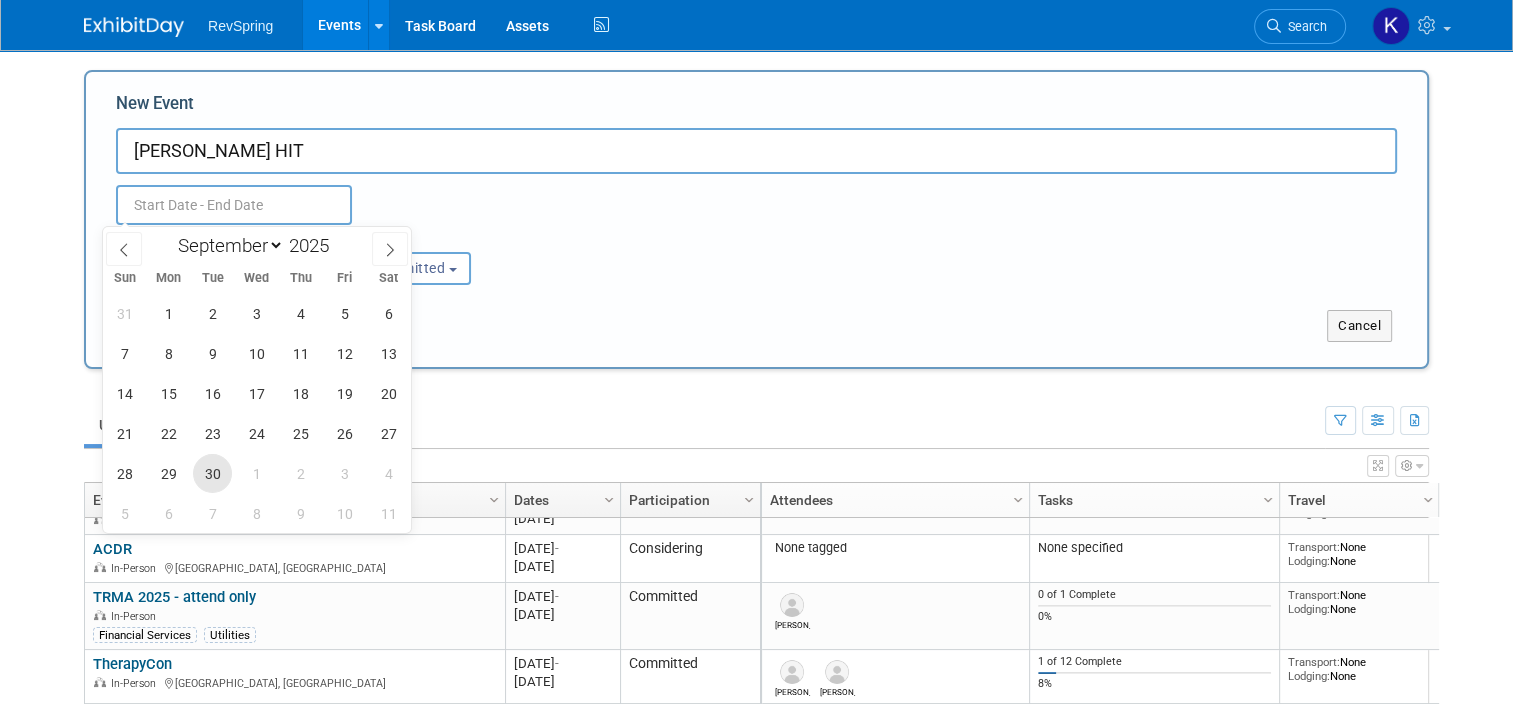 click on "30" at bounding box center (212, 473) 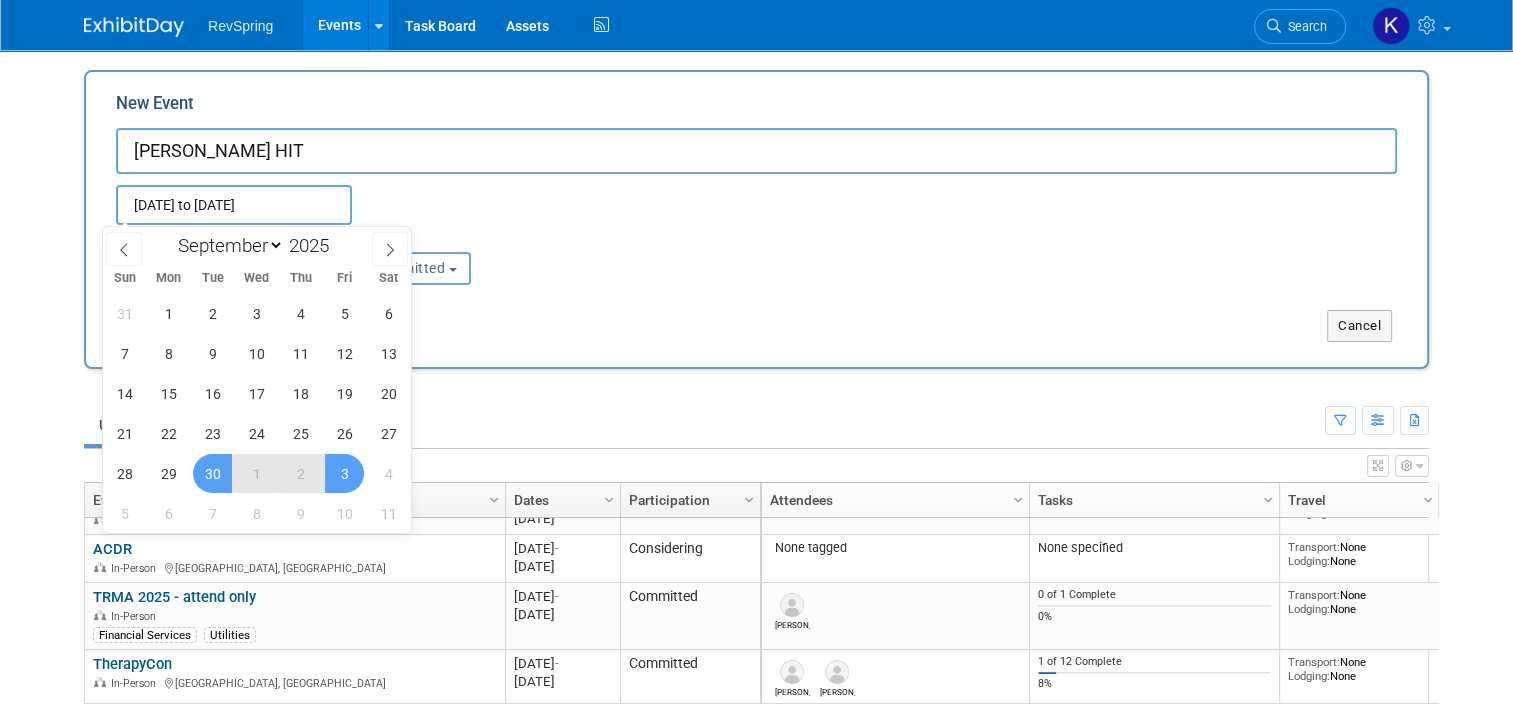 click on "3" at bounding box center (344, 473) 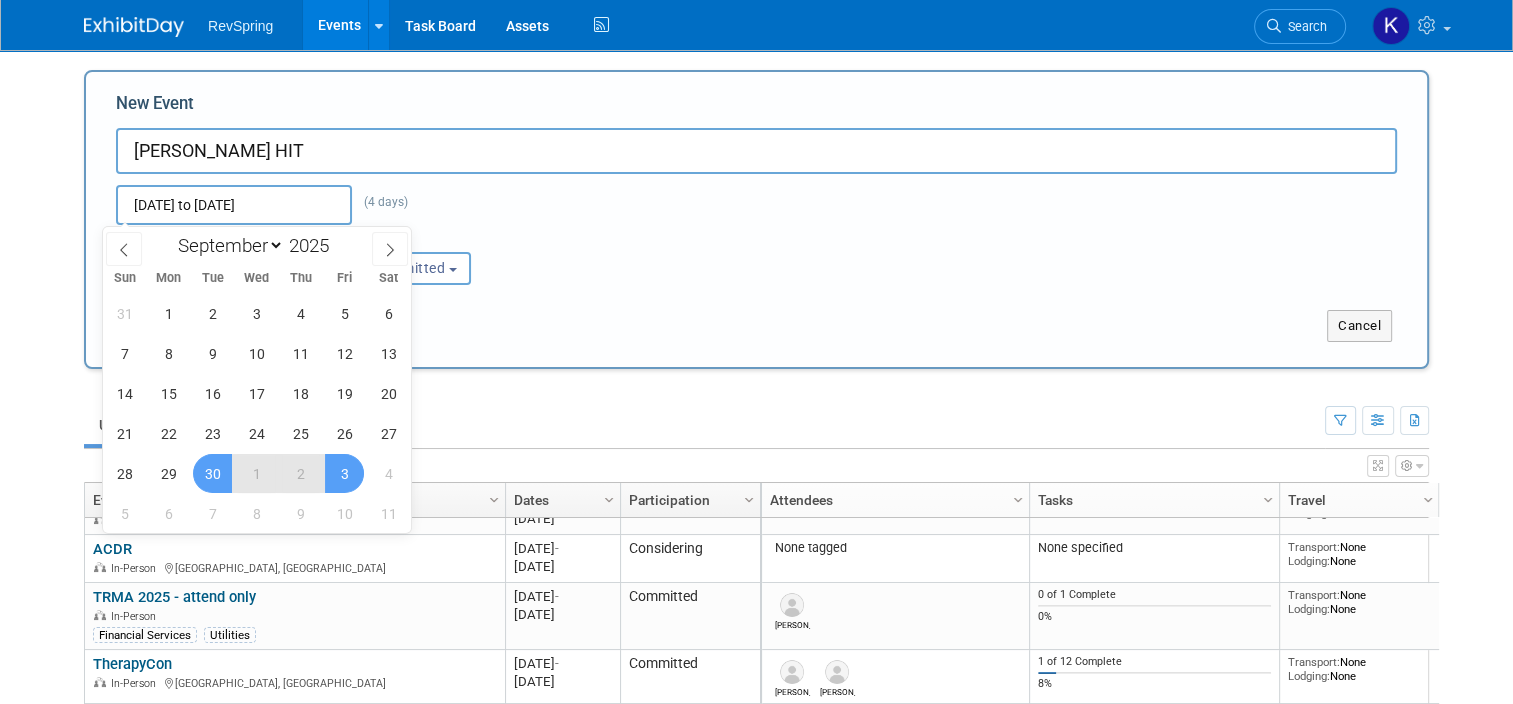 click on "Upcoming
26
Past
141
All Events
167
Past and Upcoming
Grouped Annually
Events grouped by year" at bounding box center (704, 426) 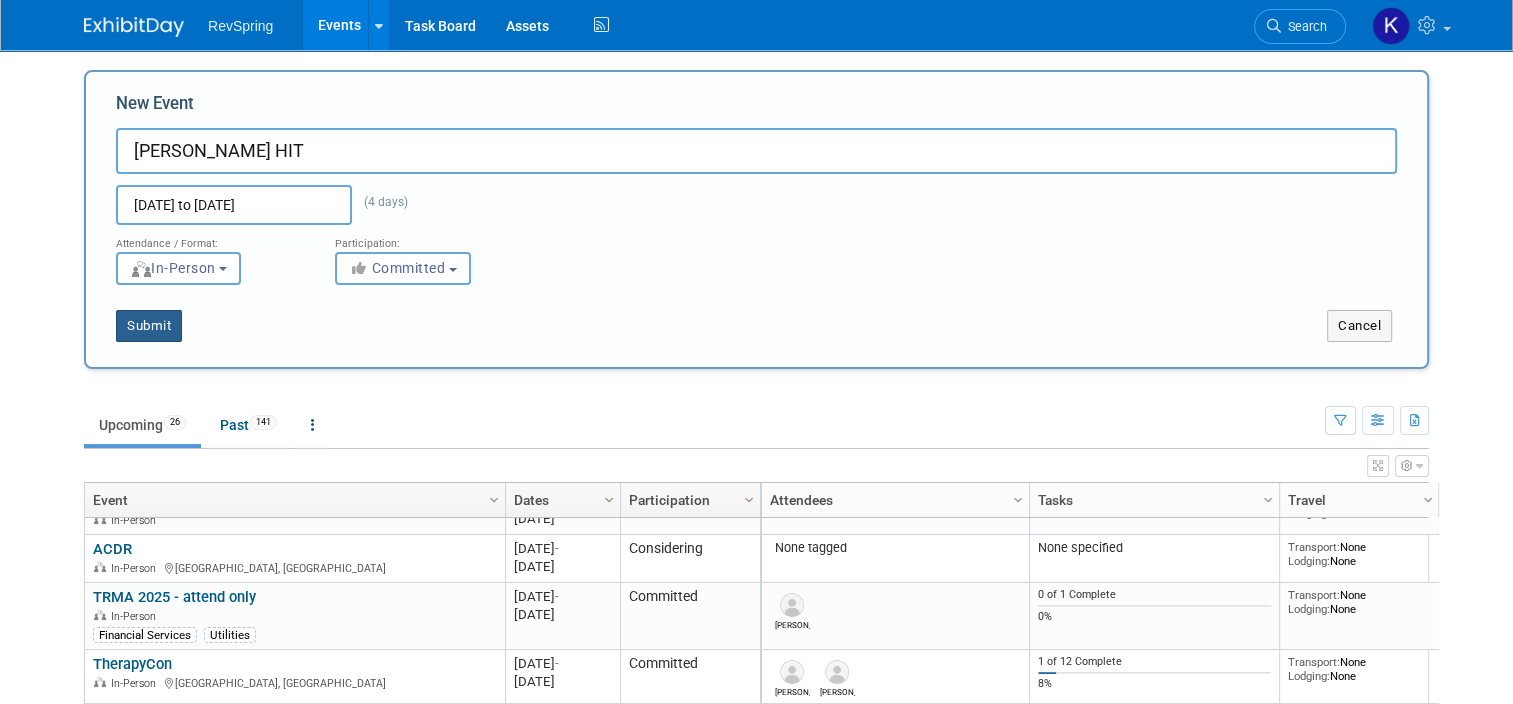 click on "Submit" at bounding box center [149, 326] 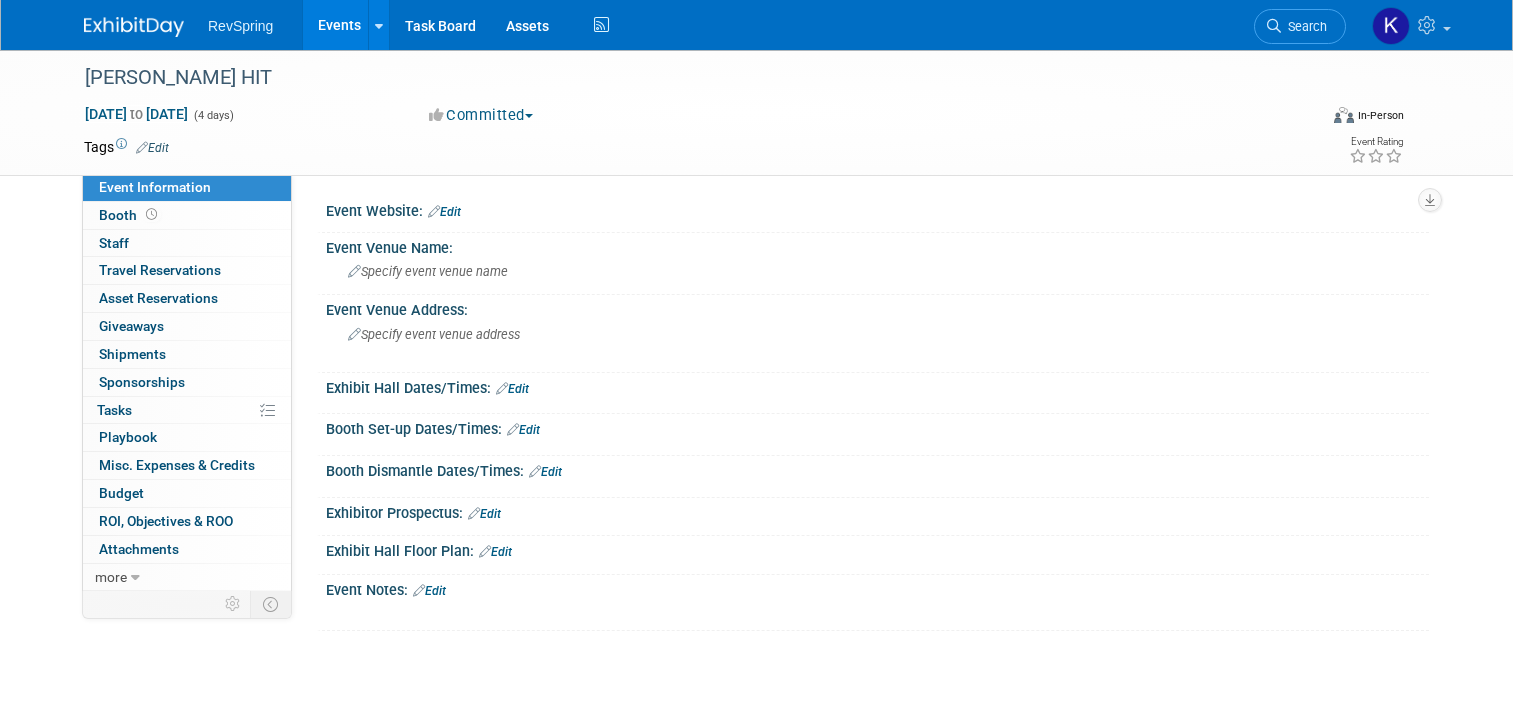 scroll, scrollTop: 0, scrollLeft: 0, axis: both 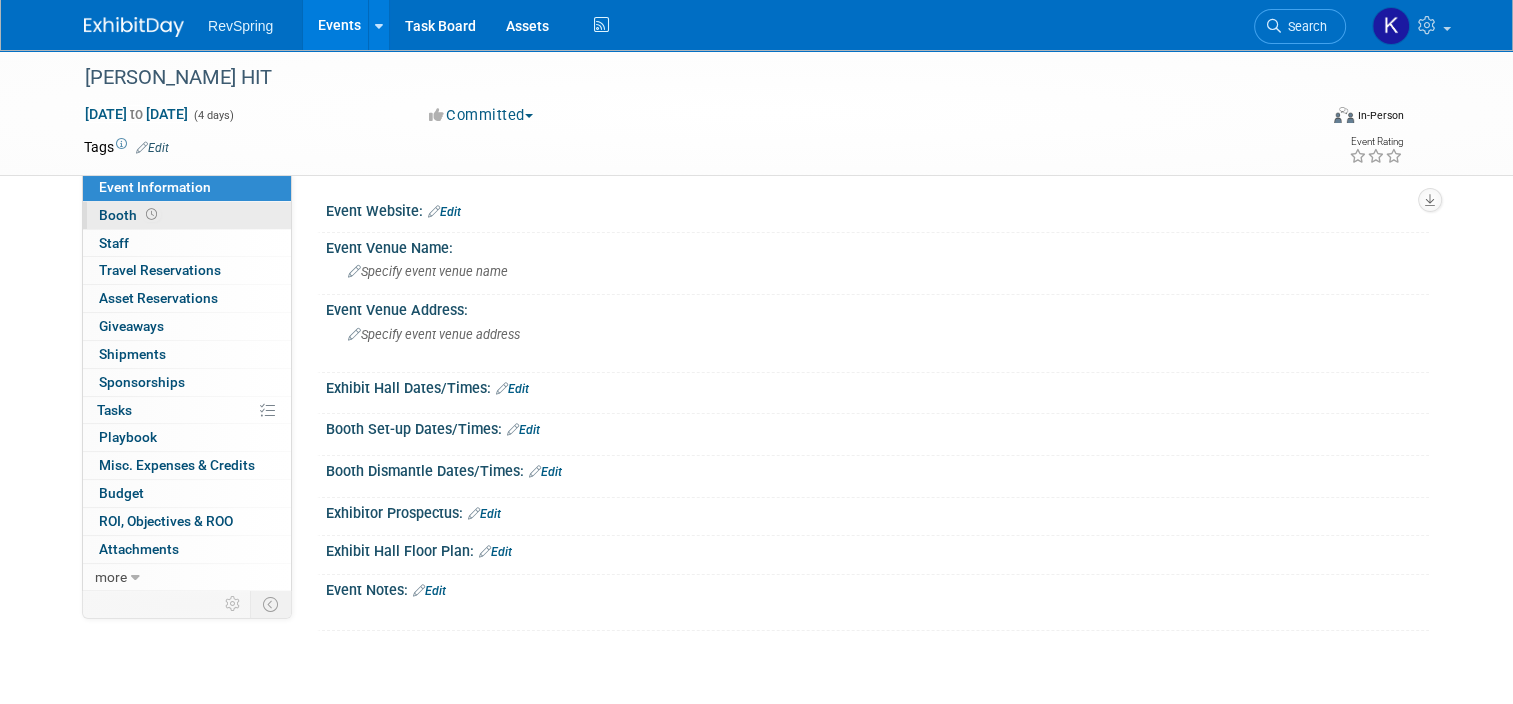 click on "Booth" at bounding box center (187, 215) 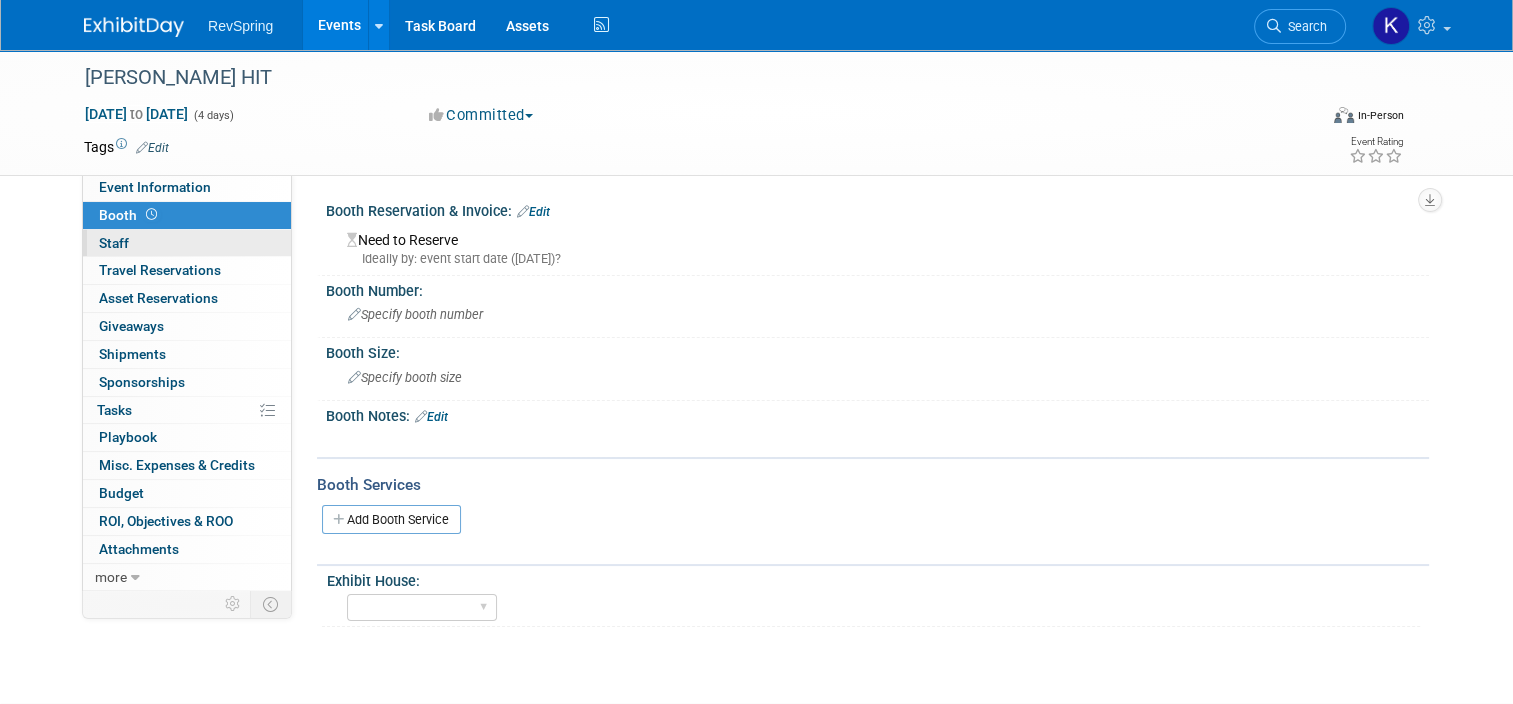 click on "0
Staff 0" at bounding box center (187, 243) 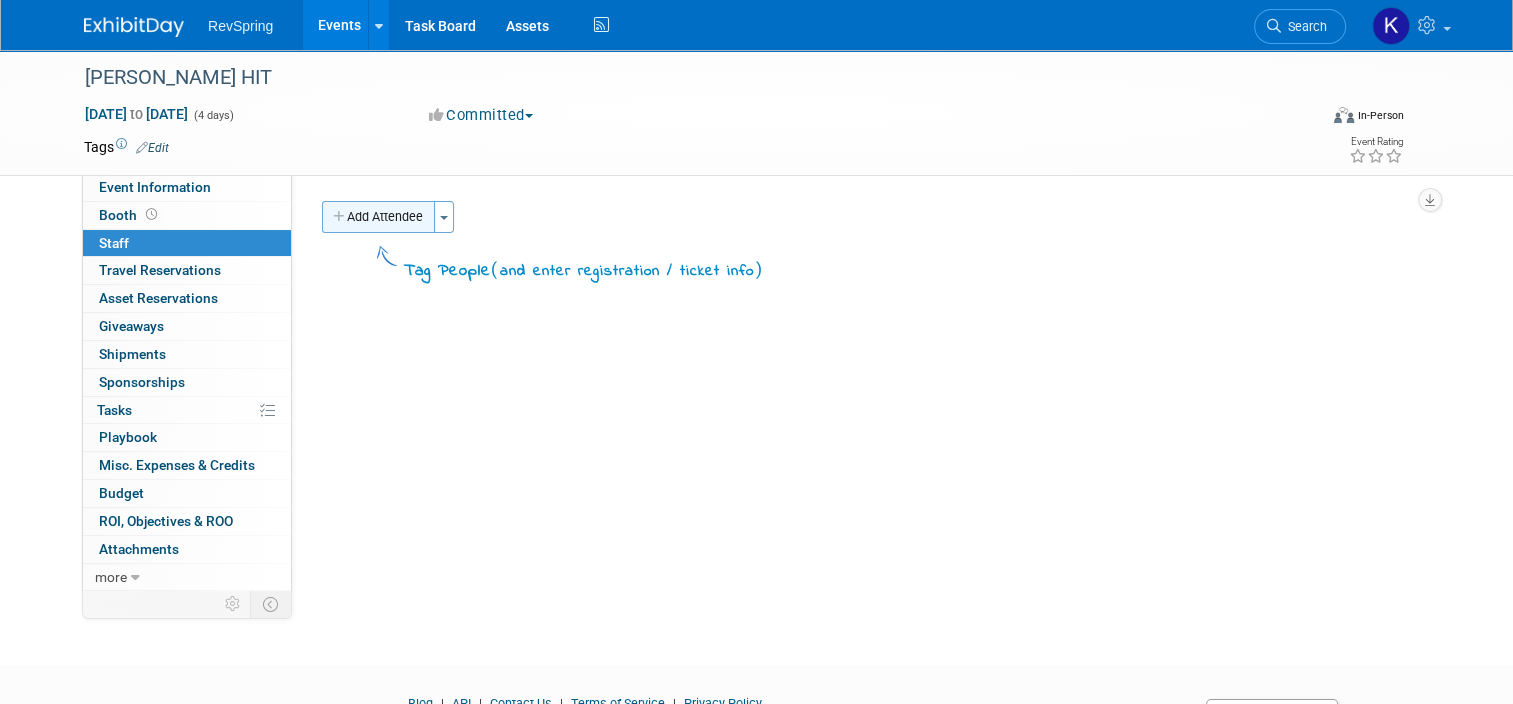 click on "Add Attendee" at bounding box center [378, 217] 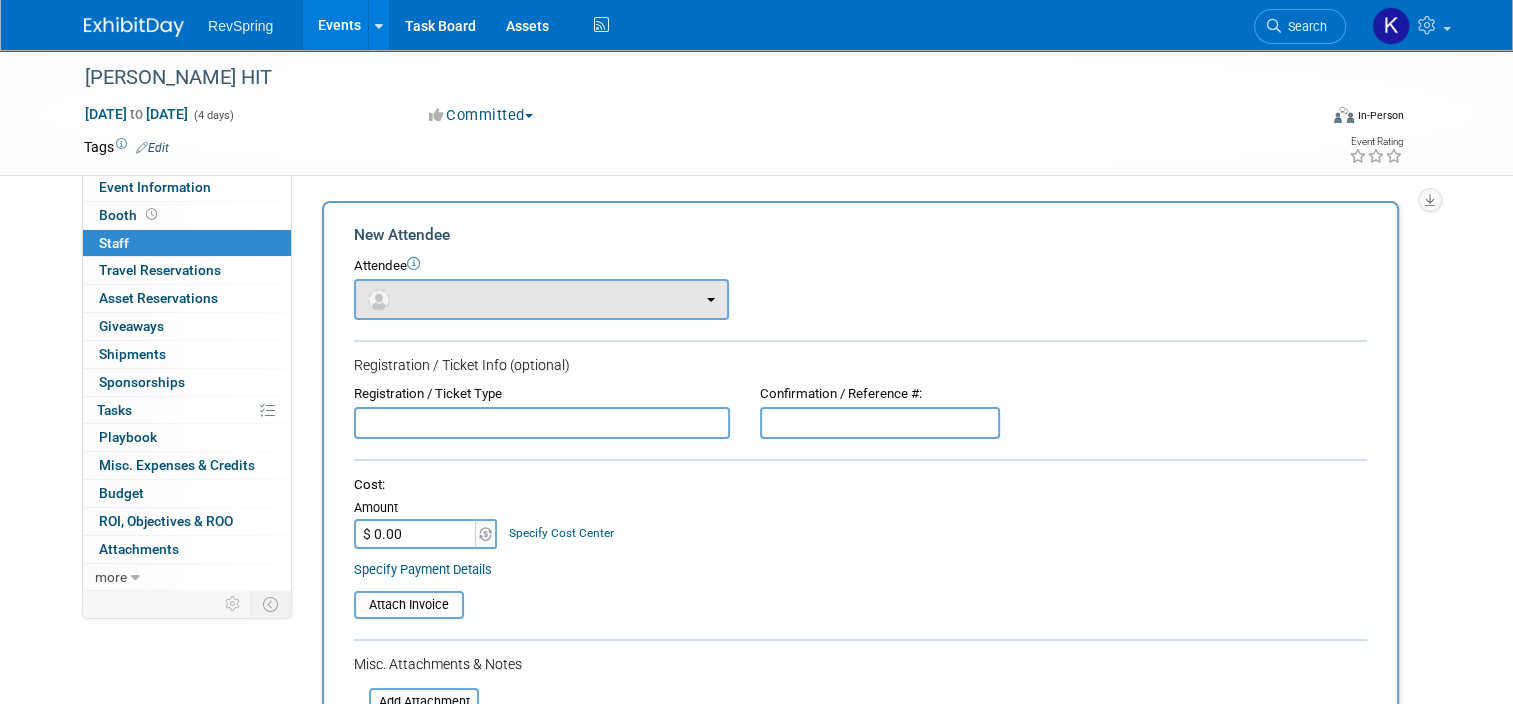 scroll, scrollTop: 0, scrollLeft: 0, axis: both 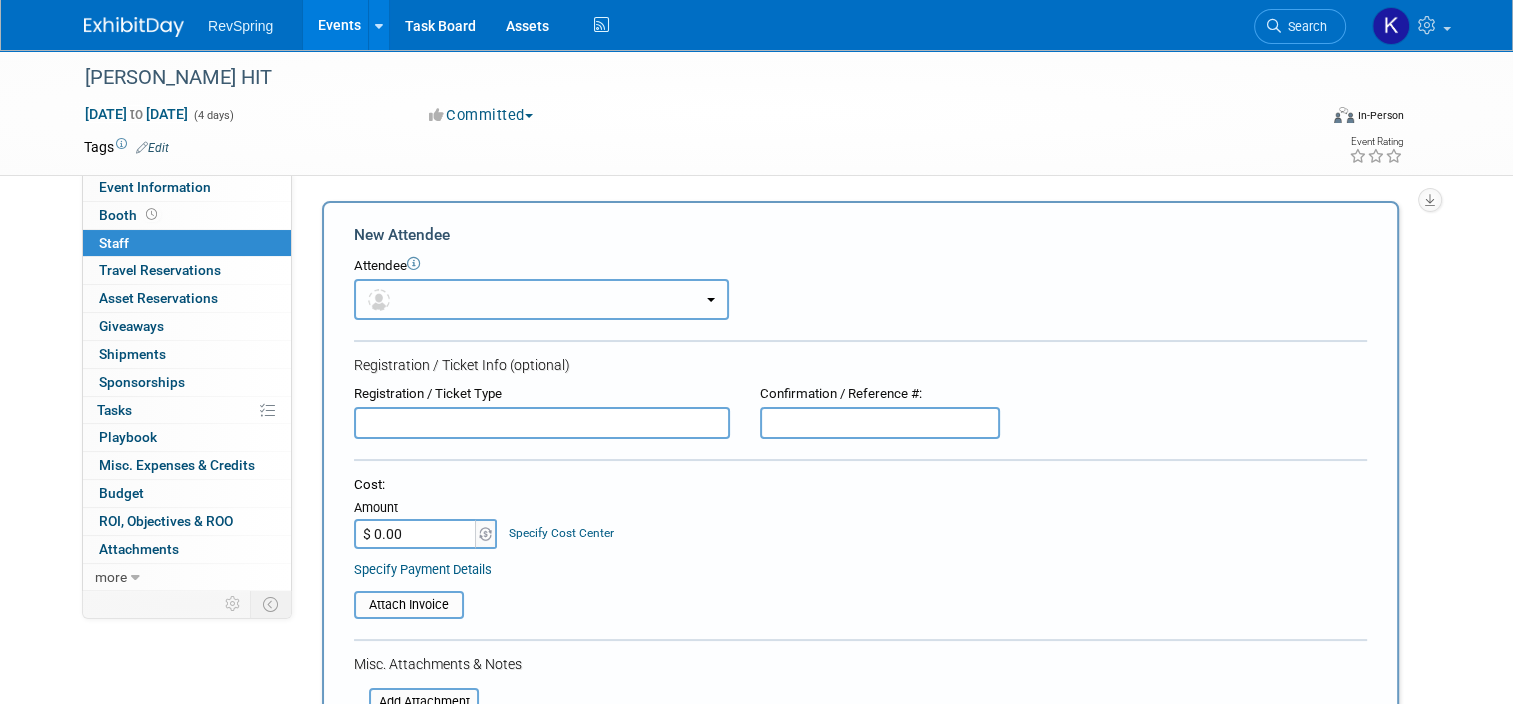 click at bounding box center [541, 299] 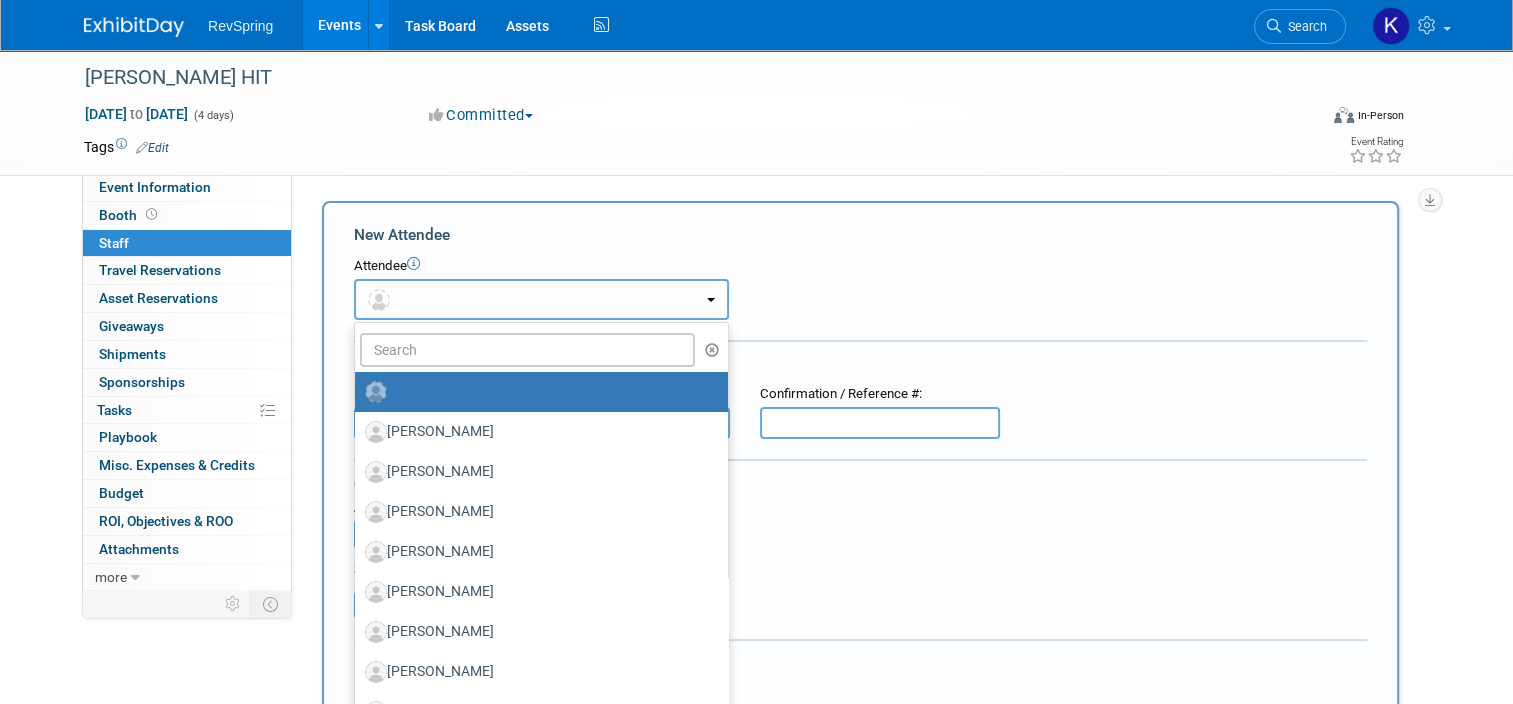 type 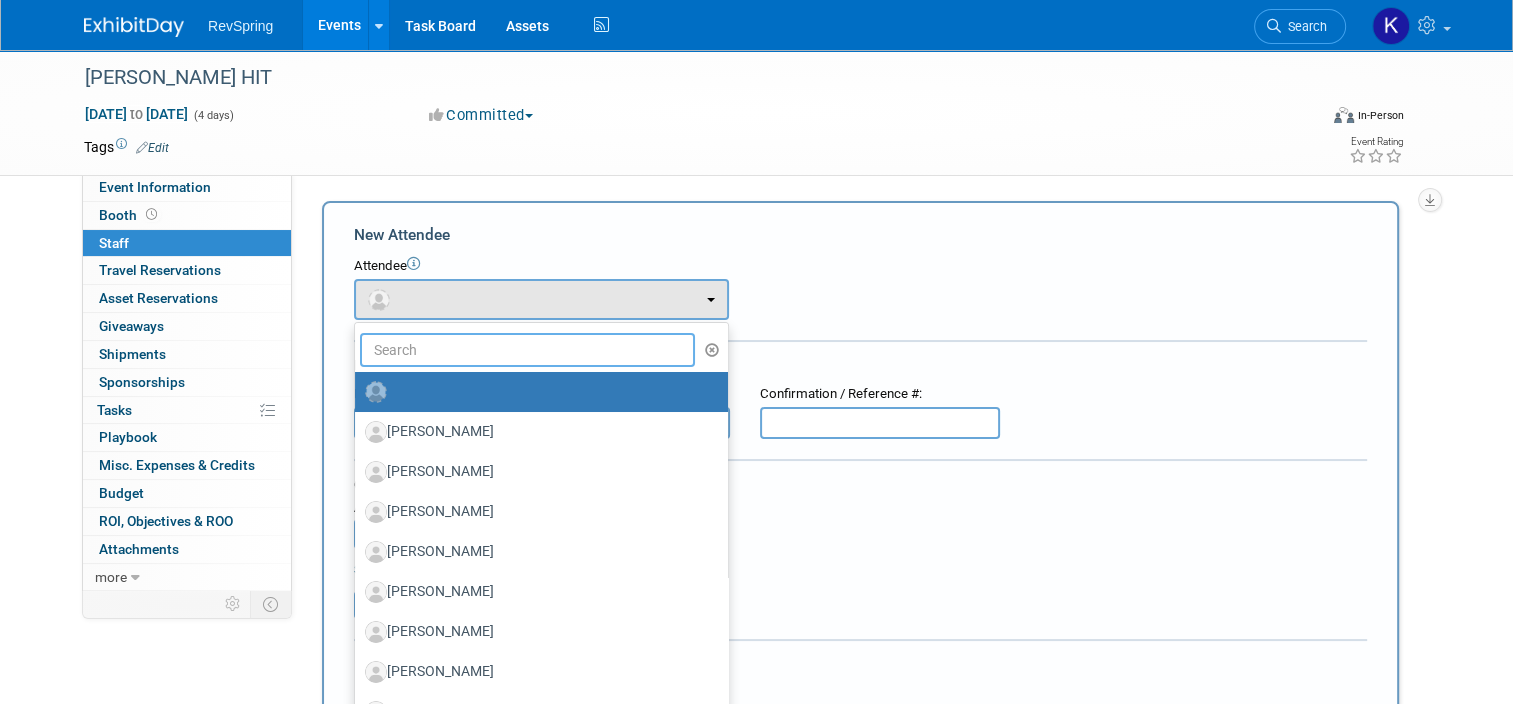 click at bounding box center [527, 350] 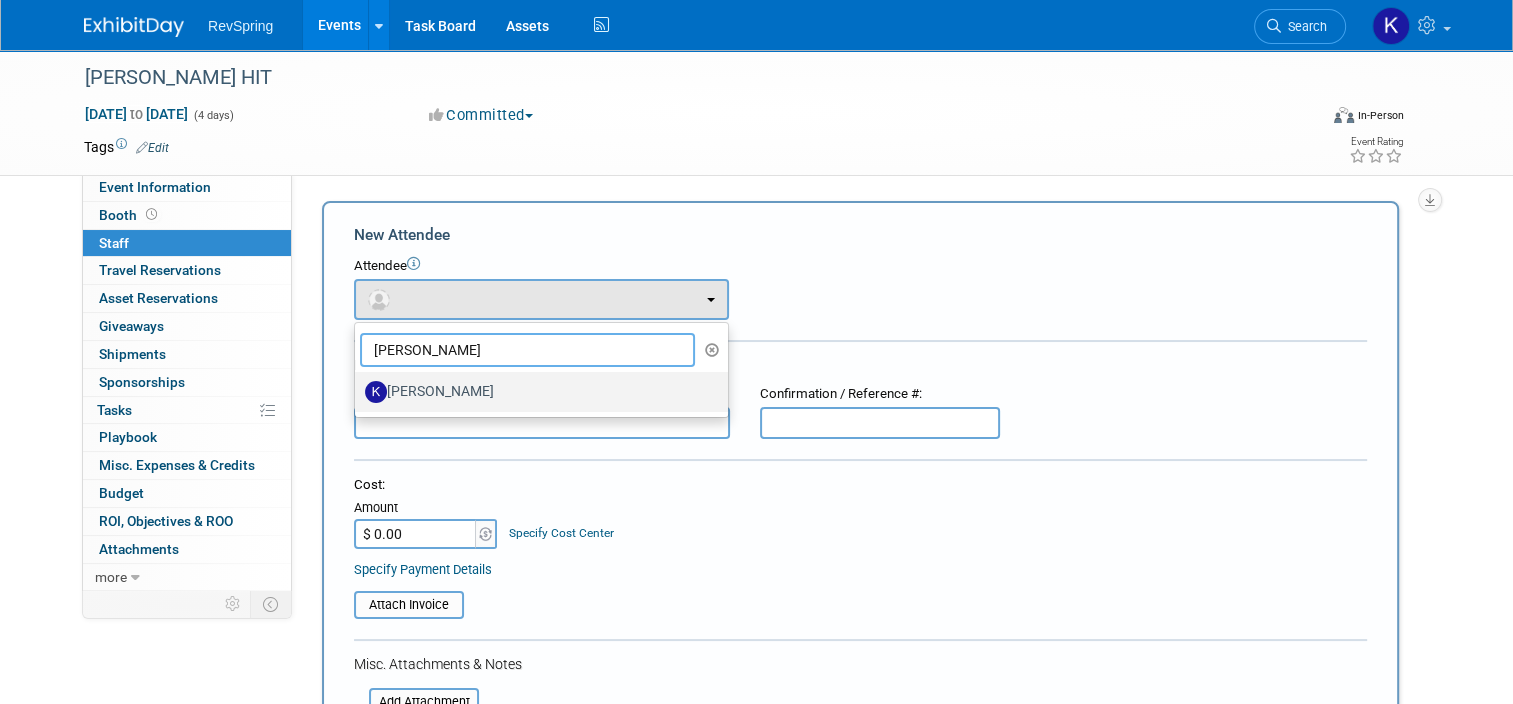 type on "[PERSON_NAME]" 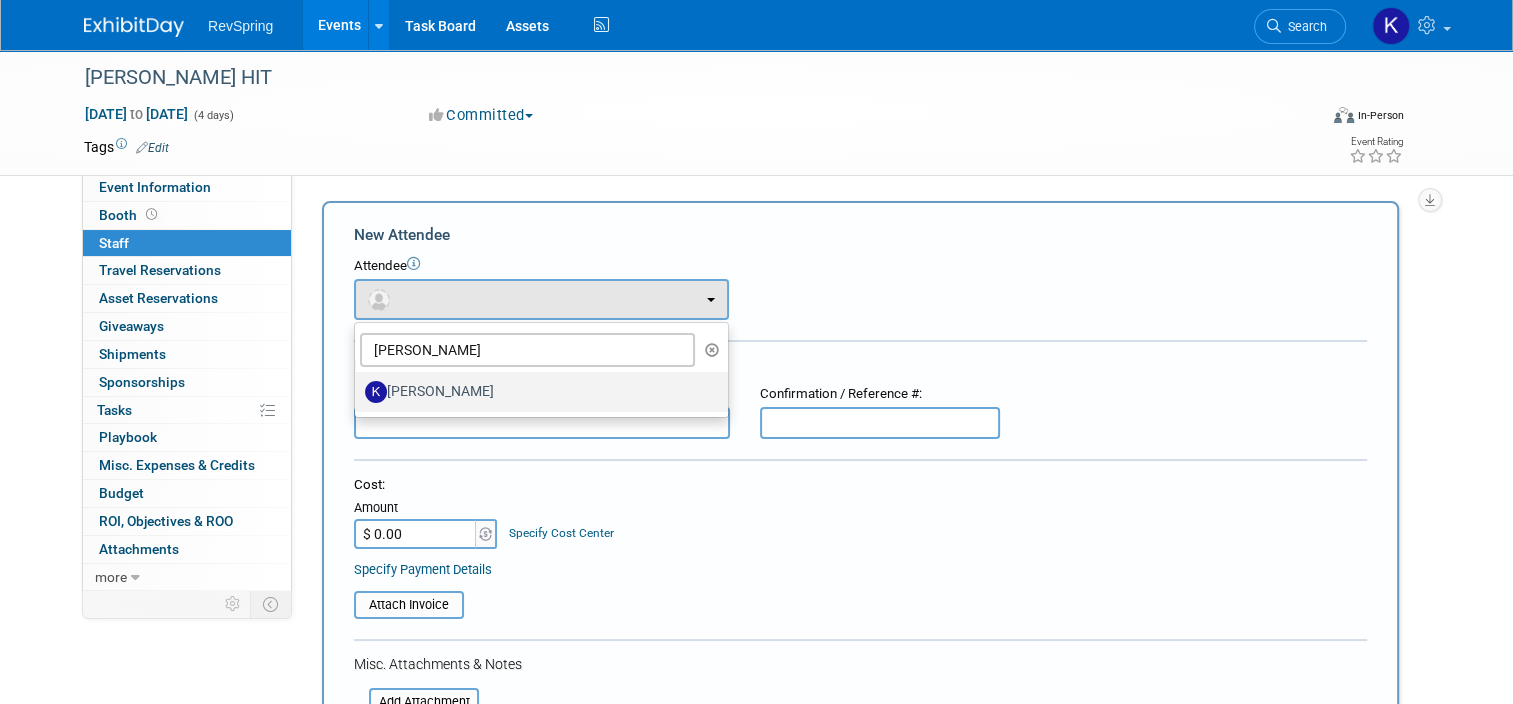 click on "[PERSON_NAME]" at bounding box center [536, 392] 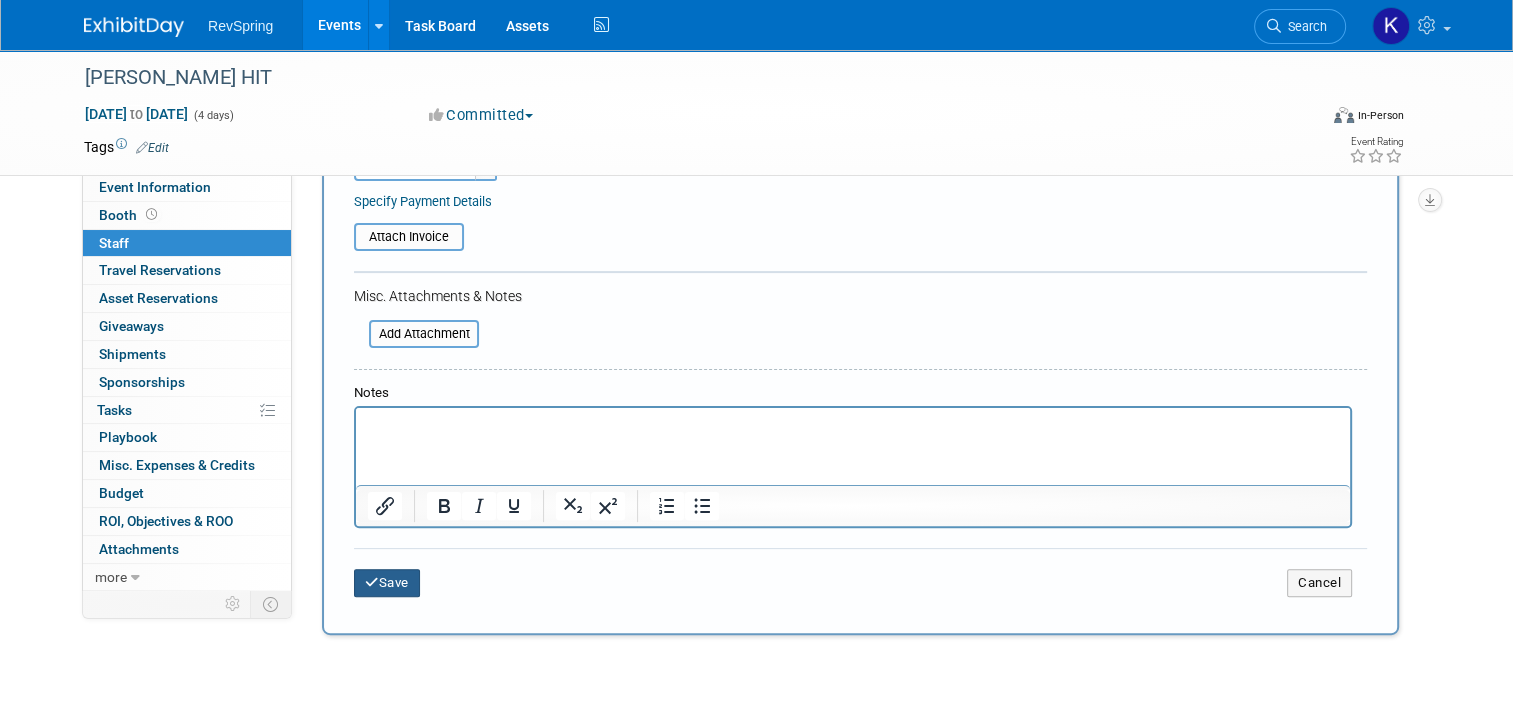 click on "Save" at bounding box center (387, 583) 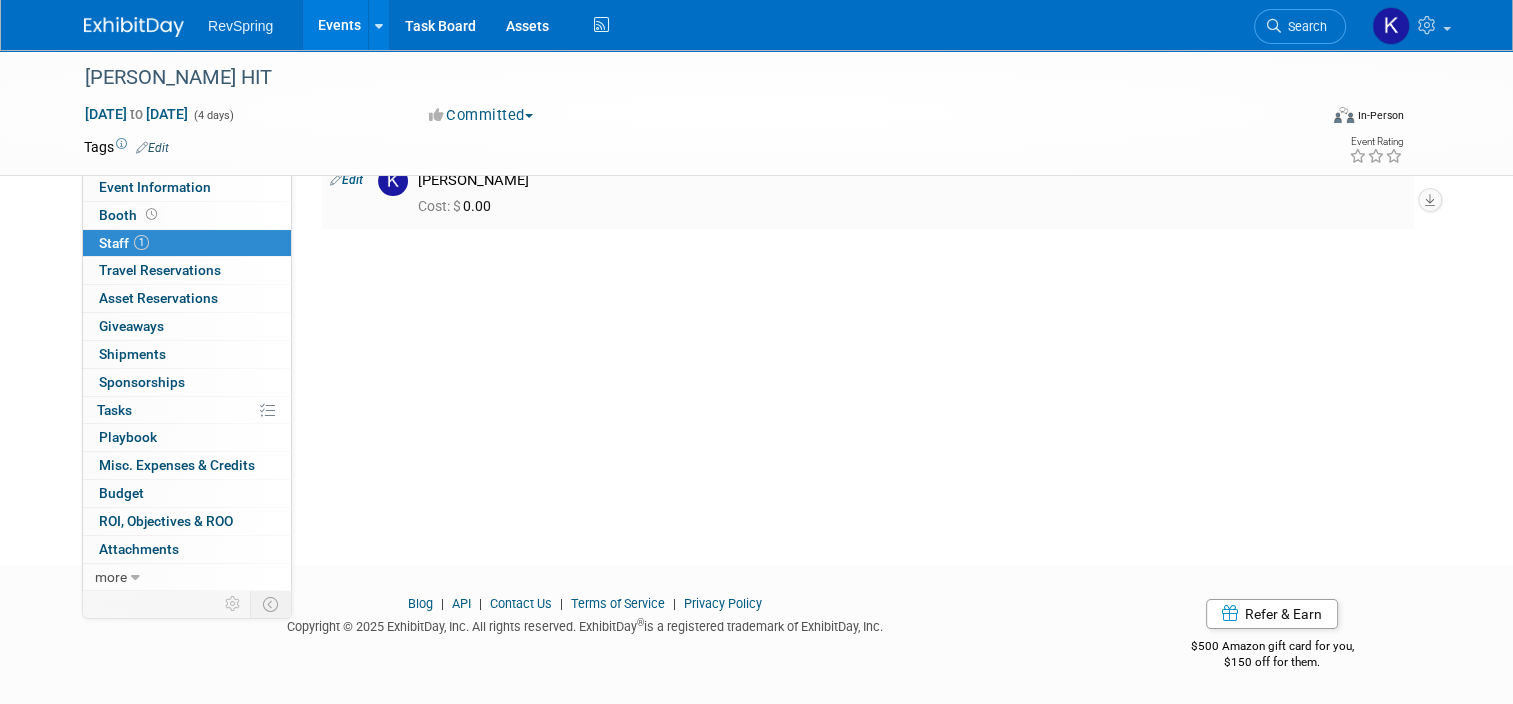 scroll, scrollTop: 0, scrollLeft: 0, axis: both 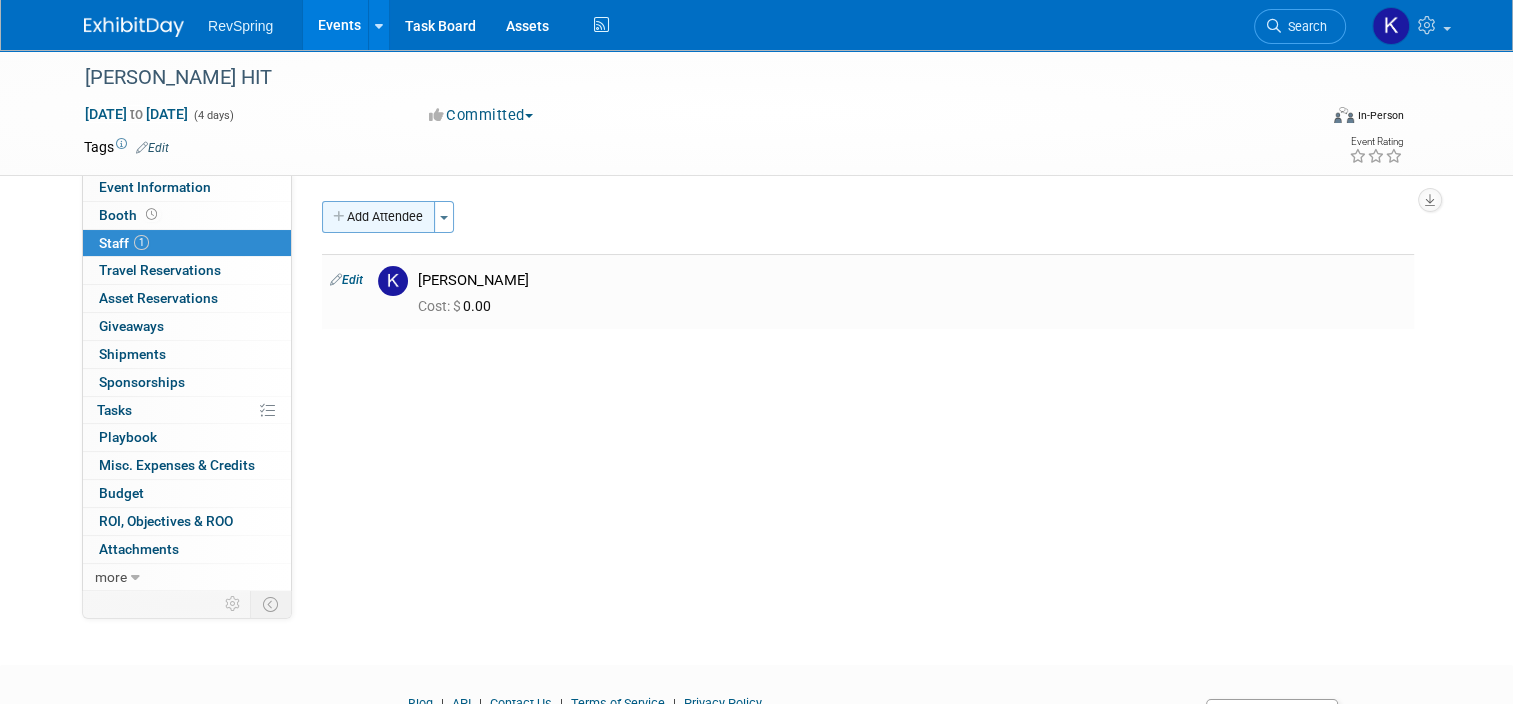 click on "Add Attendee" at bounding box center [378, 217] 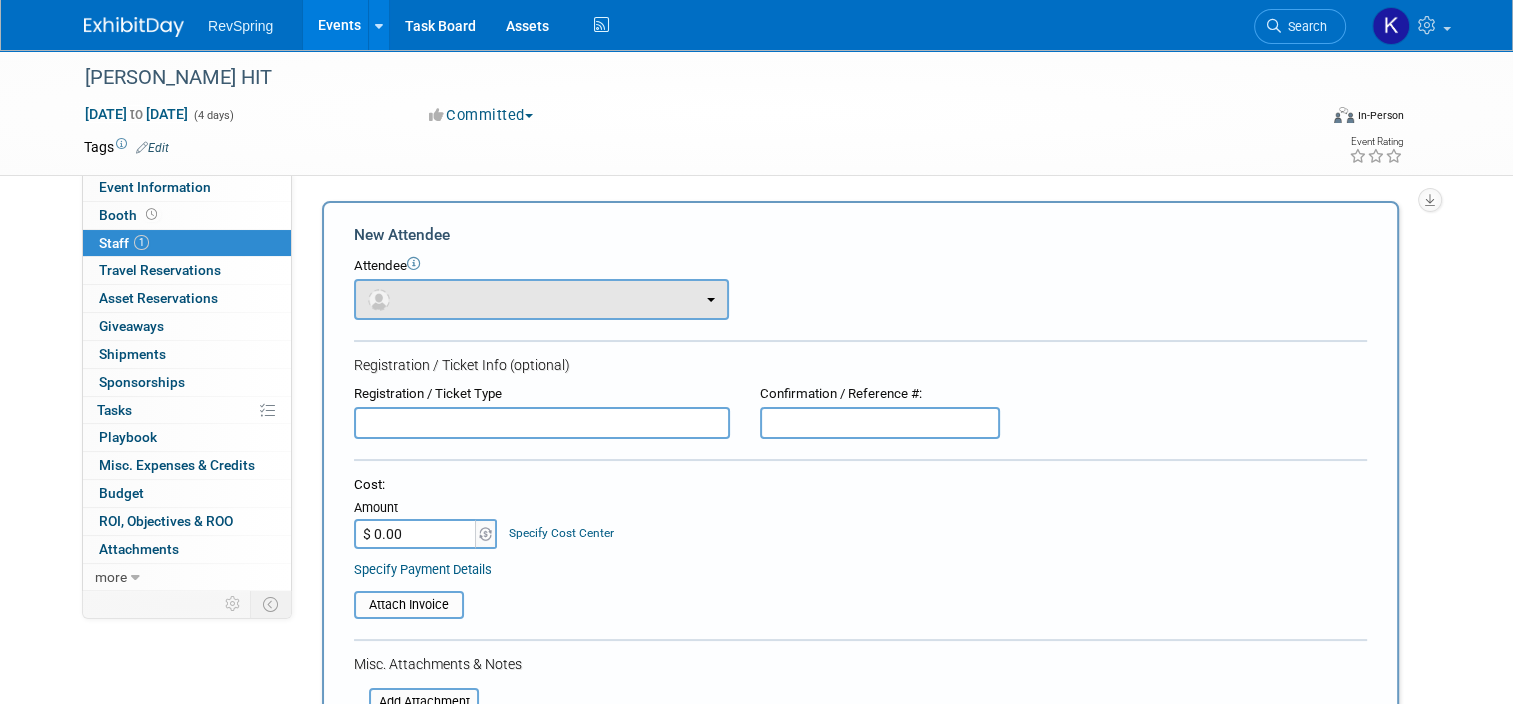 scroll, scrollTop: 0, scrollLeft: 0, axis: both 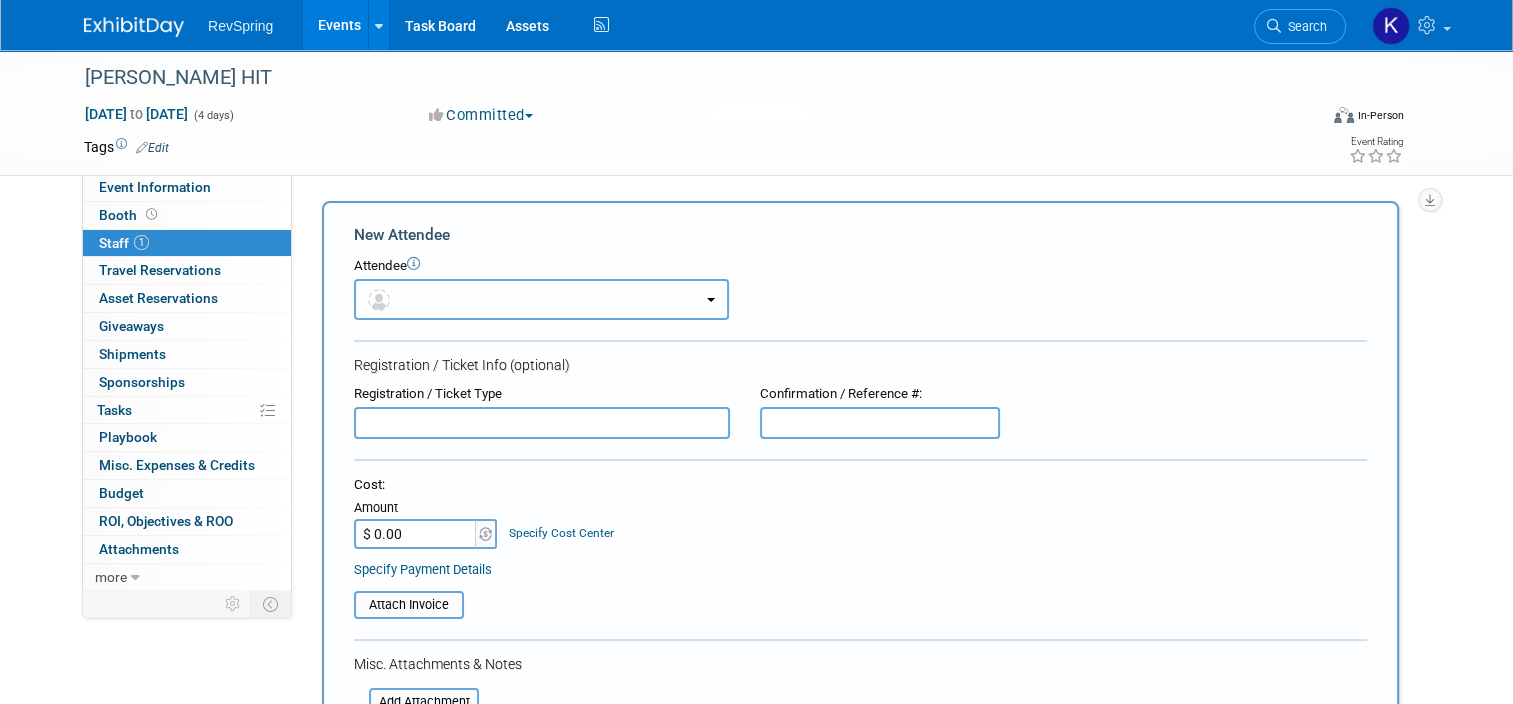 click at bounding box center [541, 299] 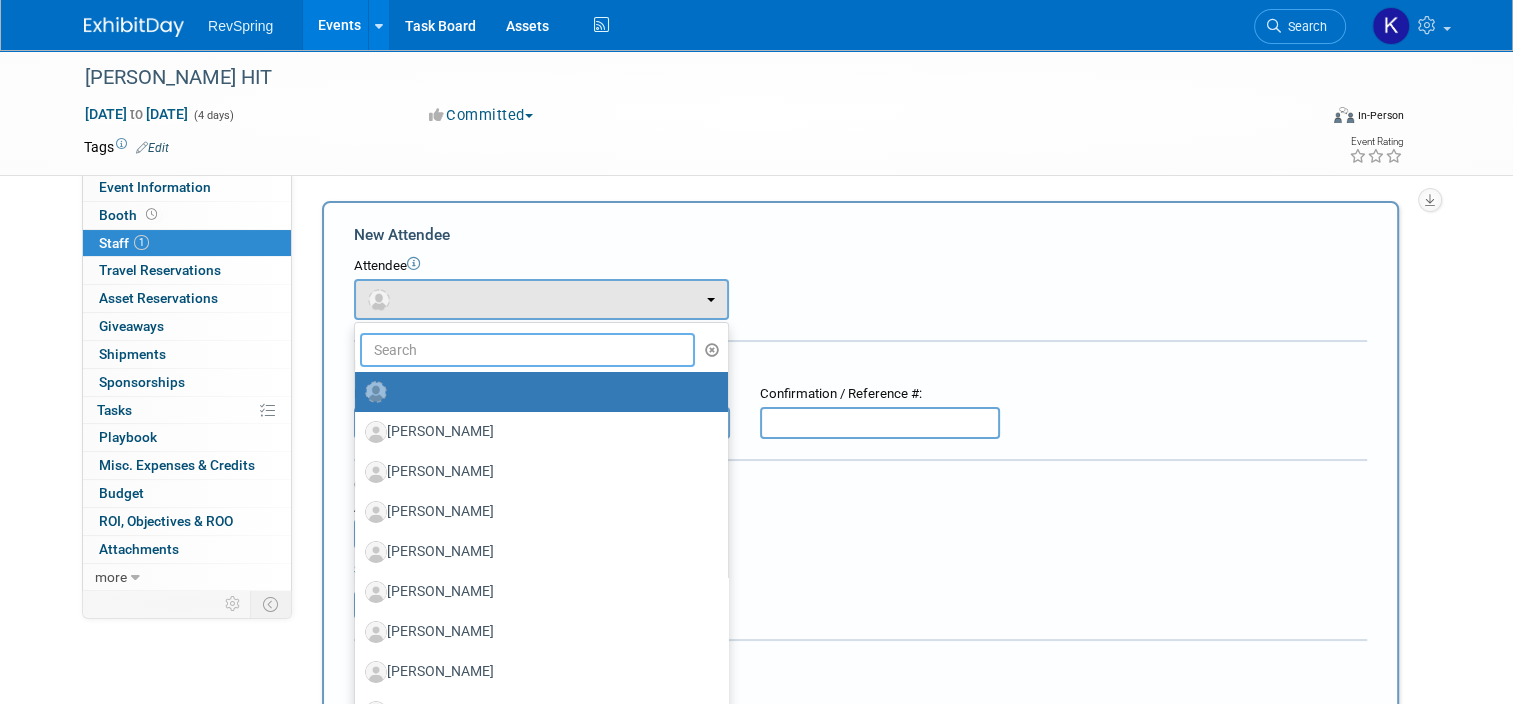 click at bounding box center [527, 350] 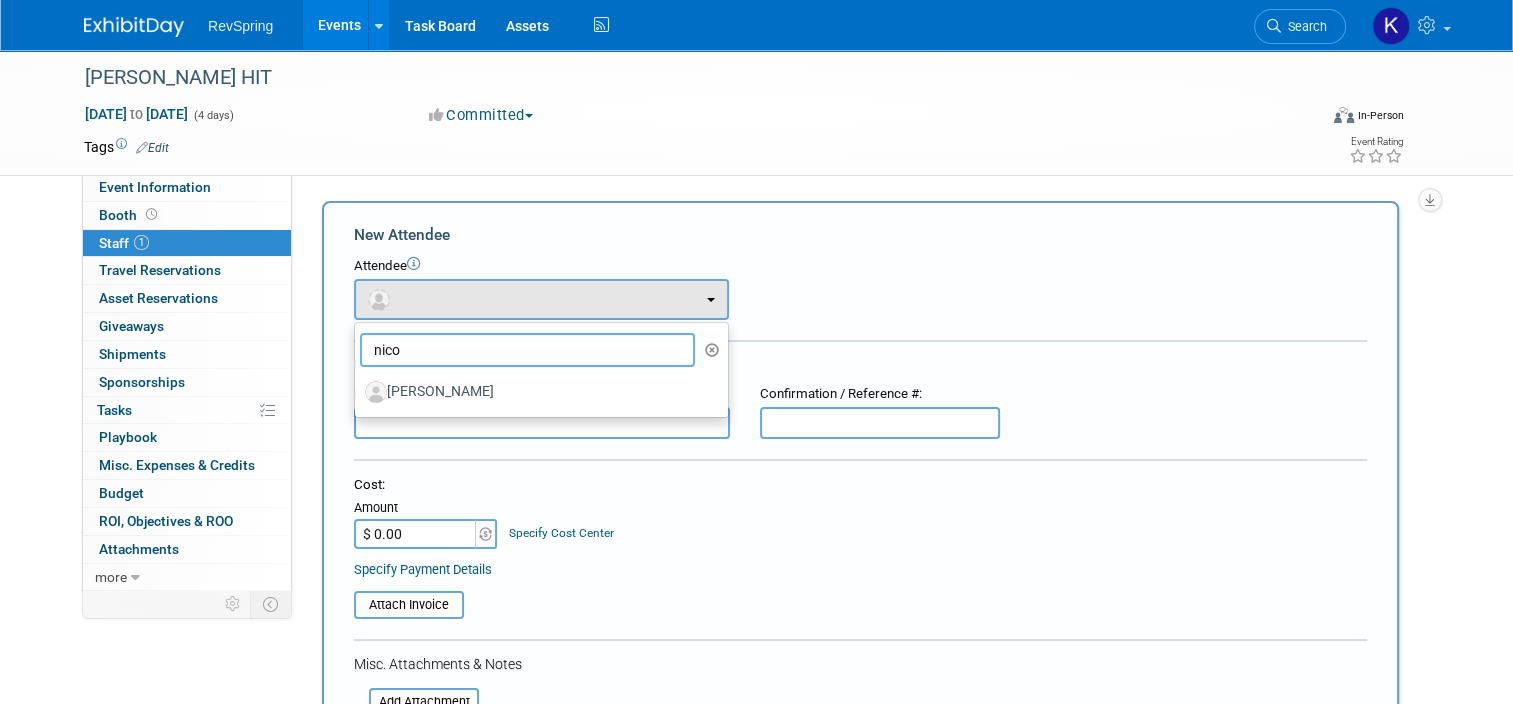 type on "nico" 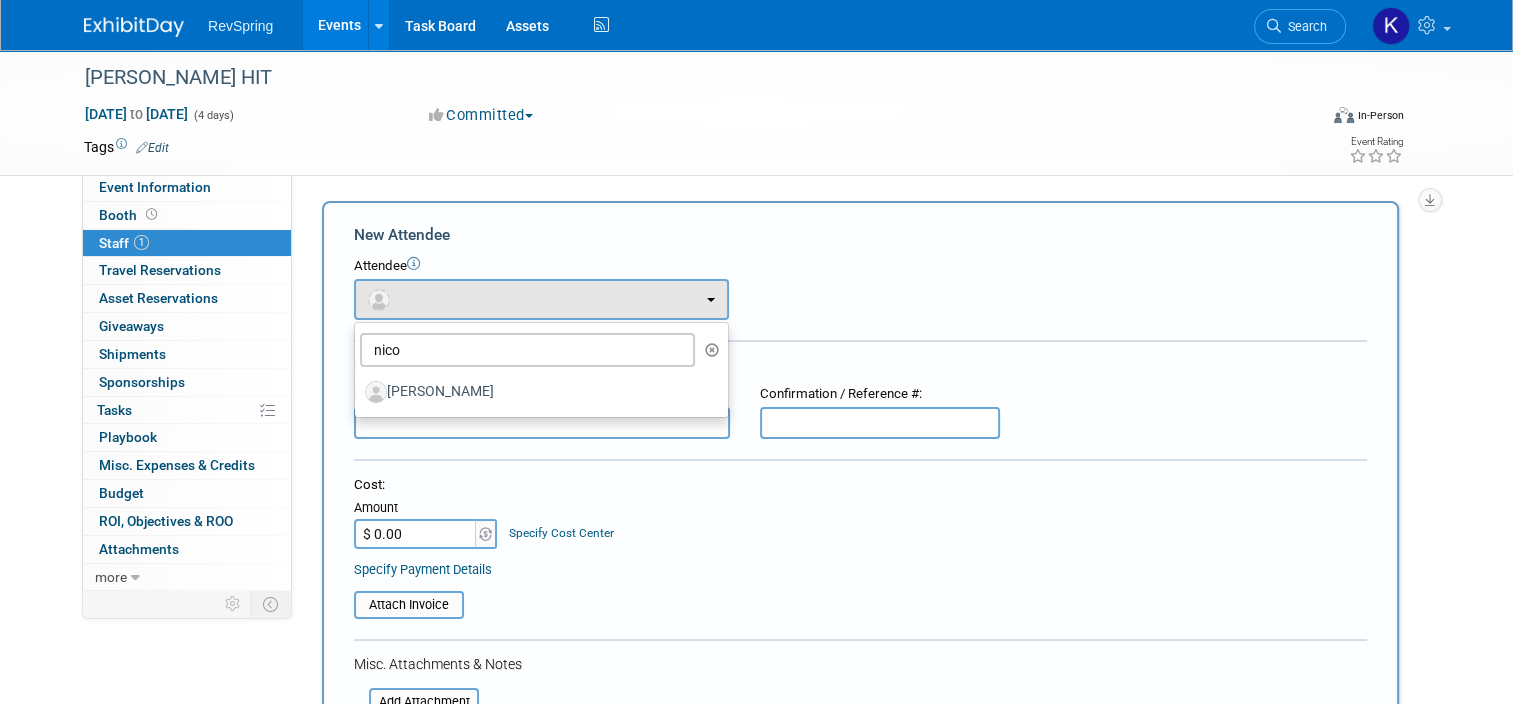 click on "[PERSON_NAME]
[PERSON_NAME]
[PERSON_NAME]
[PERSON_NAME]
[PERSON_NAME]
(me)" at bounding box center [541, 370] 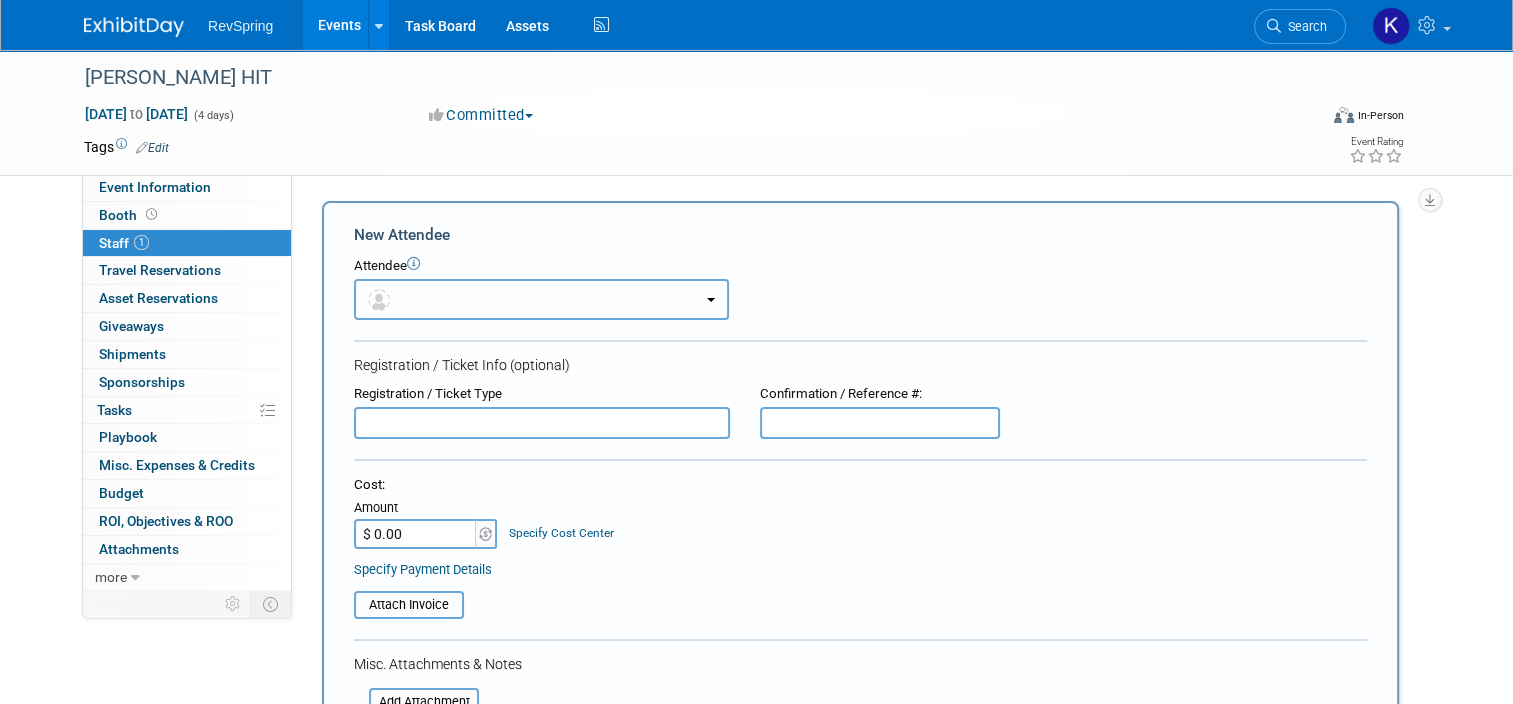 click at bounding box center (541, 299) 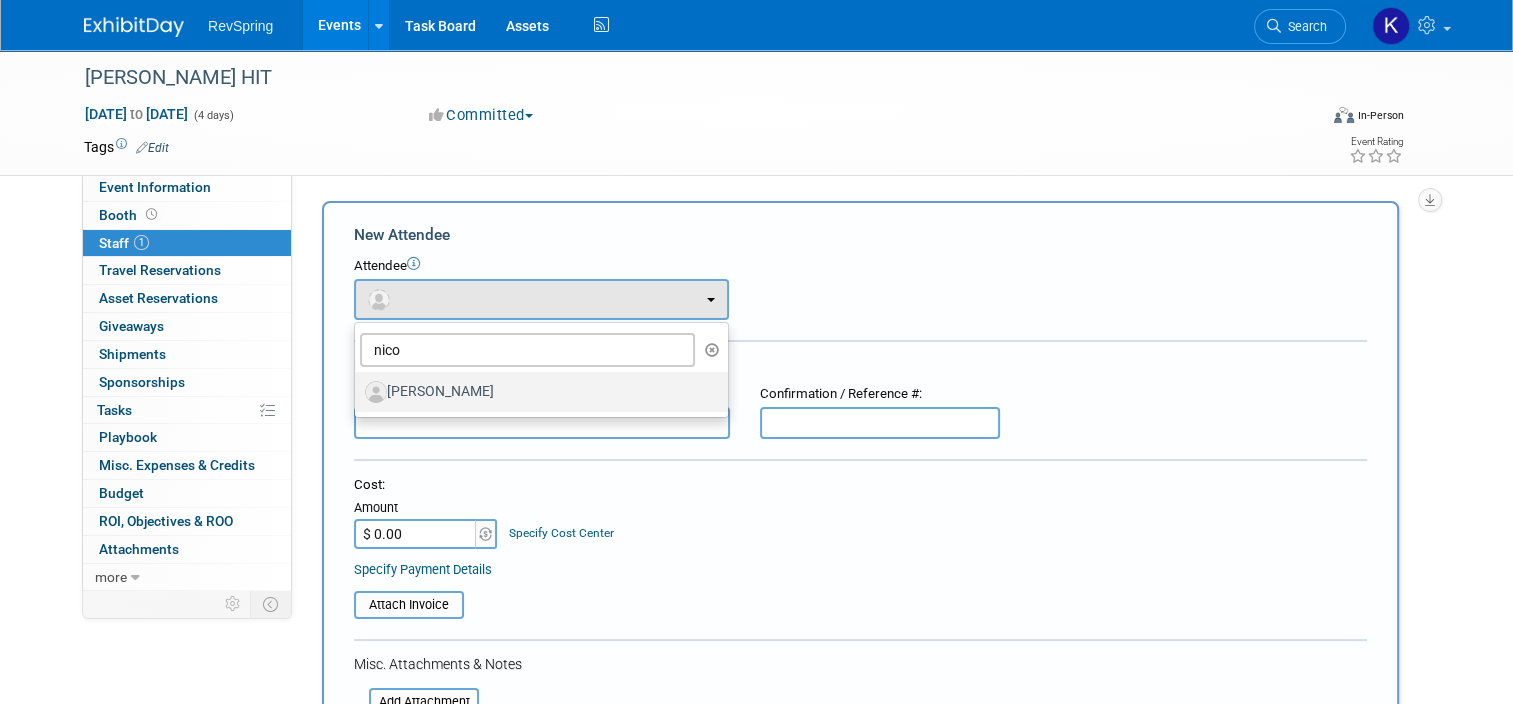 click on "[PERSON_NAME]" at bounding box center [536, 392] 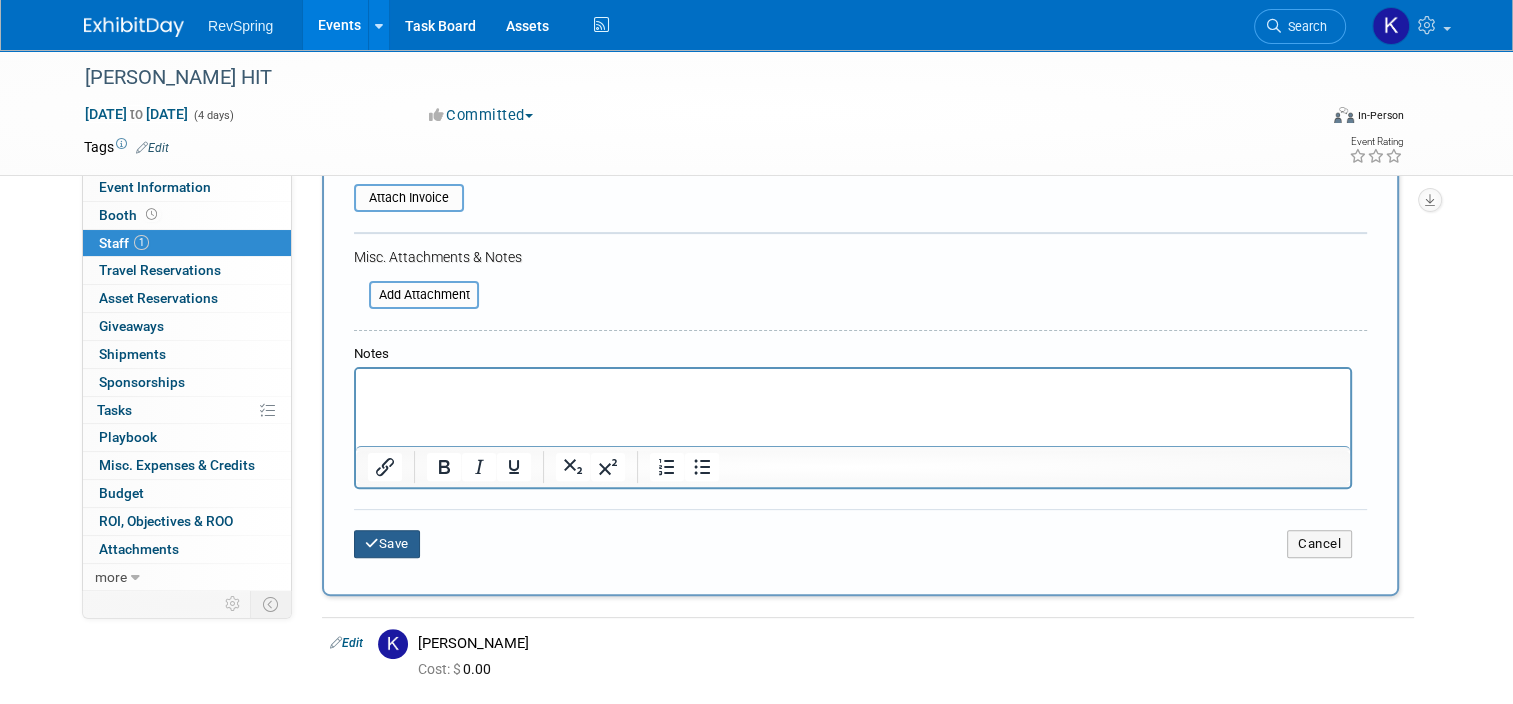 click on "Save" at bounding box center [387, 544] 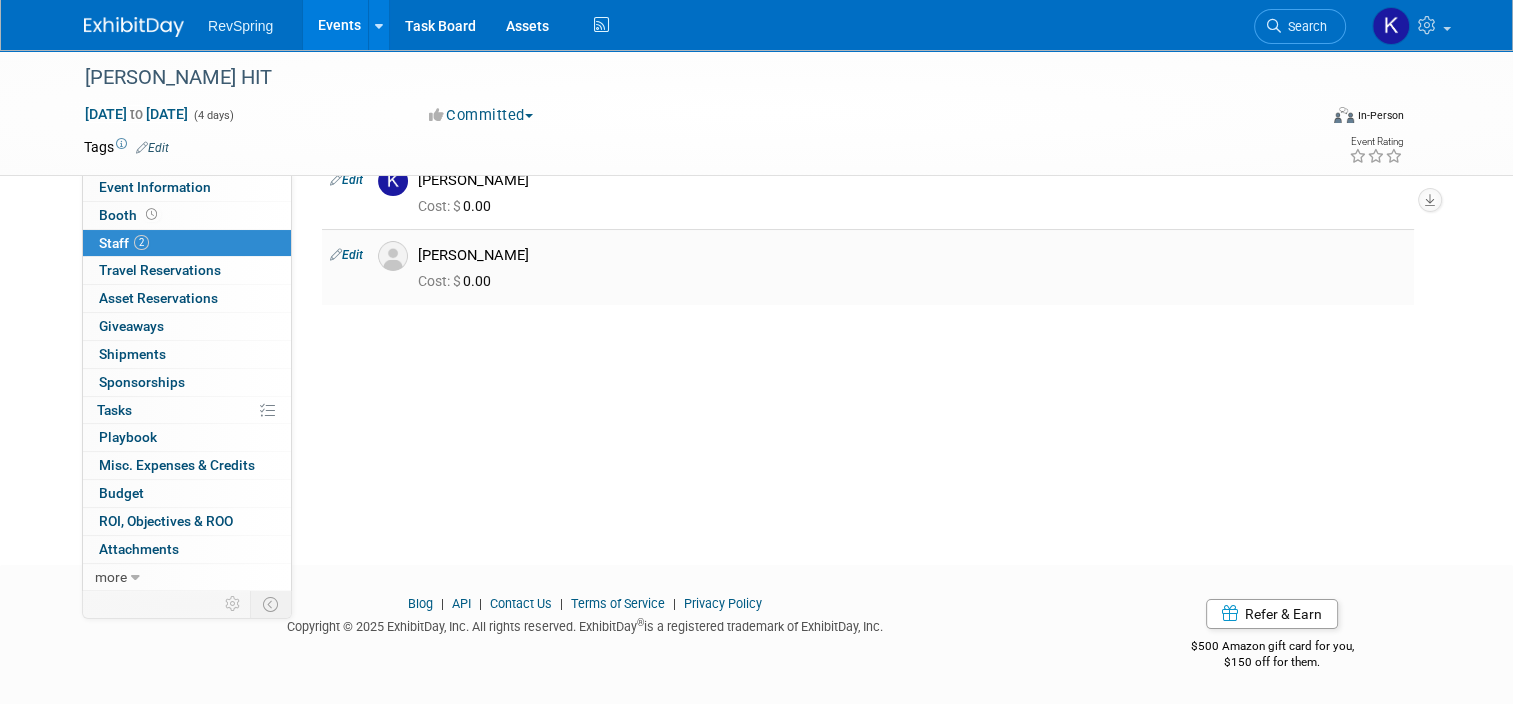 scroll, scrollTop: 0, scrollLeft: 0, axis: both 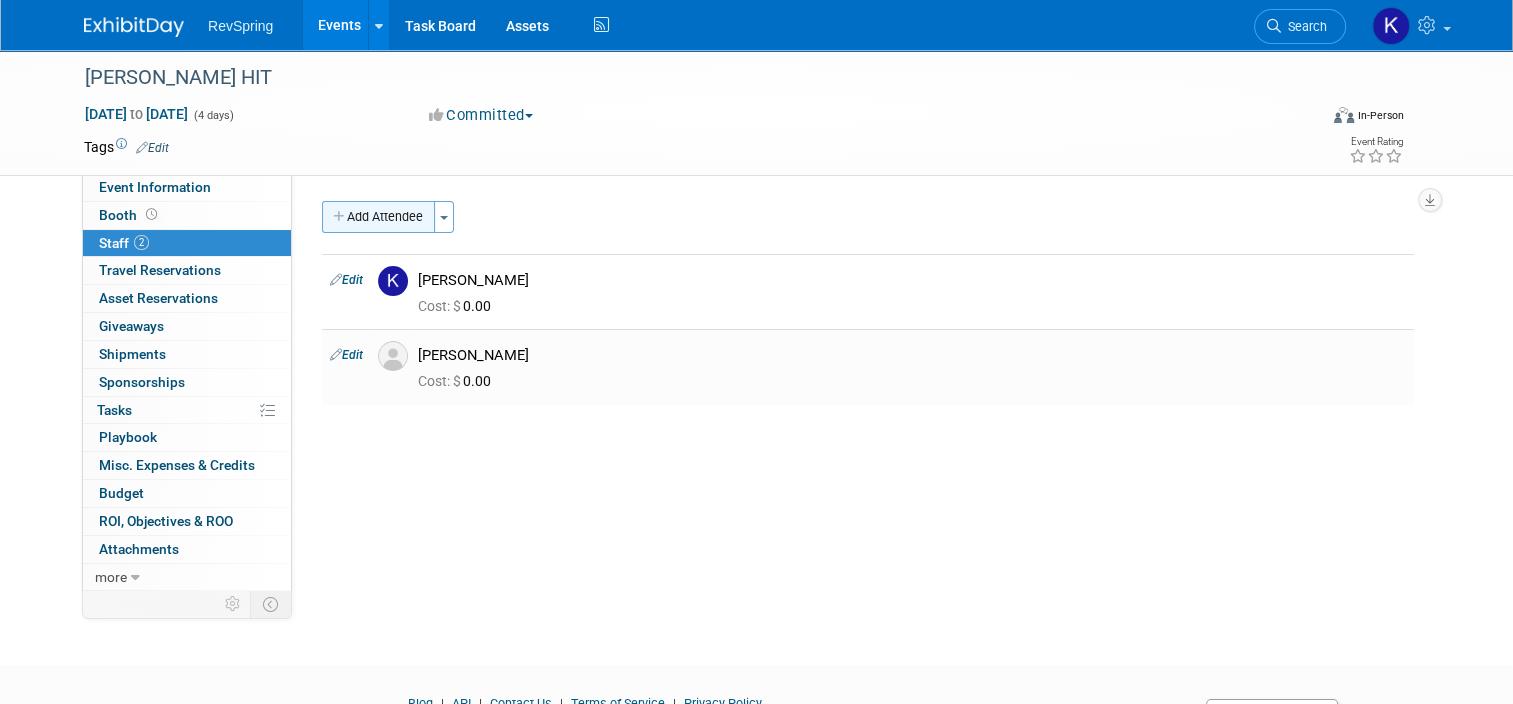 click on "Add Attendee" at bounding box center (378, 217) 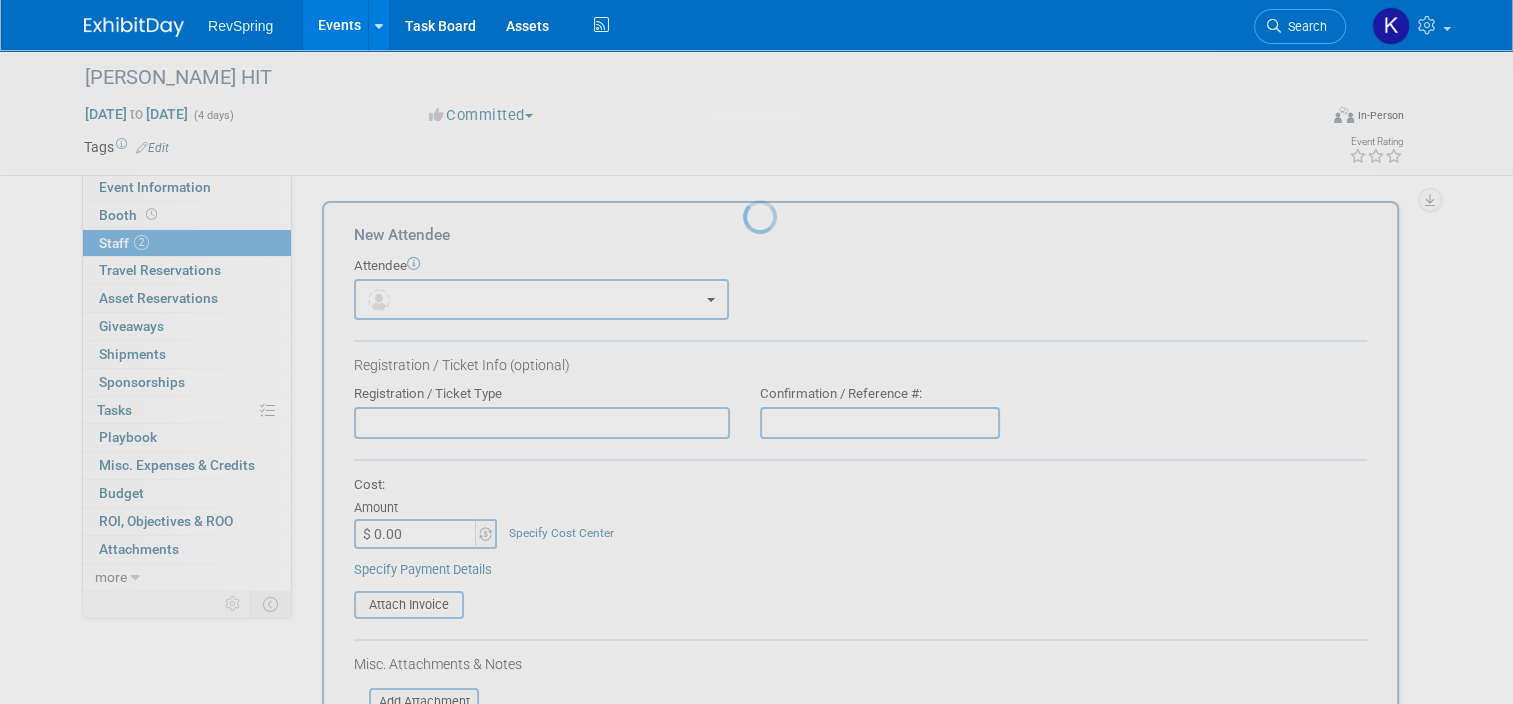 scroll, scrollTop: 0, scrollLeft: 0, axis: both 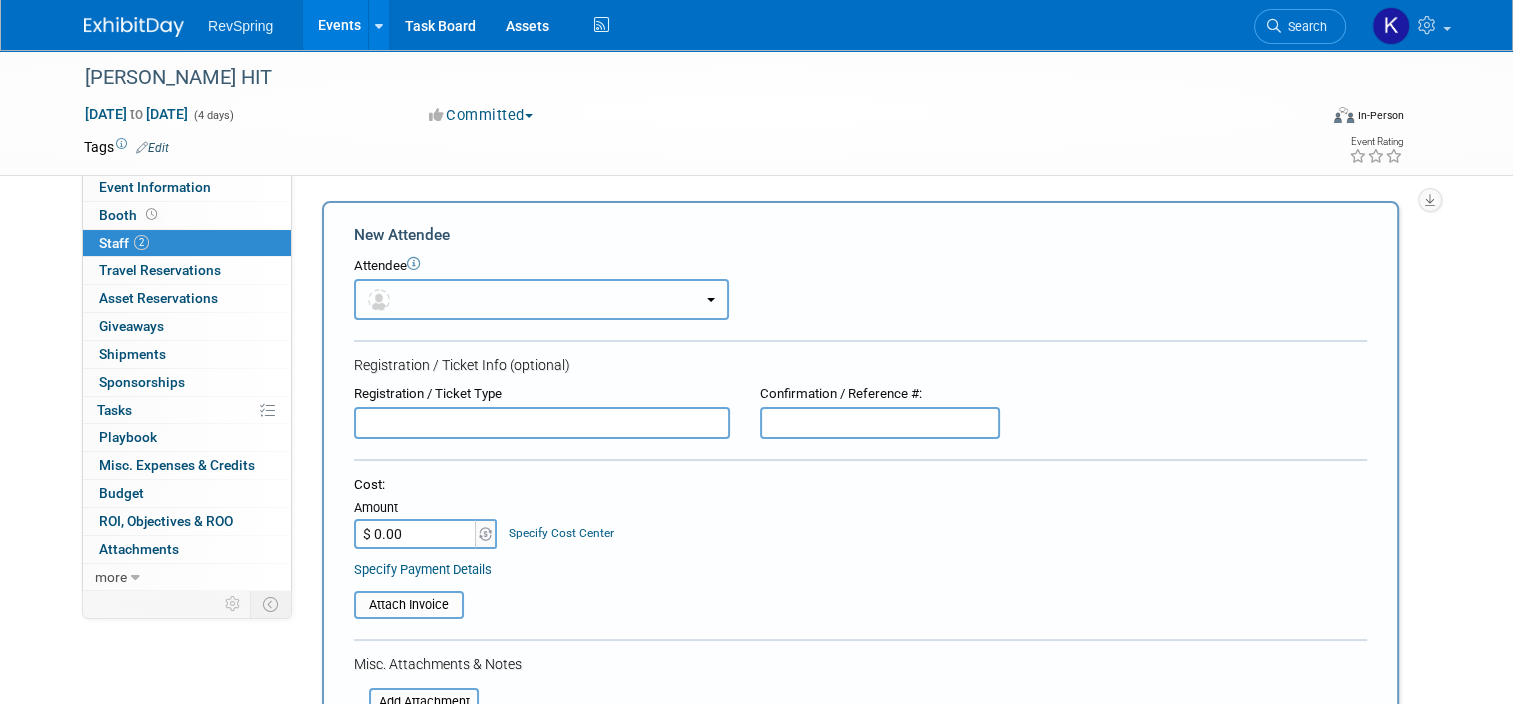 click at bounding box center [541, 299] 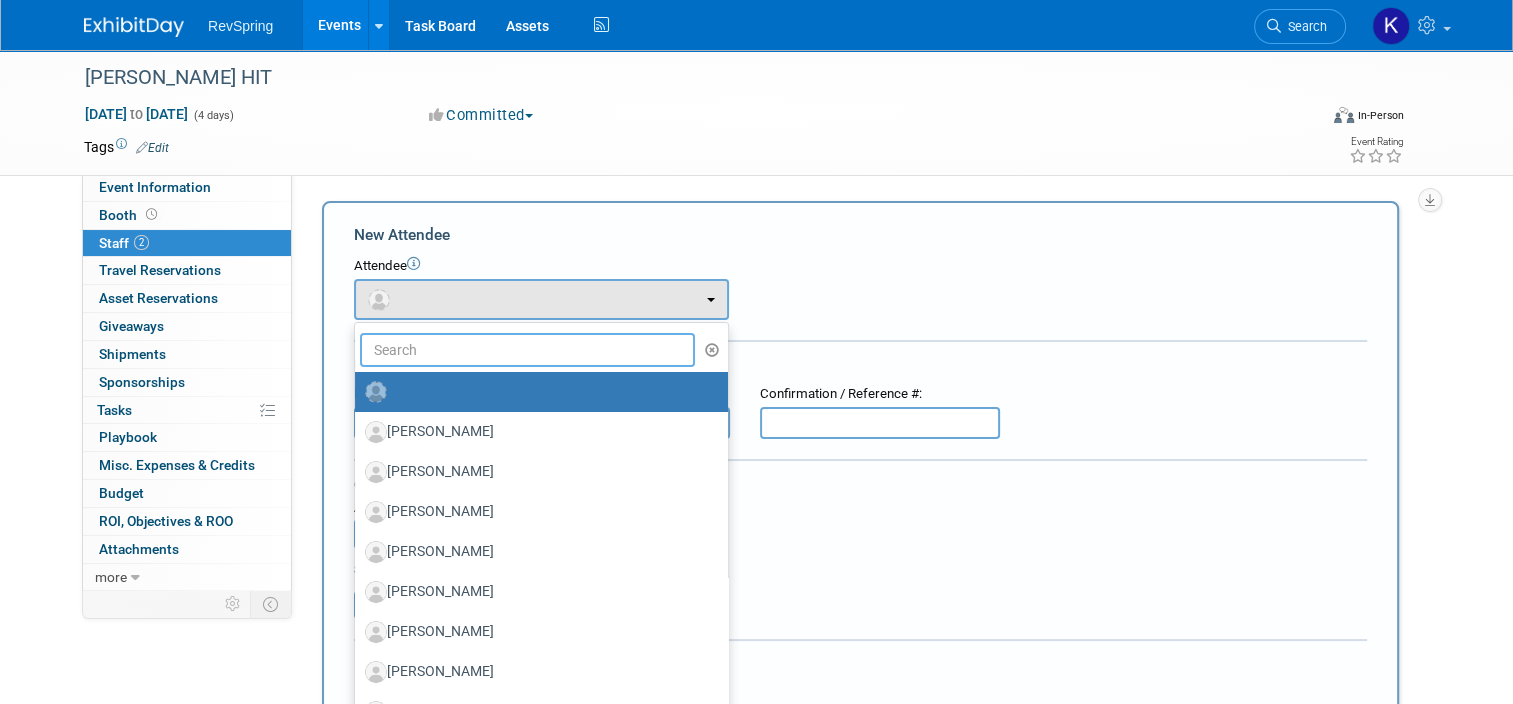 click at bounding box center [527, 350] 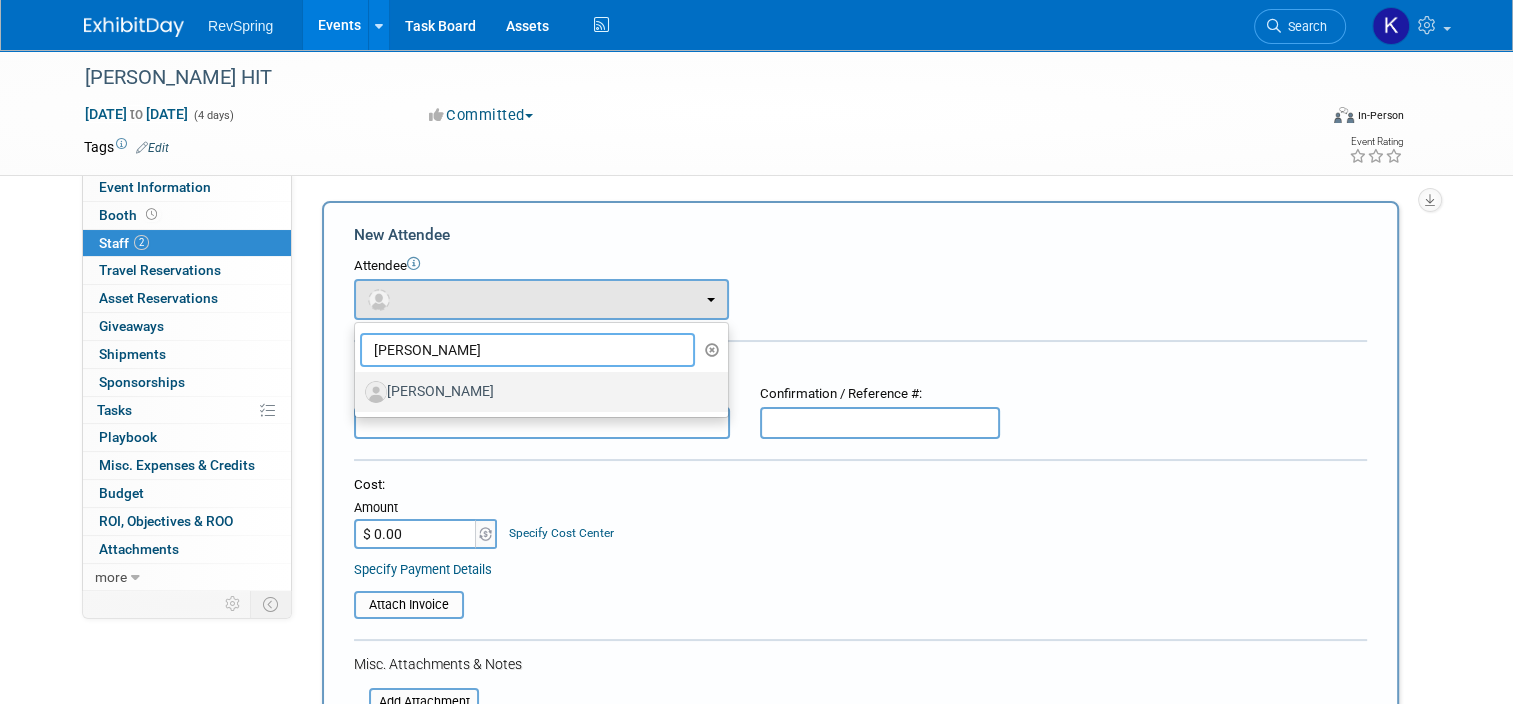 type on "[PERSON_NAME]" 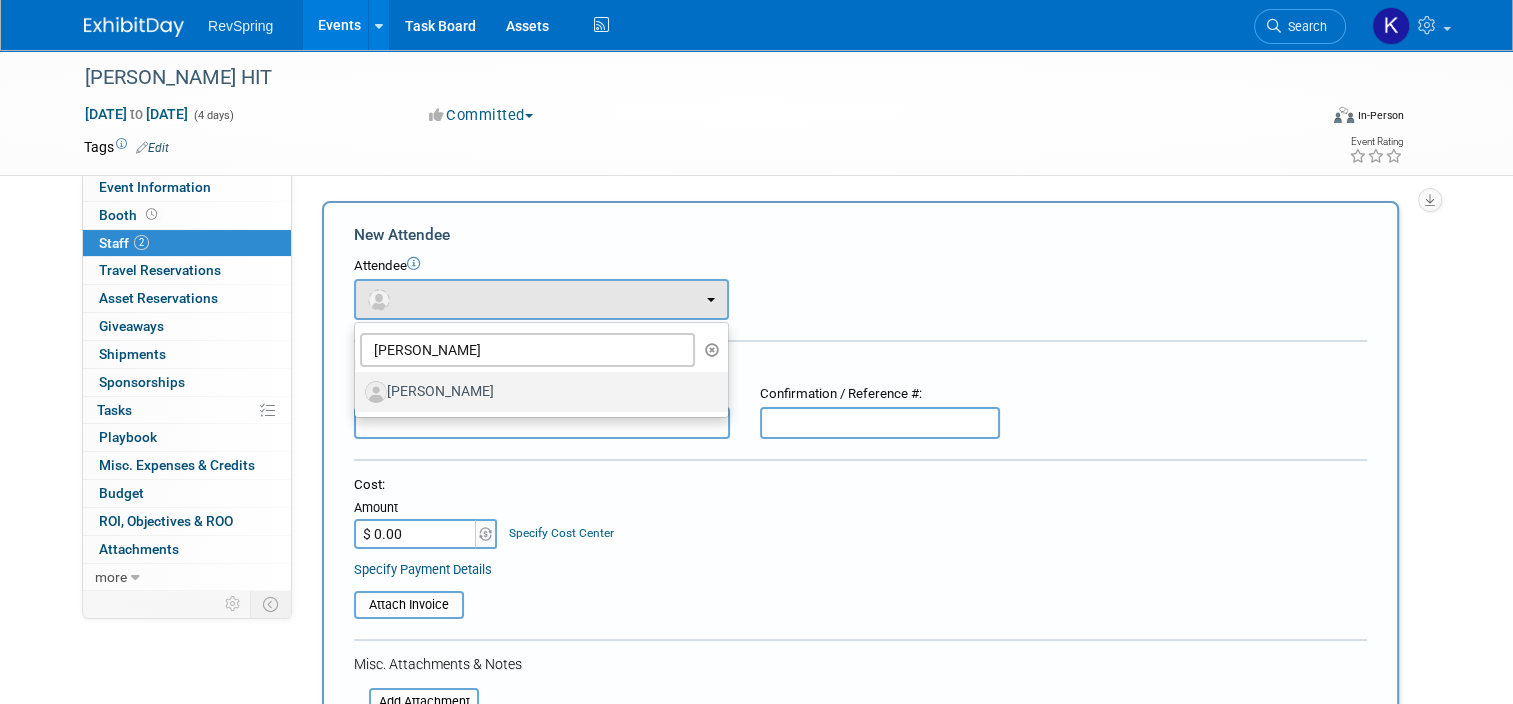 click on "[PERSON_NAME]" at bounding box center [536, 392] 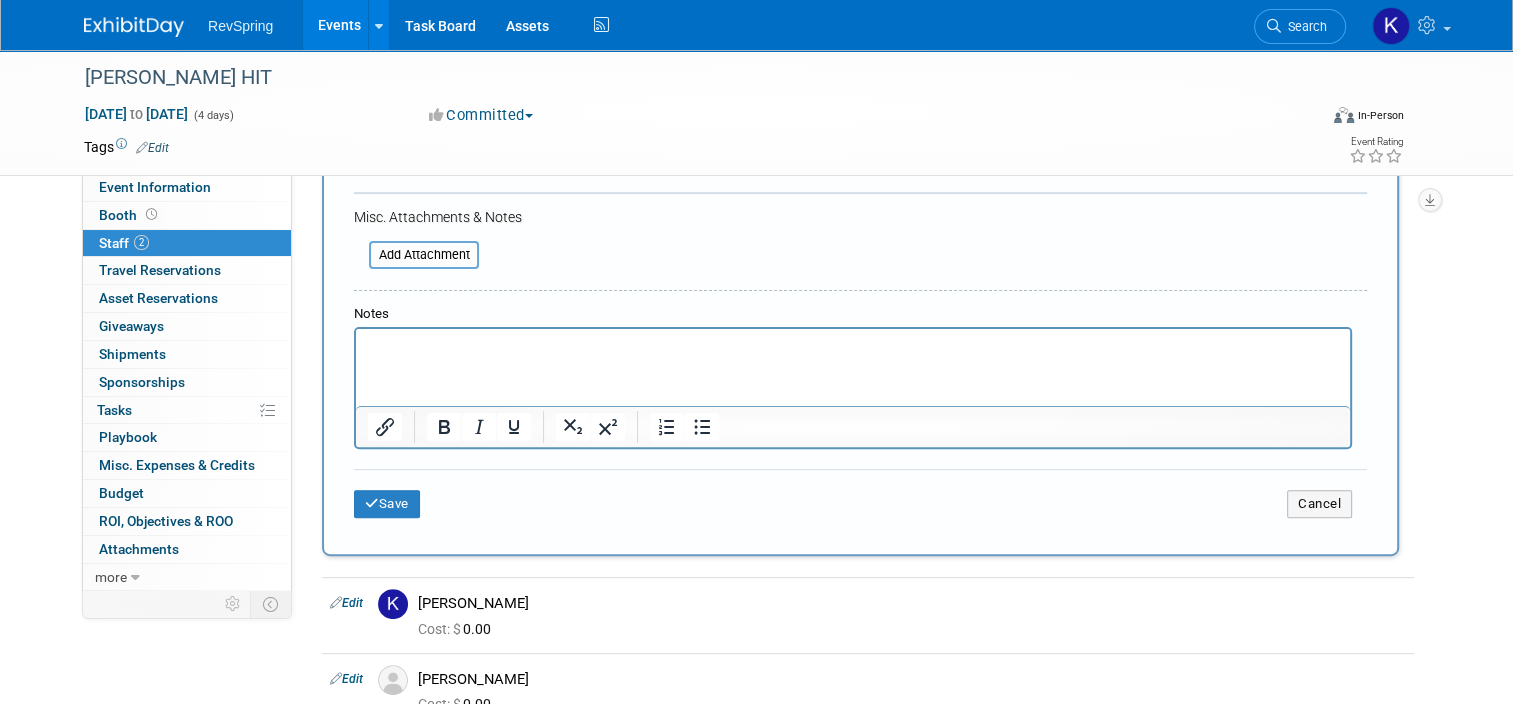 scroll, scrollTop: 512, scrollLeft: 0, axis: vertical 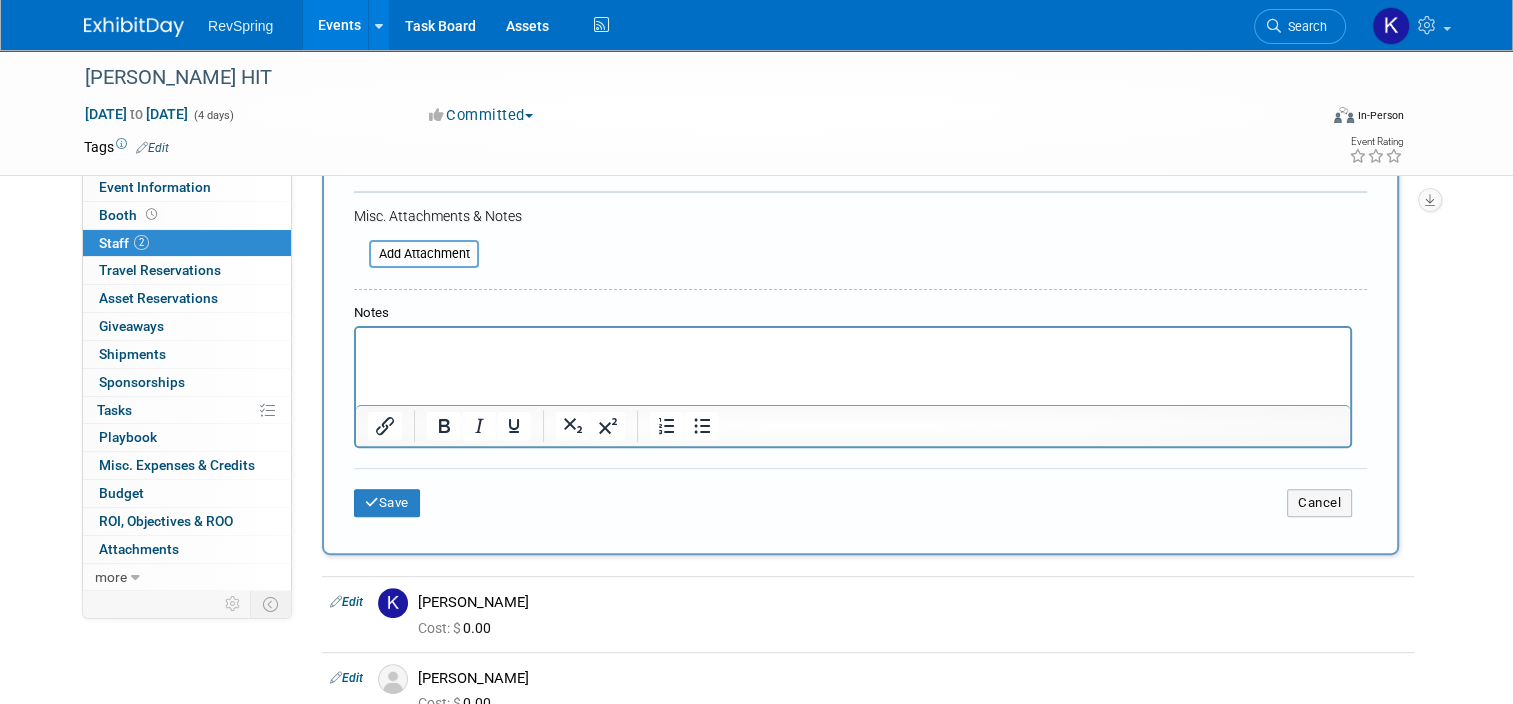 click on "Save
Cancel" at bounding box center (860, 500) 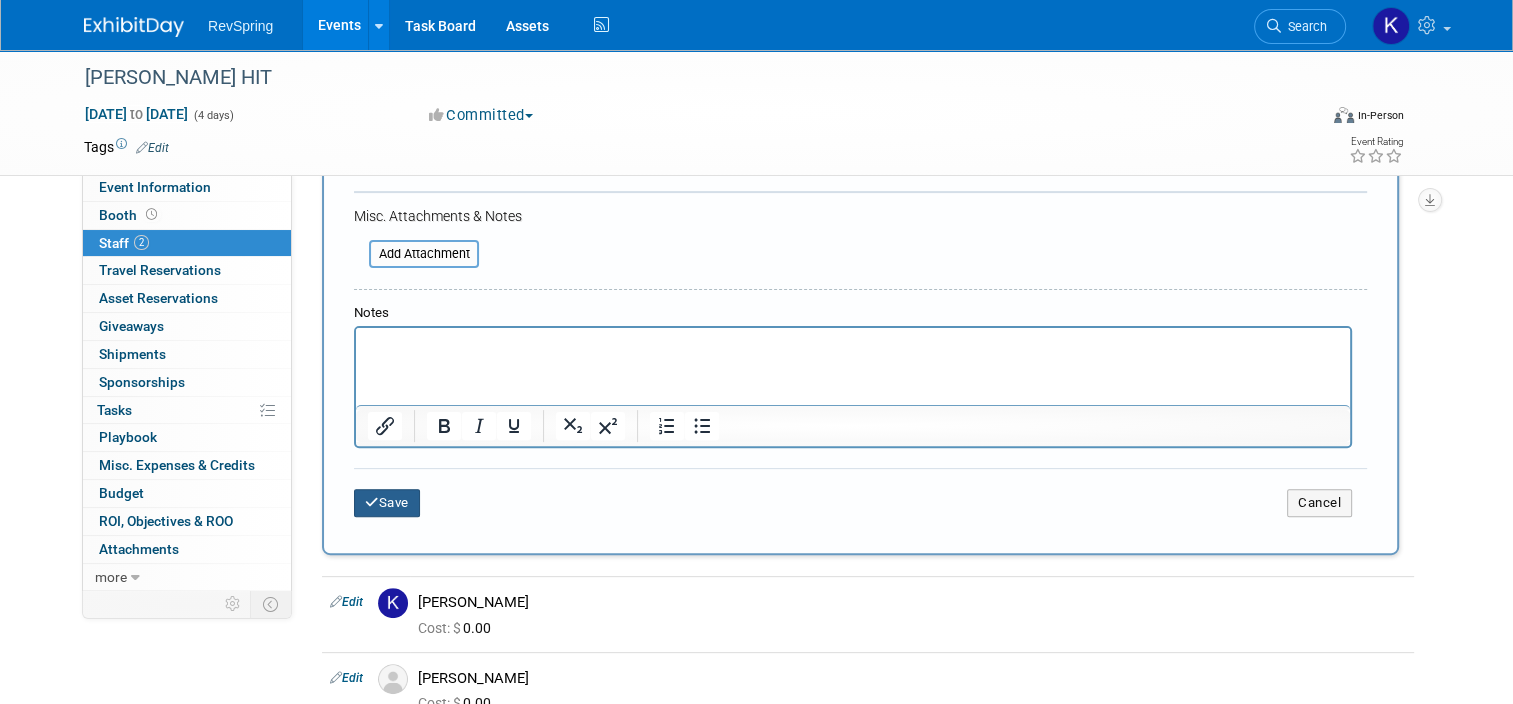 click on "Save" at bounding box center [387, 503] 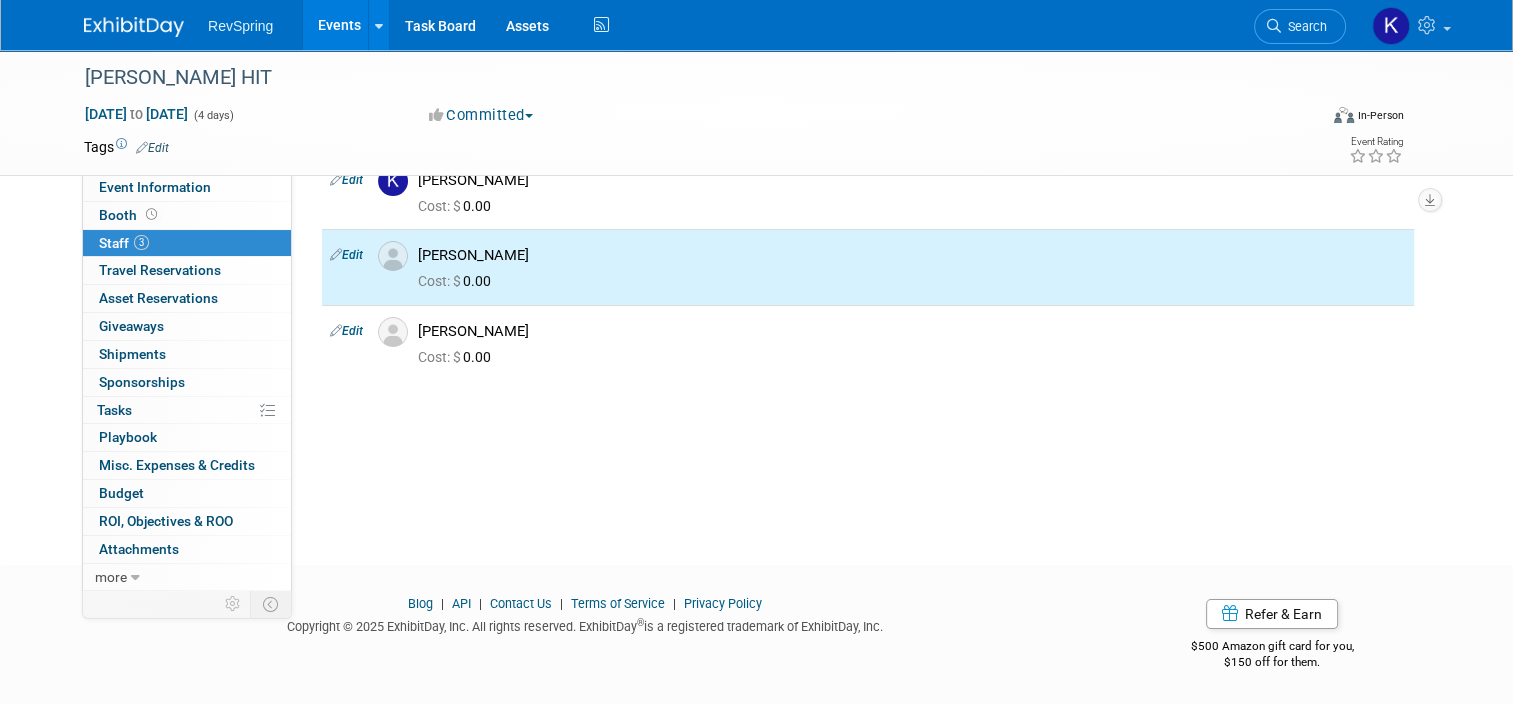 scroll, scrollTop: 0, scrollLeft: 0, axis: both 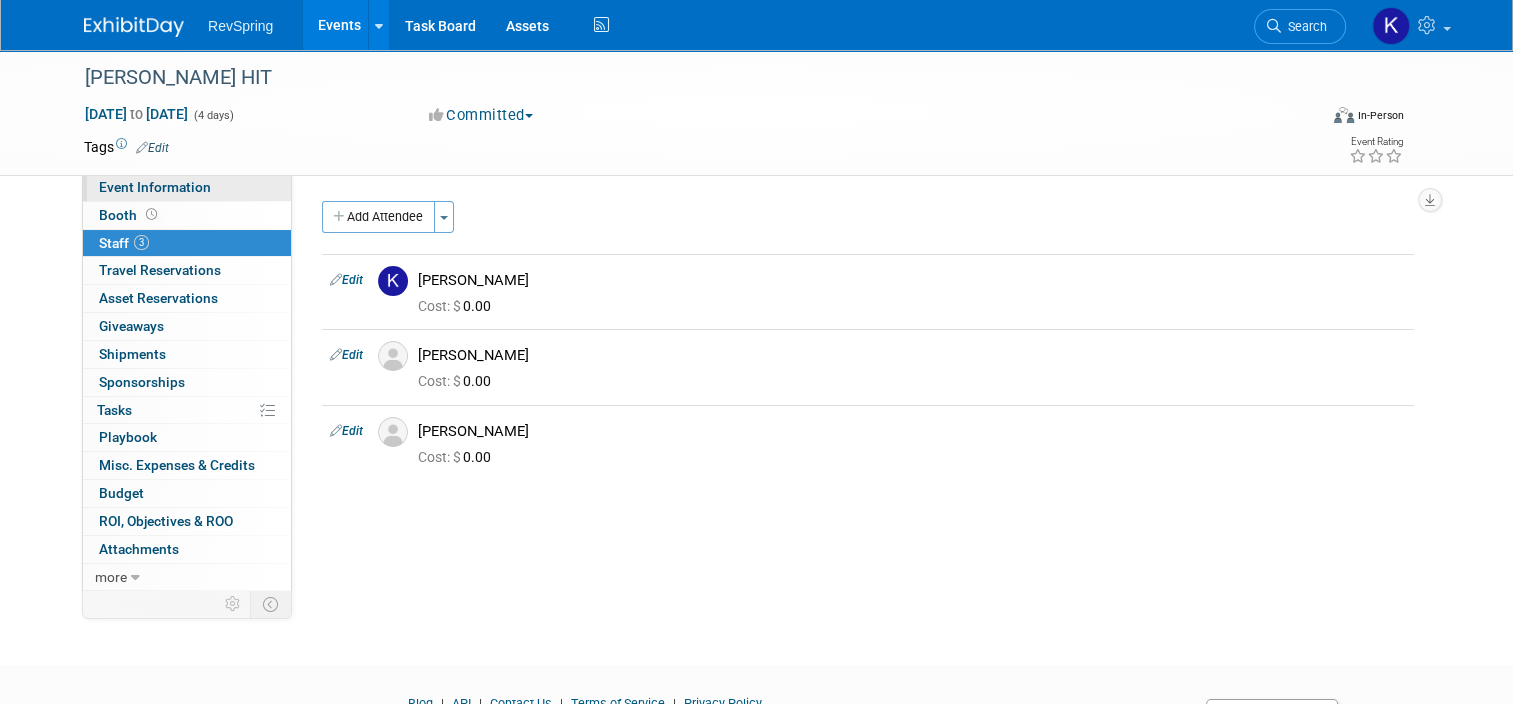 click on "Event Information" at bounding box center (155, 187) 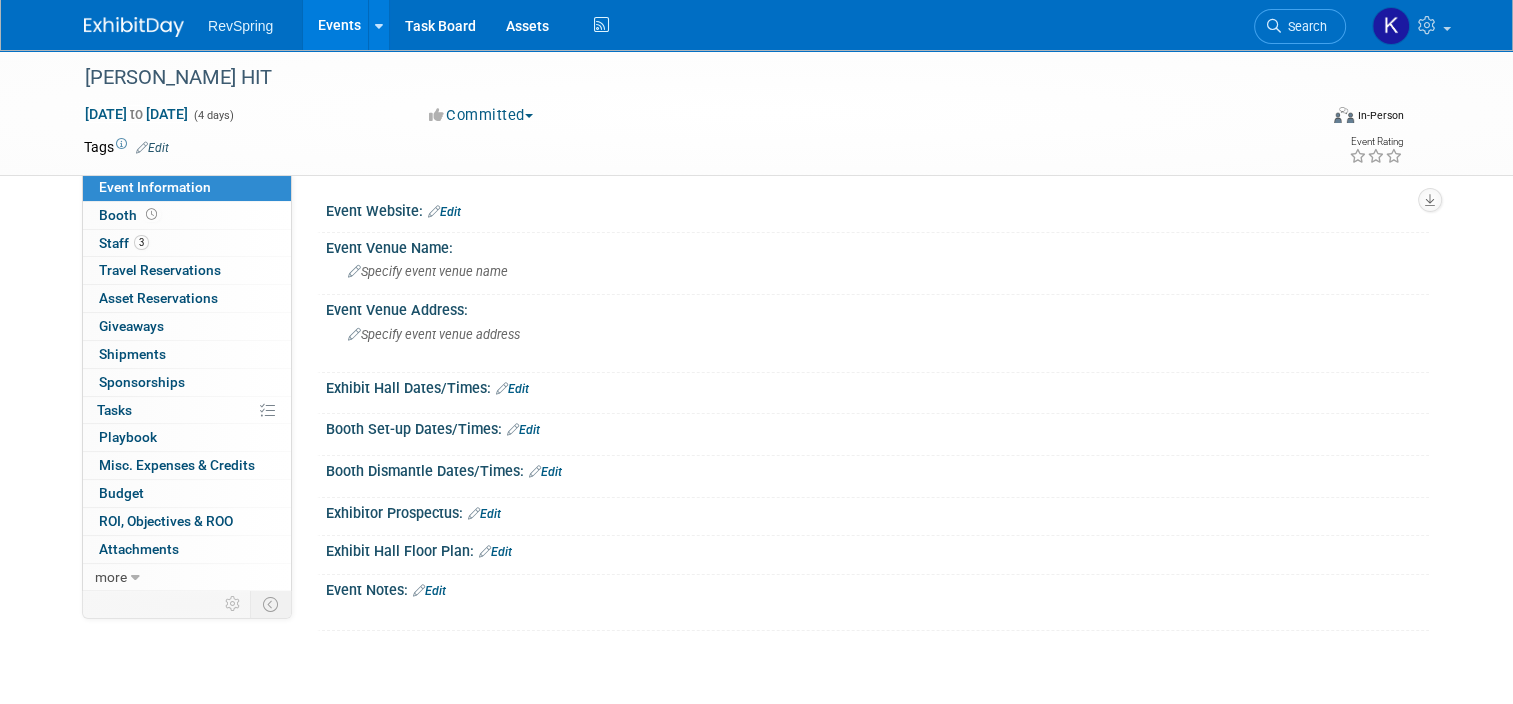 scroll, scrollTop: 127, scrollLeft: 0, axis: vertical 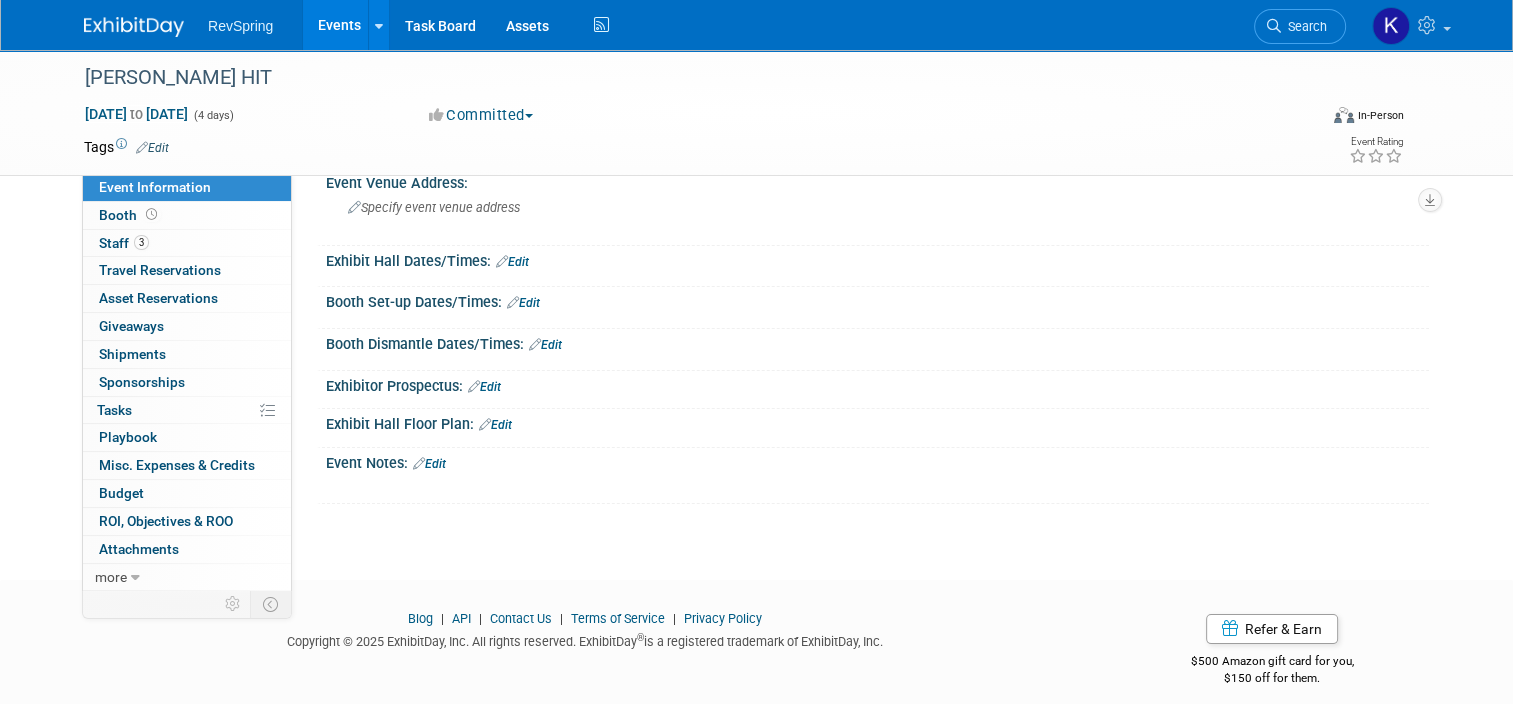 click on "Edit" at bounding box center (429, 464) 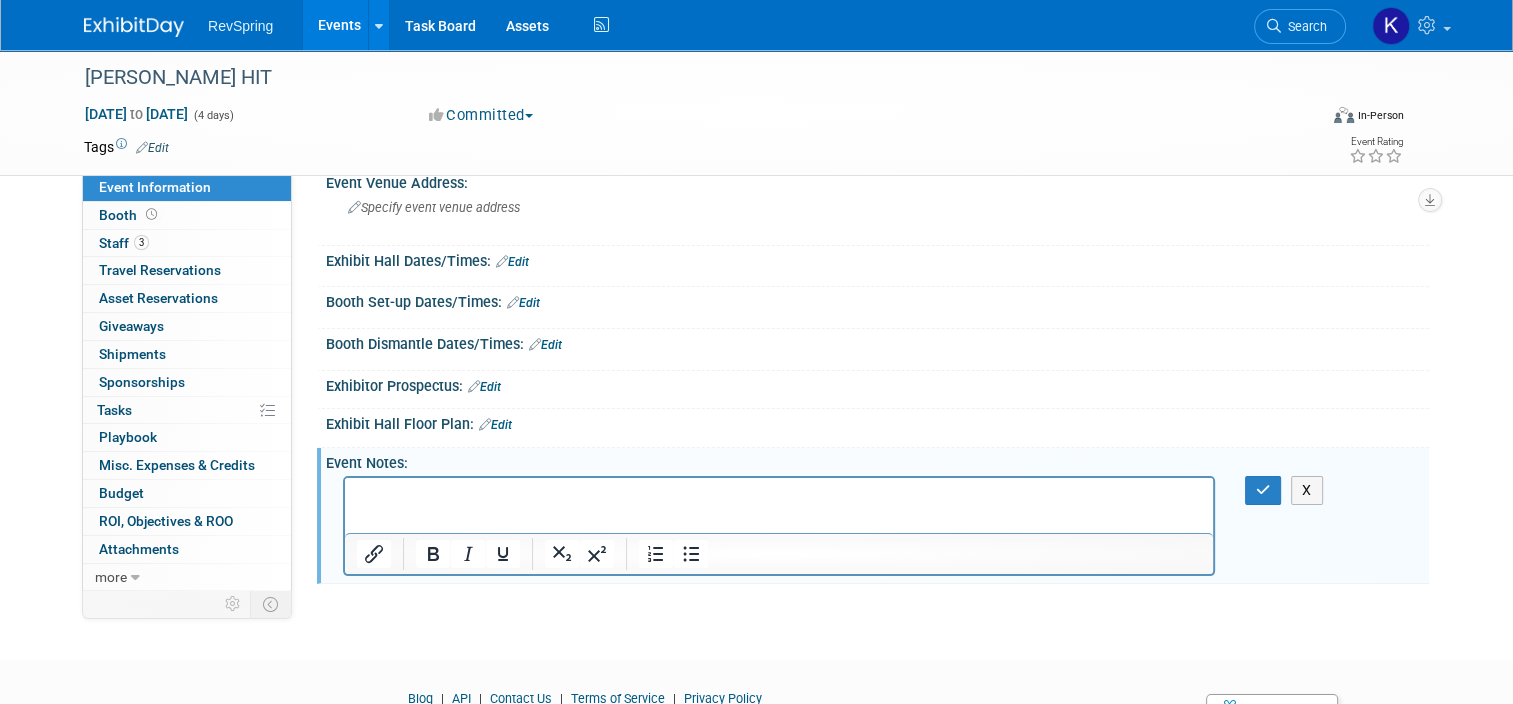 scroll, scrollTop: 0, scrollLeft: 0, axis: both 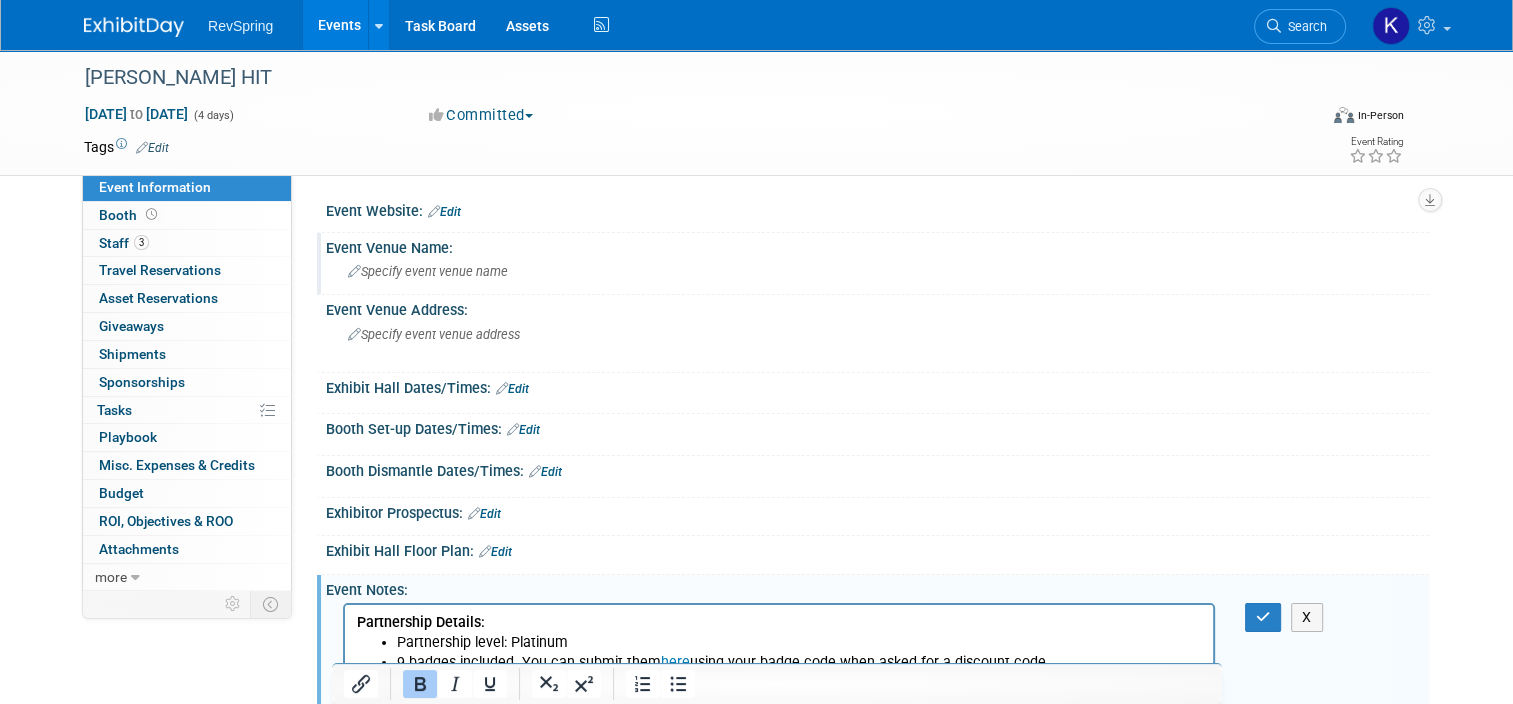 click on "Specify event venue name" at bounding box center (428, 271) 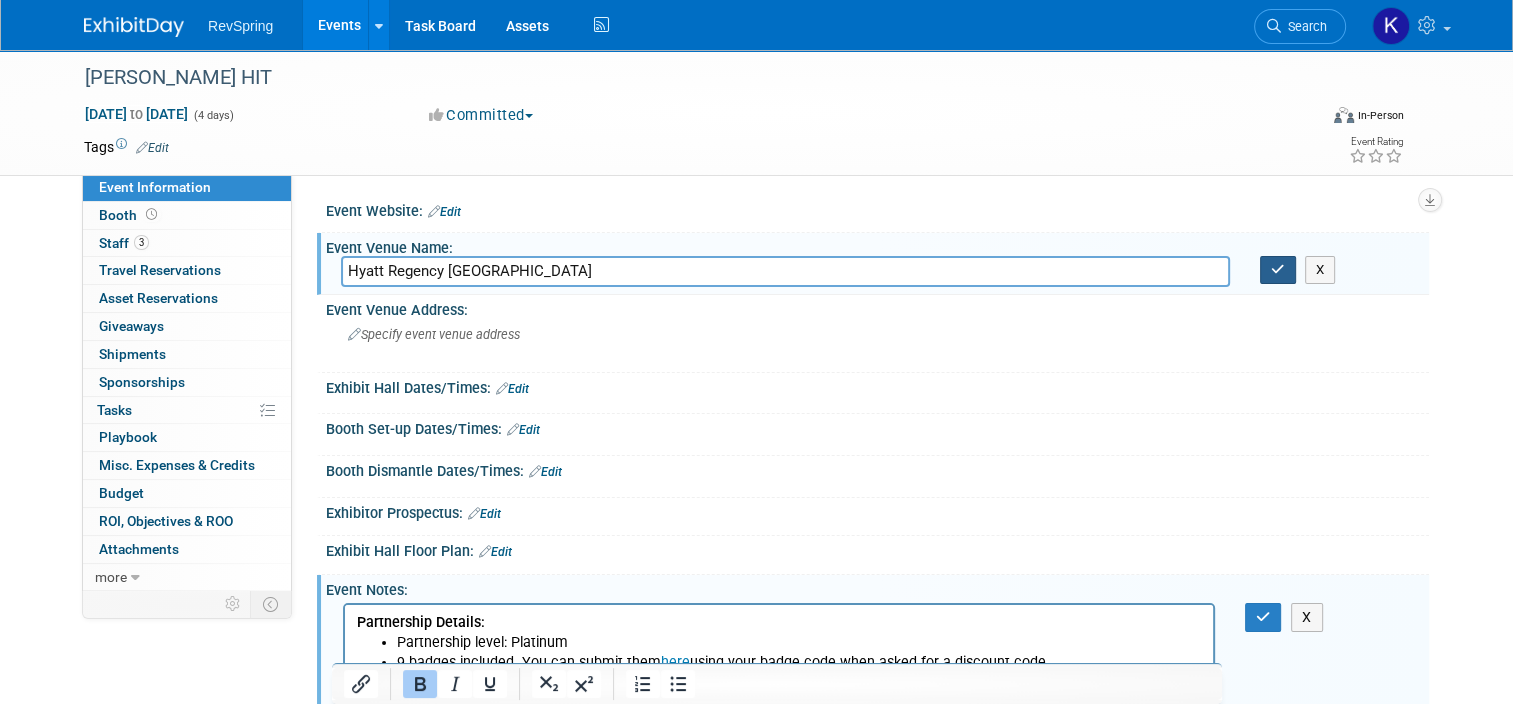 type on "Hyatt Regency [GEOGRAPHIC_DATA]" 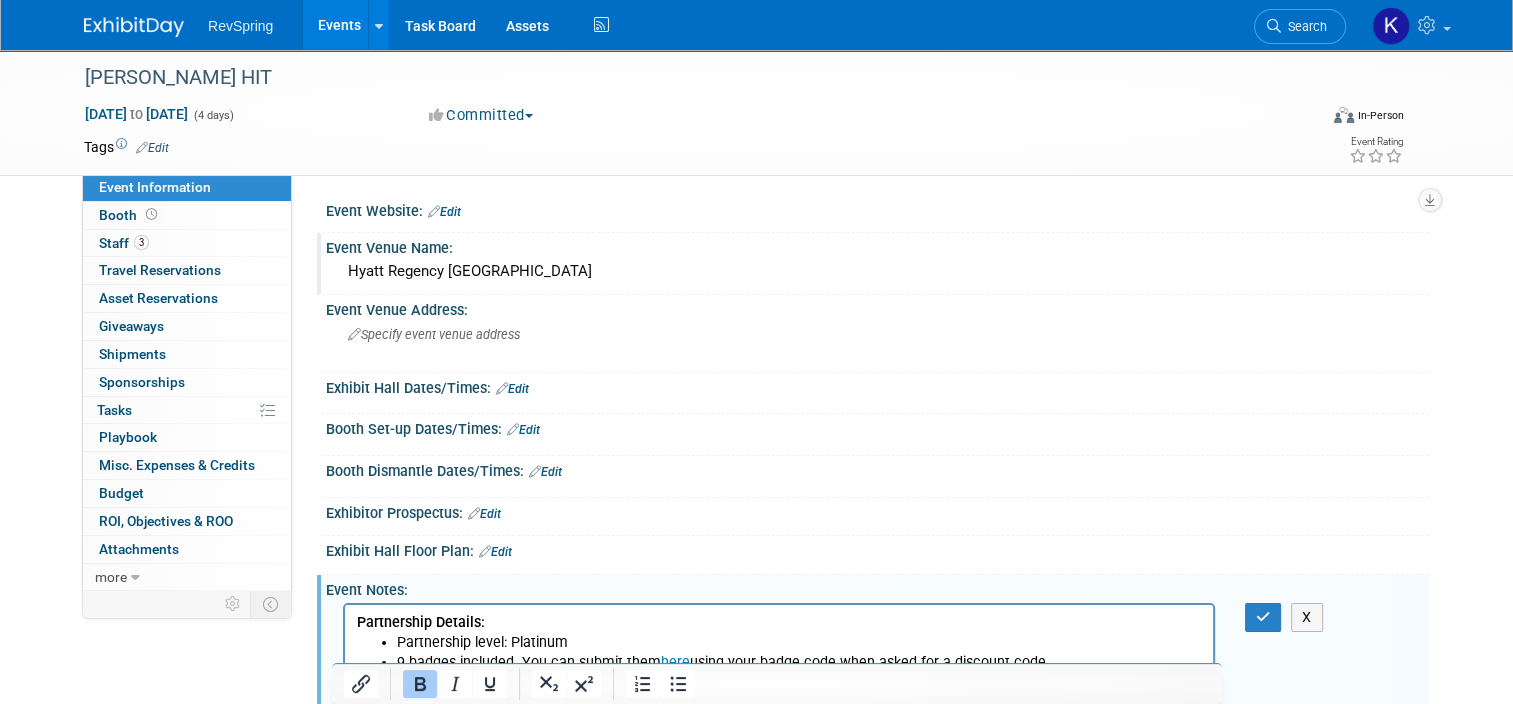 click on "Edit" at bounding box center [444, 212] 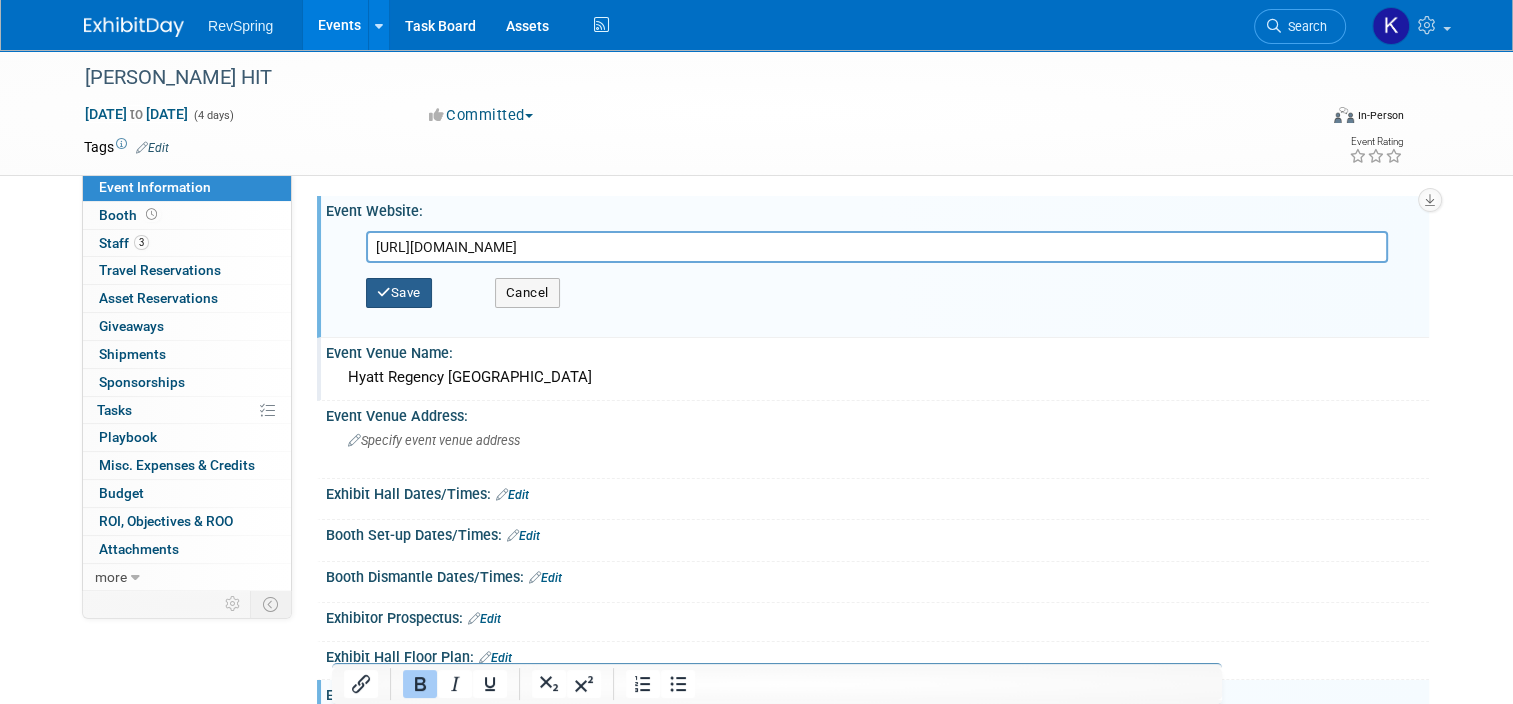 type on "[URL][DOMAIN_NAME]" 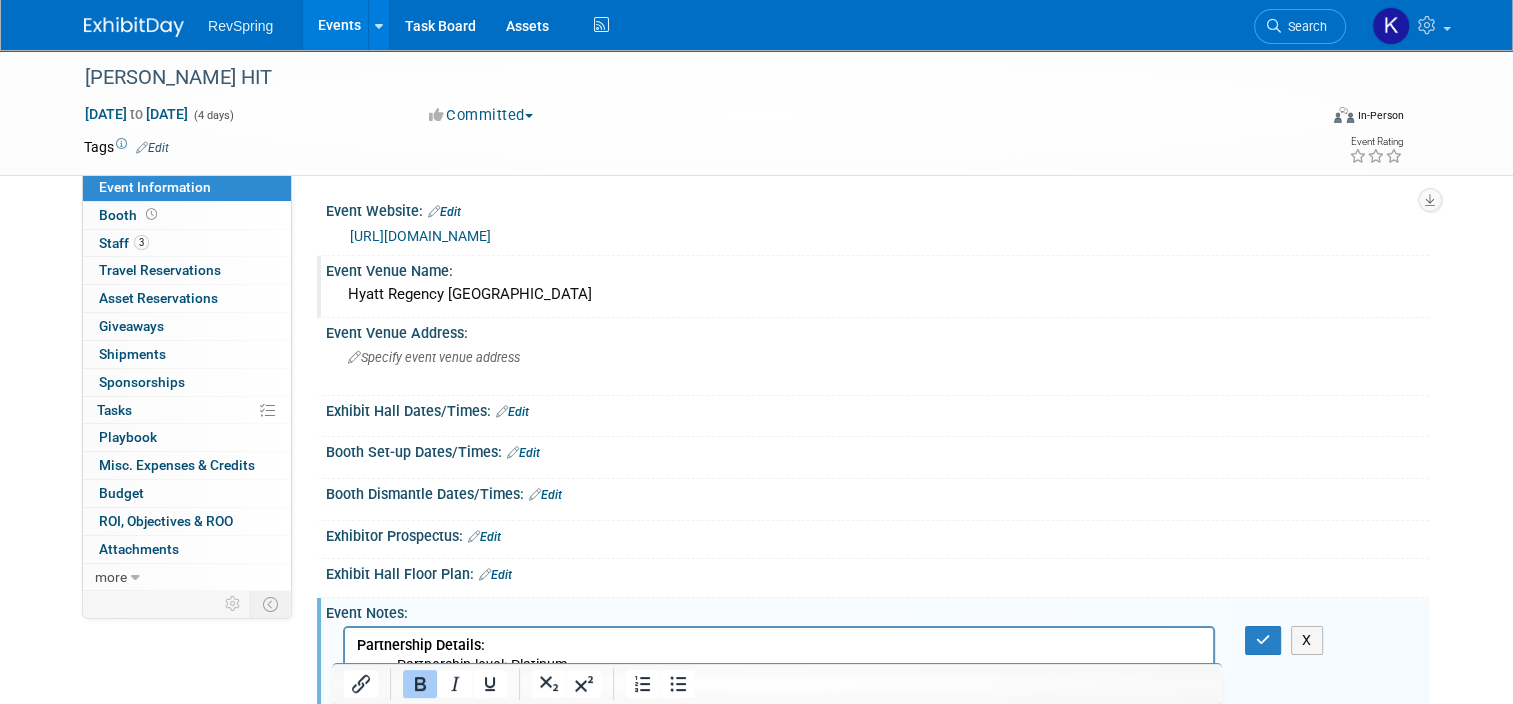click on "Partnership Details:" at bounding box center [421, 645] 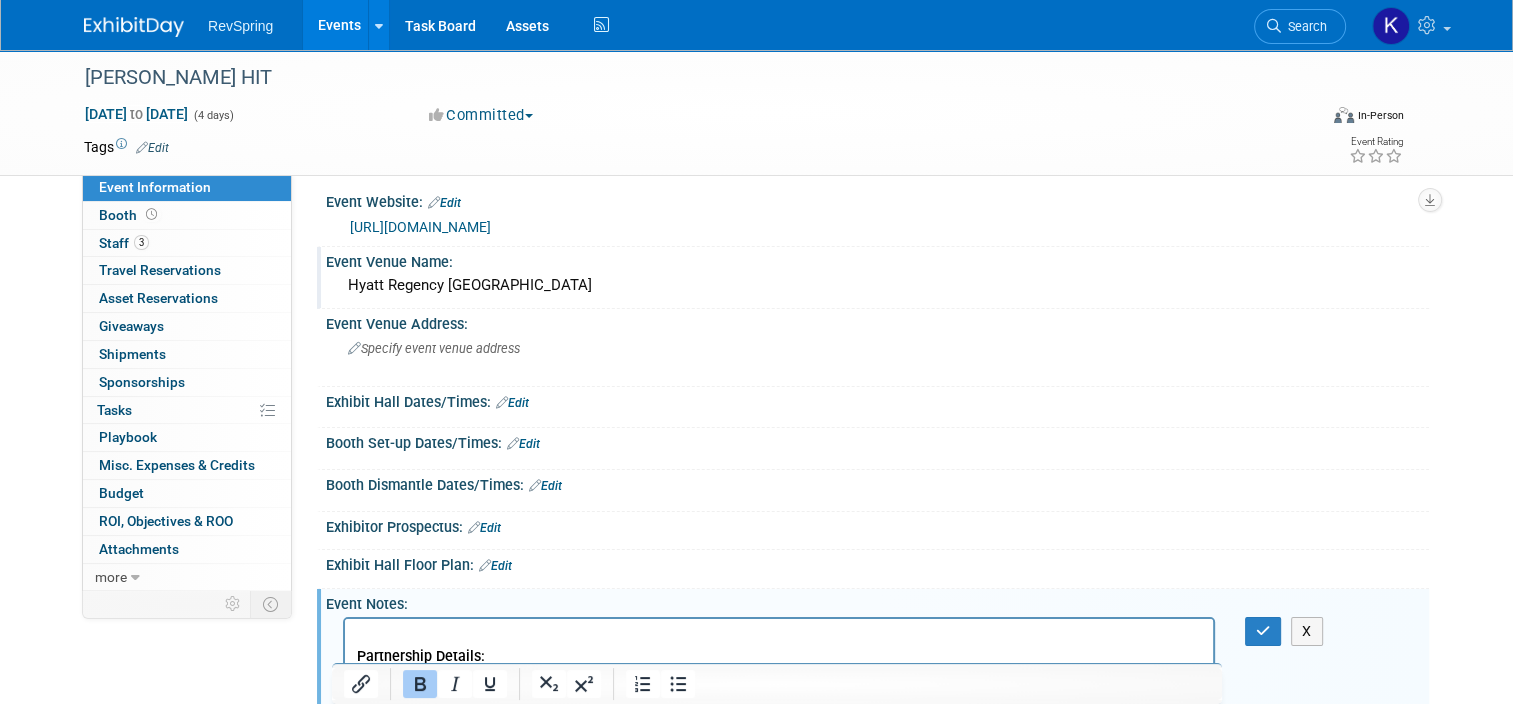 scroll, scrollTop: 29, scrollLeft: 0, axis: vertical 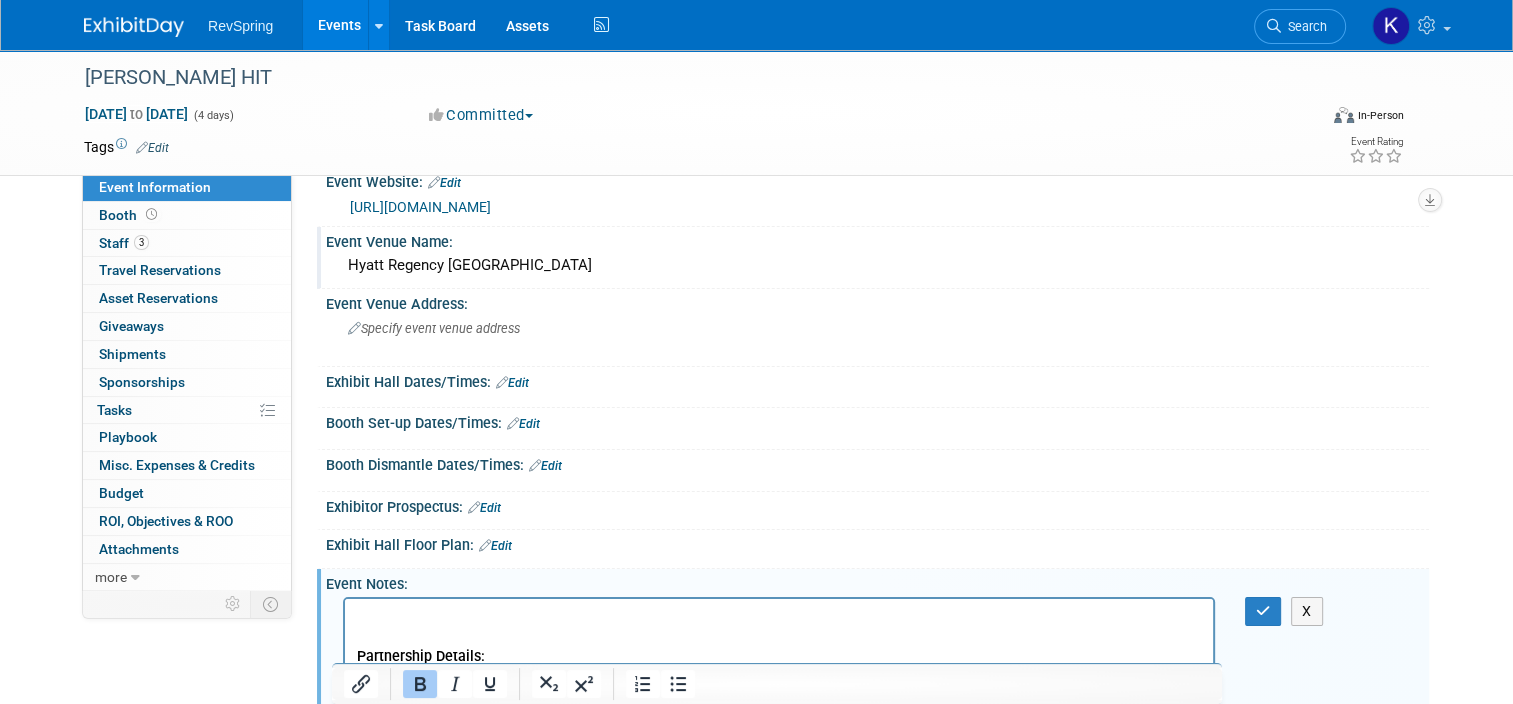 type 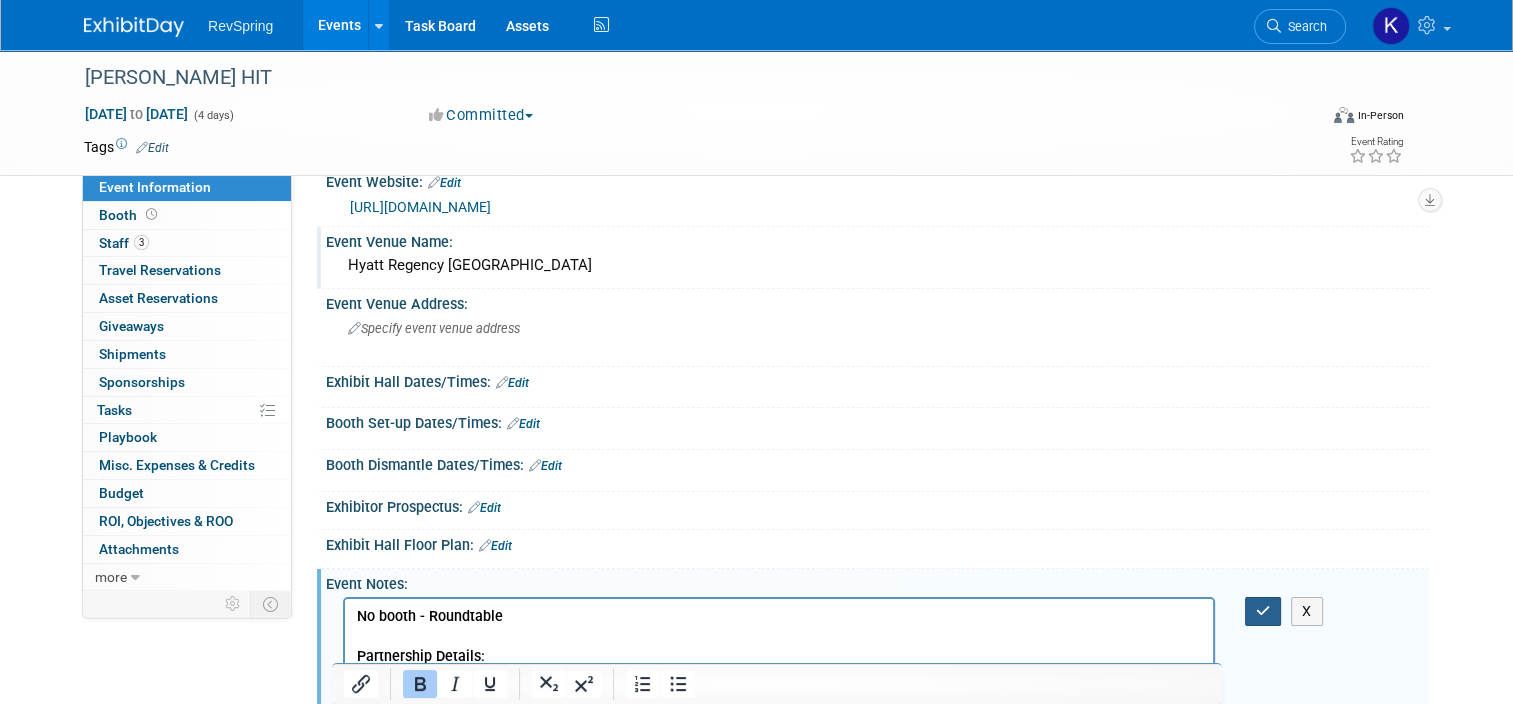 click at bounding box center [1263, 611] 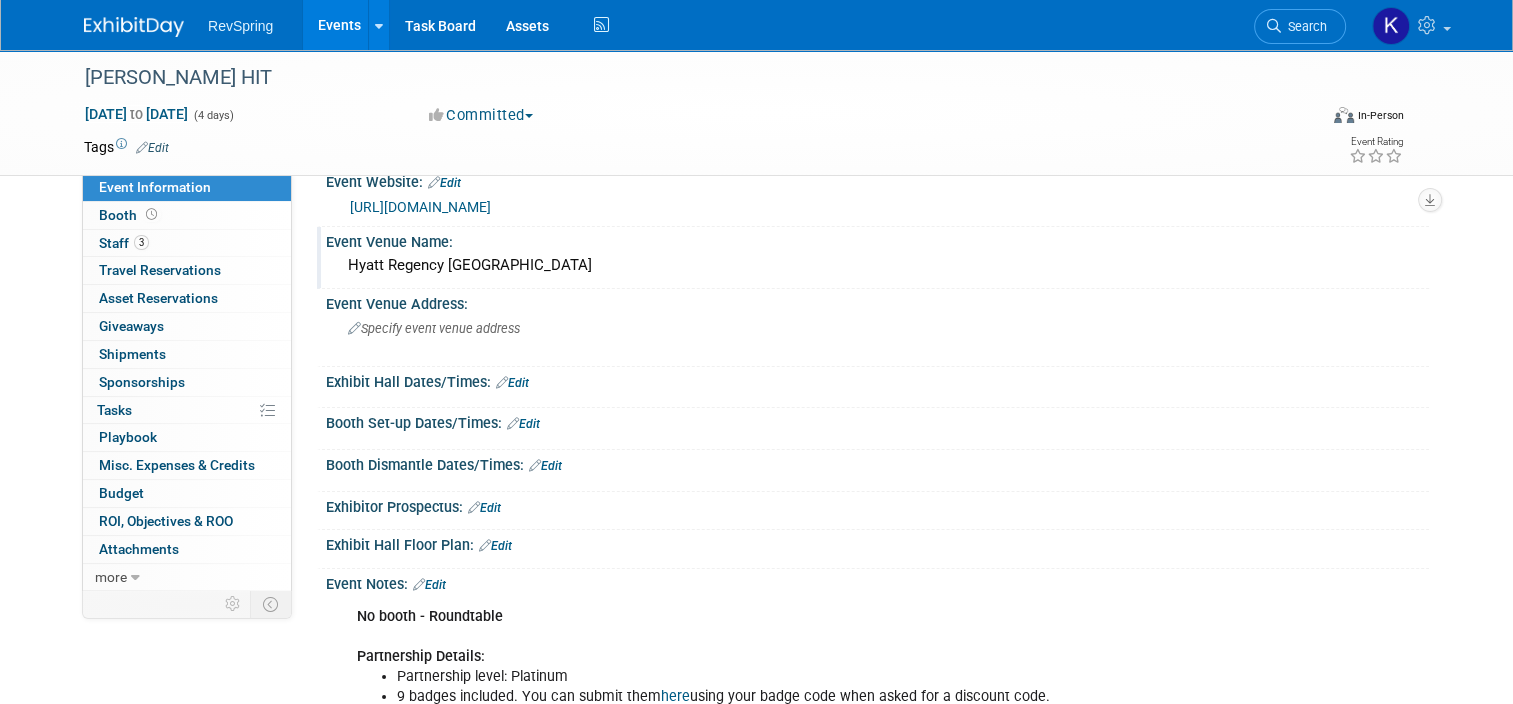 scroll, scrollTop: 343, scrollLeft: 0, axis: vertical 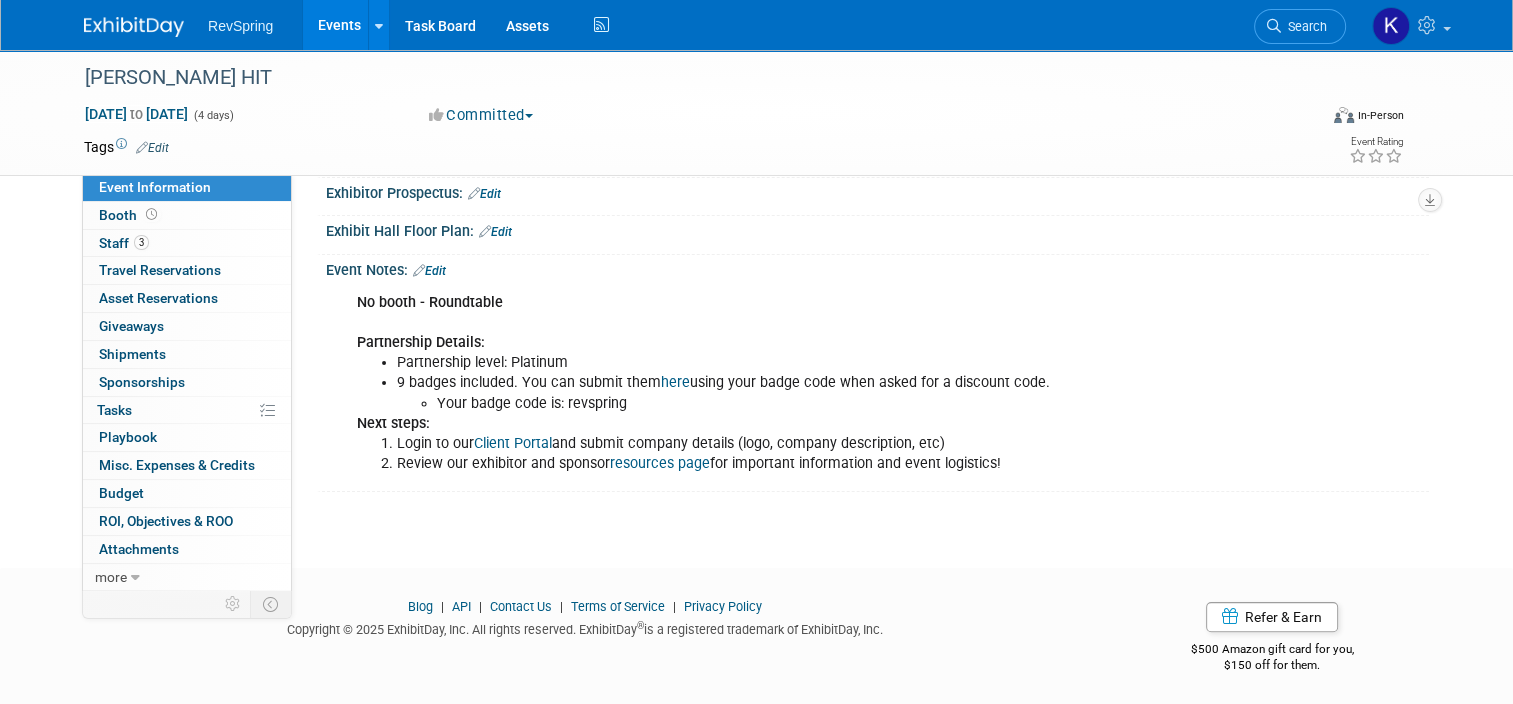 click on "Client Portal" at bounding box center (513, 443) 